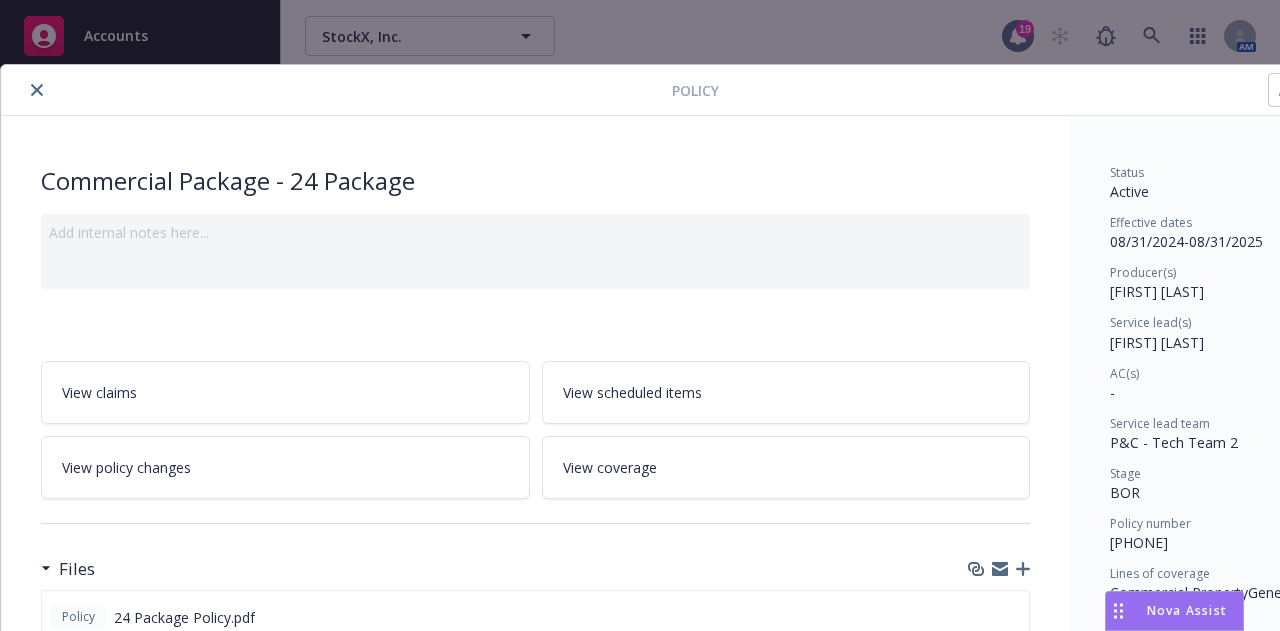 scroll, scrollTop: 0, scrollLeft: 0, axis: both 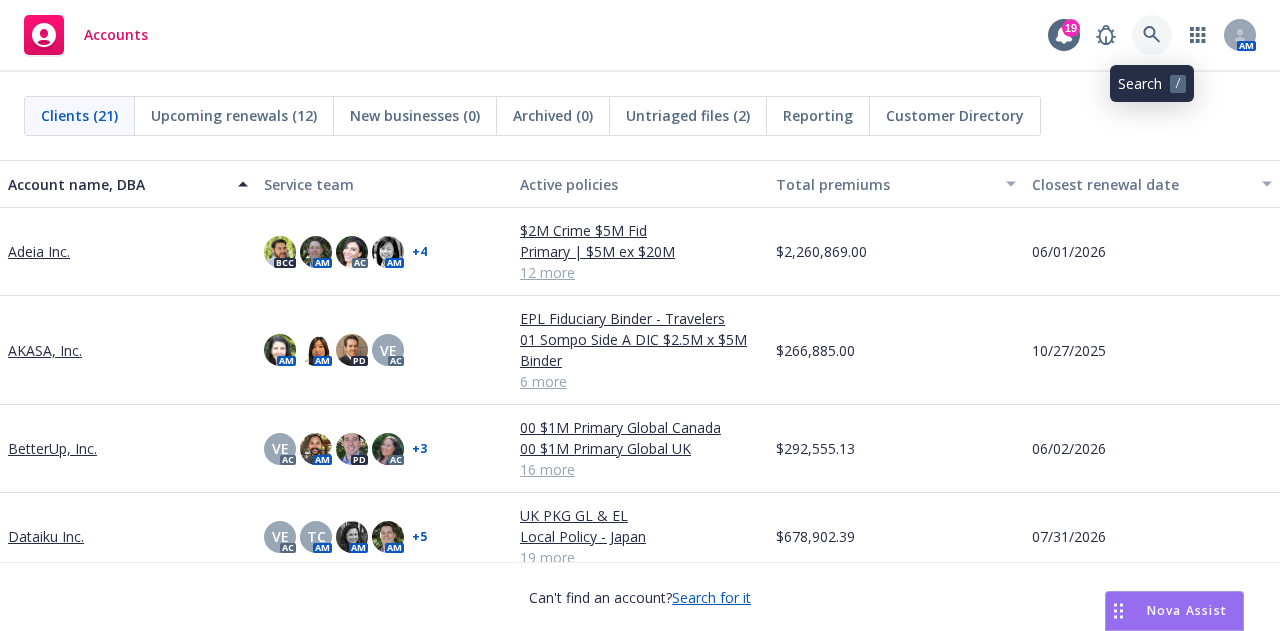 click 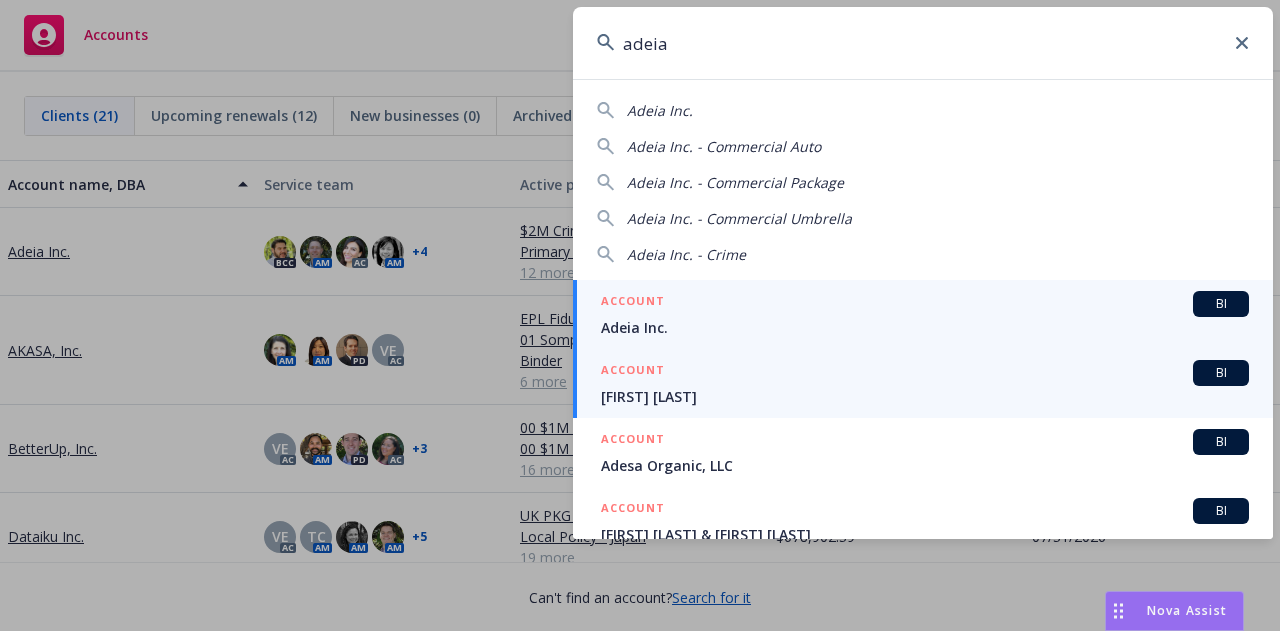 type on "adeia" 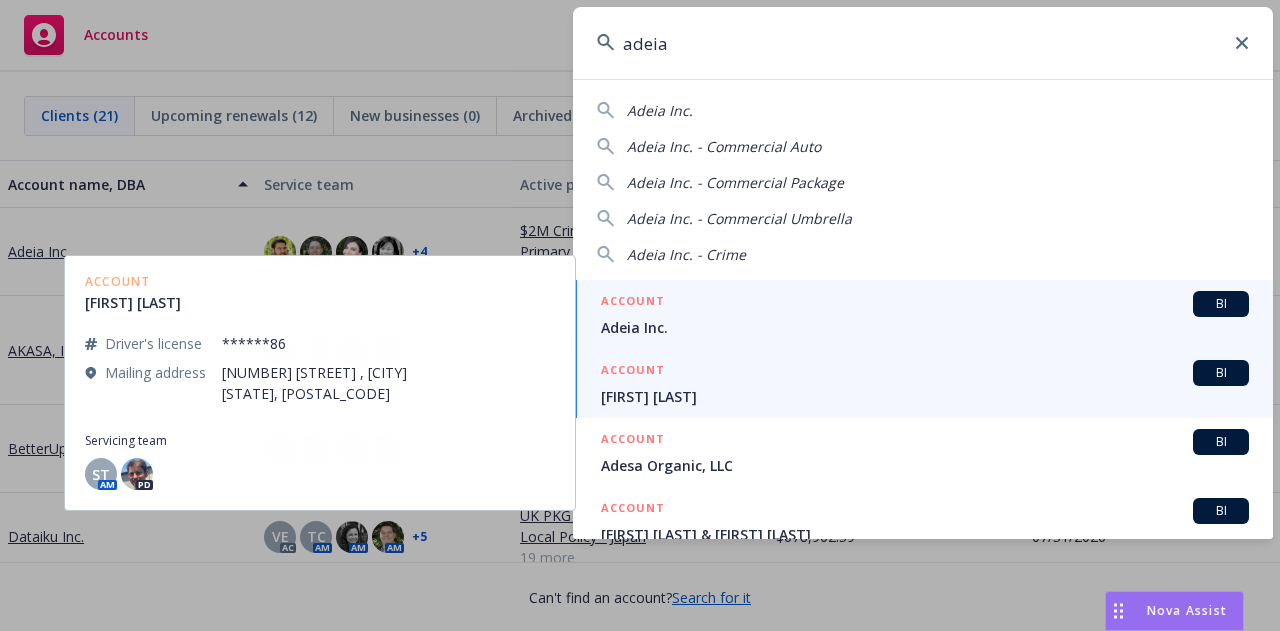 click on "Adeia Inc." at bounding box center [925, 327] 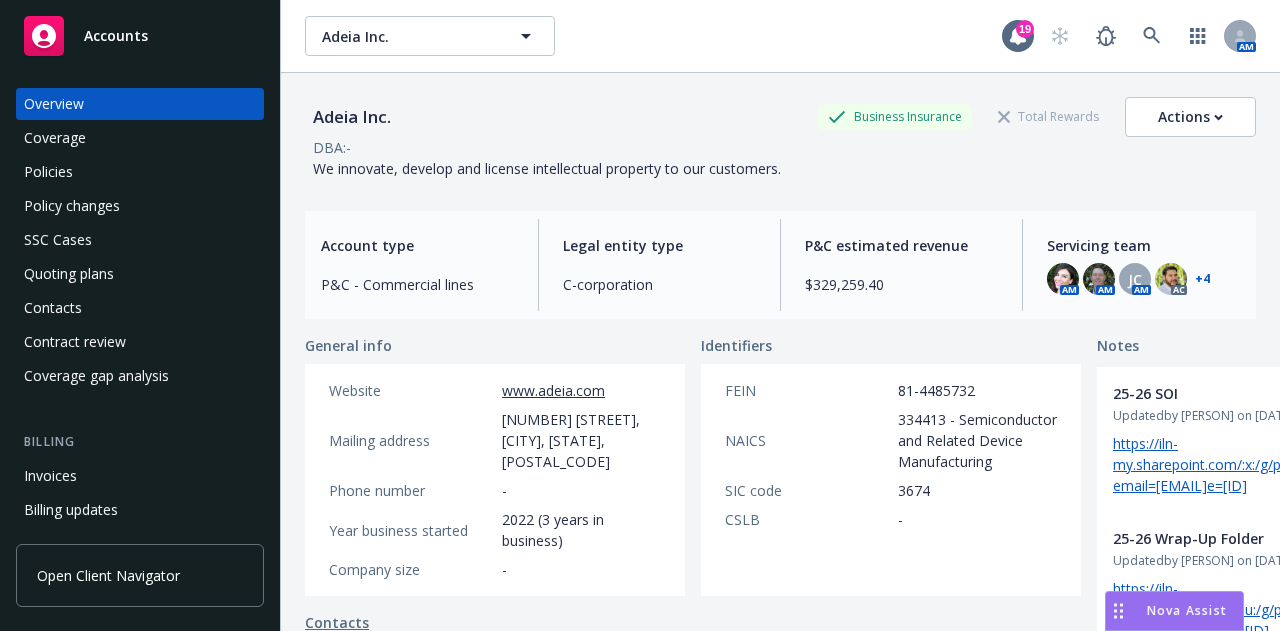 click on "Policies" at bounding box center (140, 172) 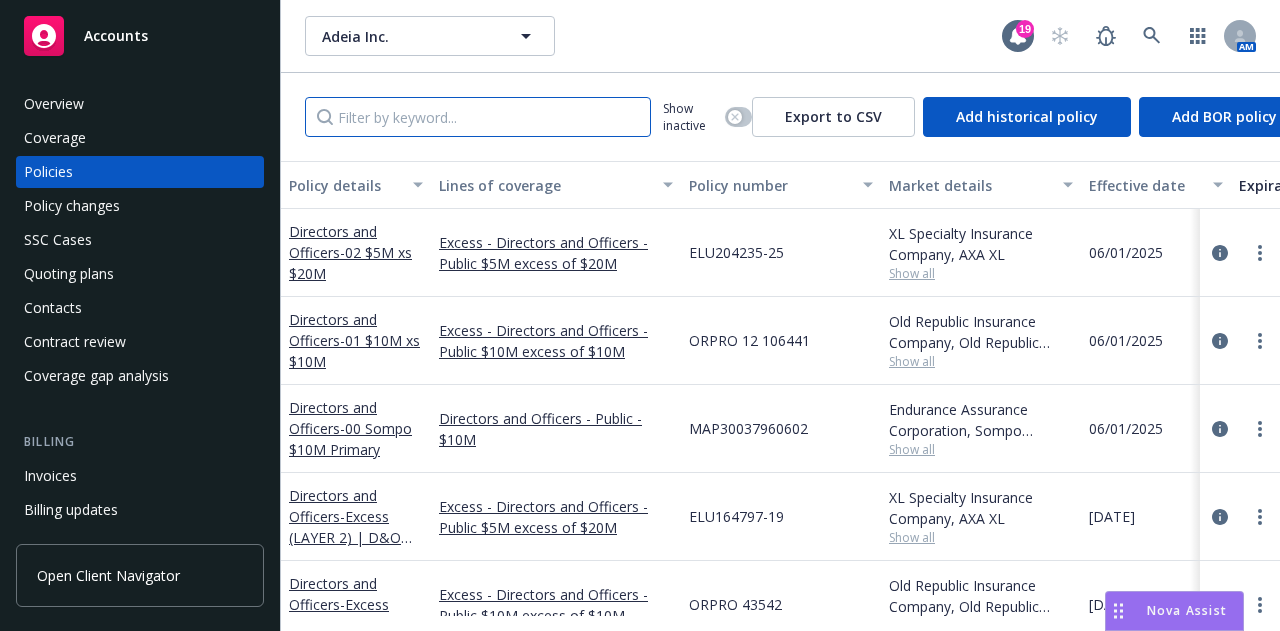 click at bounding box center (478, 117) 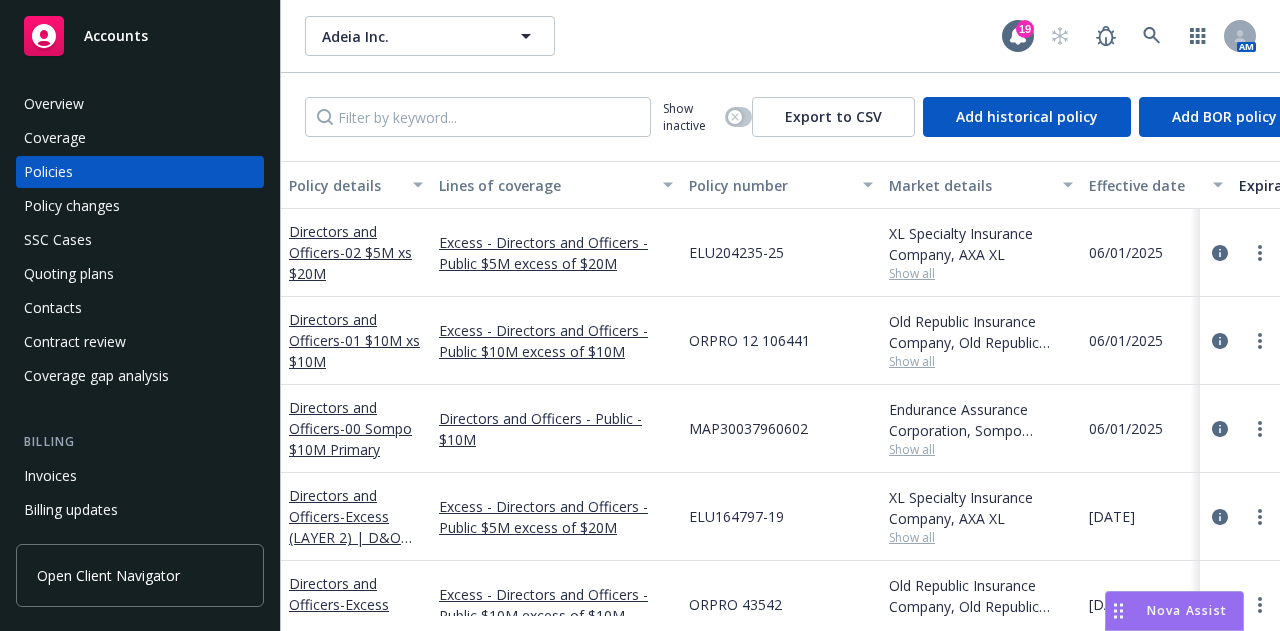 click on "Invoices" at bounding box center [140, 476] 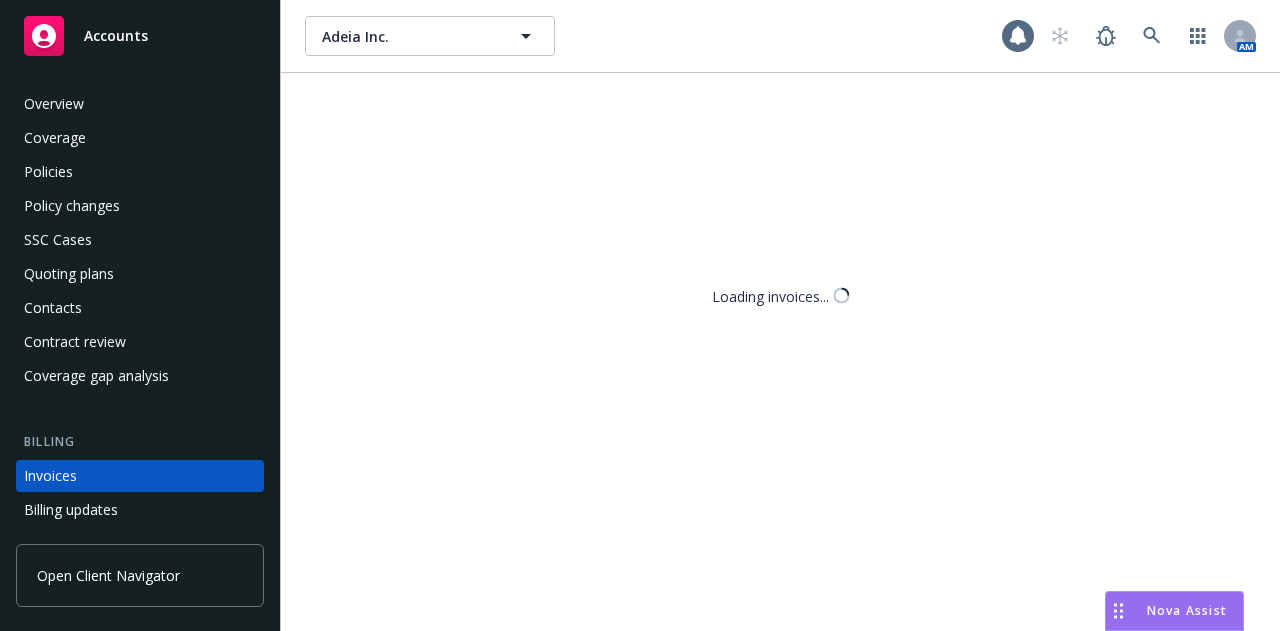 scroll, scrollTop: 128, scrollLeft: 0, axis: vertical 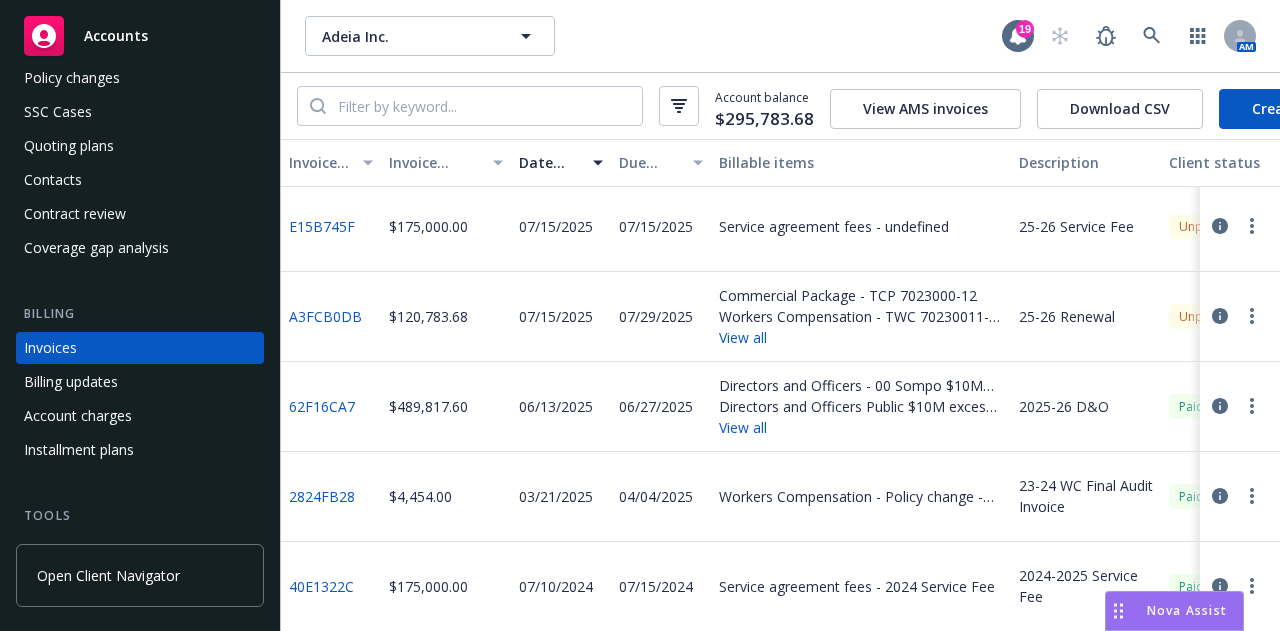 click 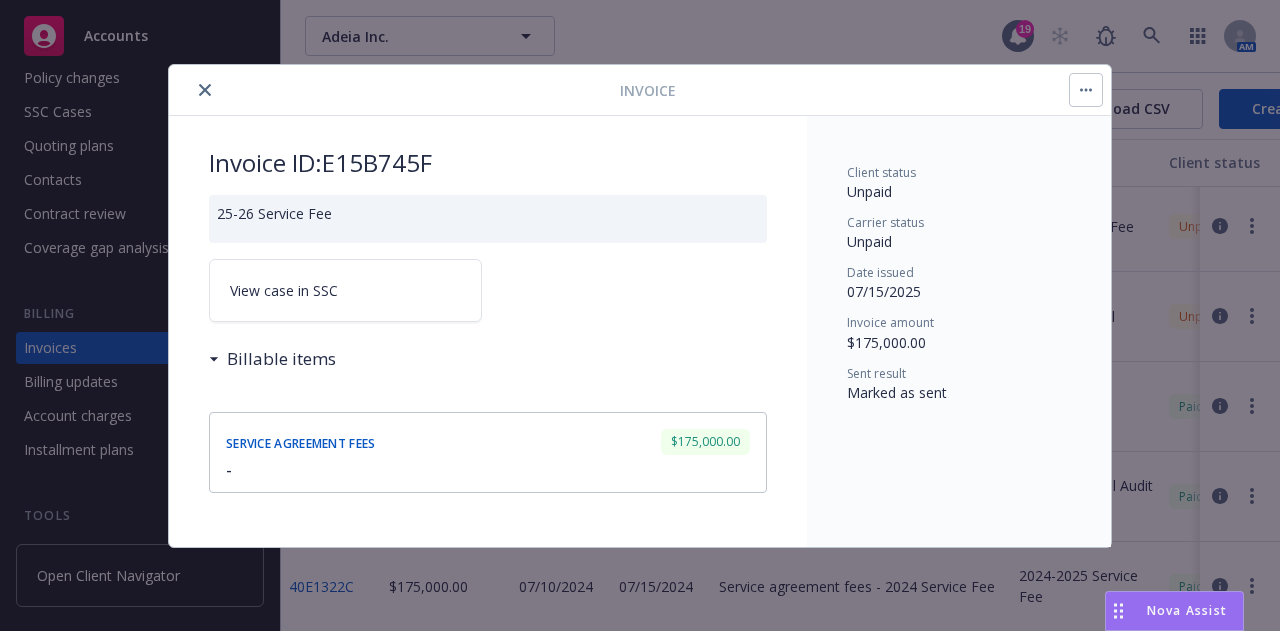 scroll, scrollTop: 12, scrollLeft: 0, axis: vertical 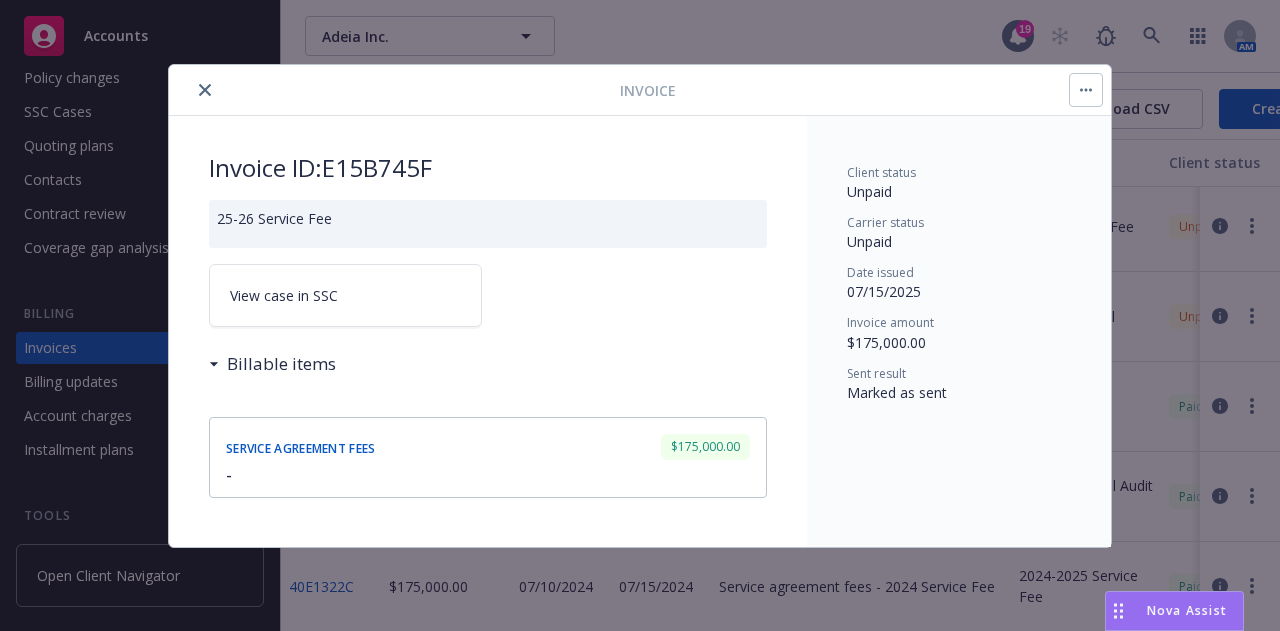 click on "View case in SSC" at bounding box center (345, 295) 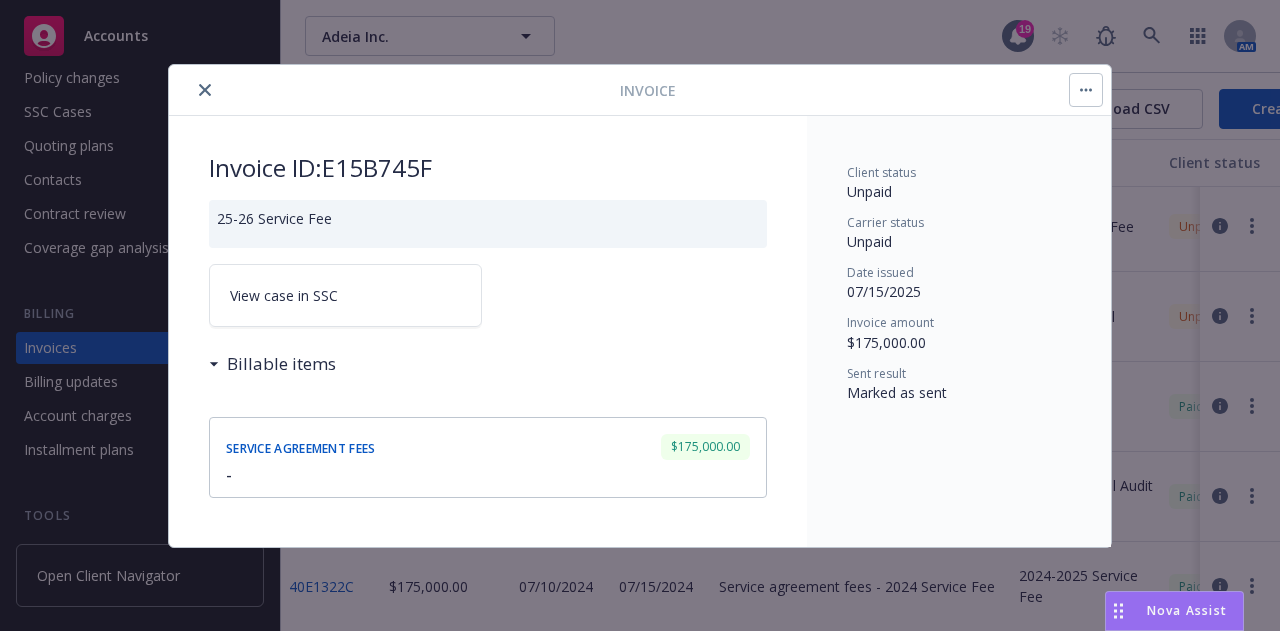 click 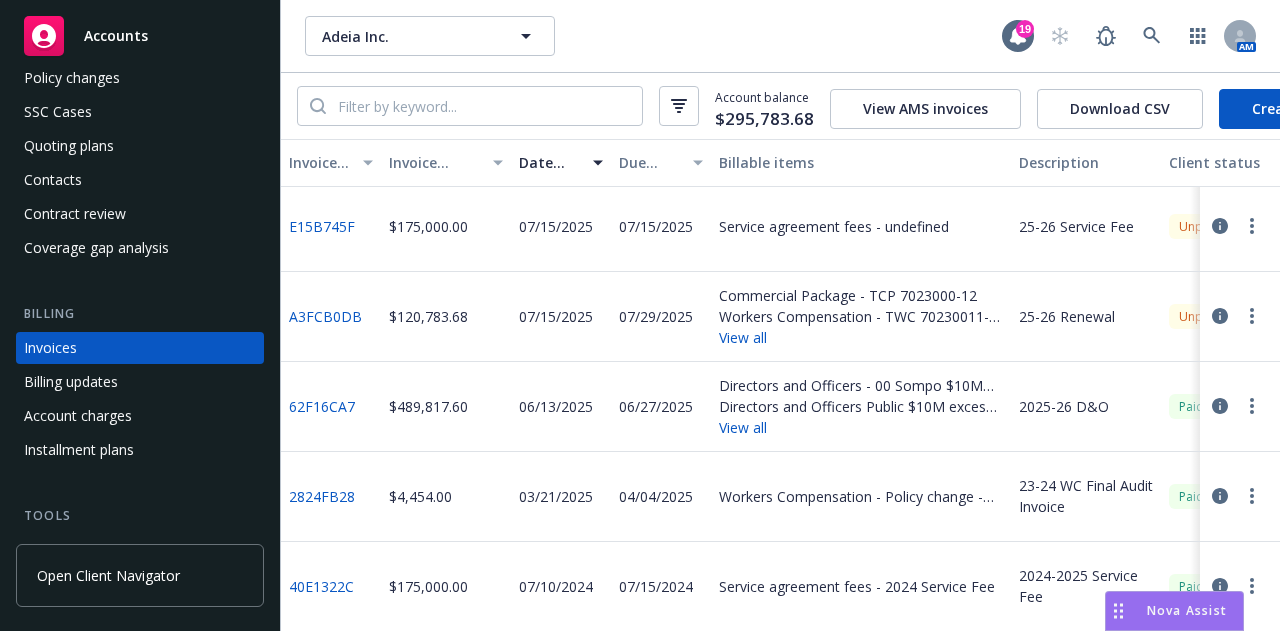 click 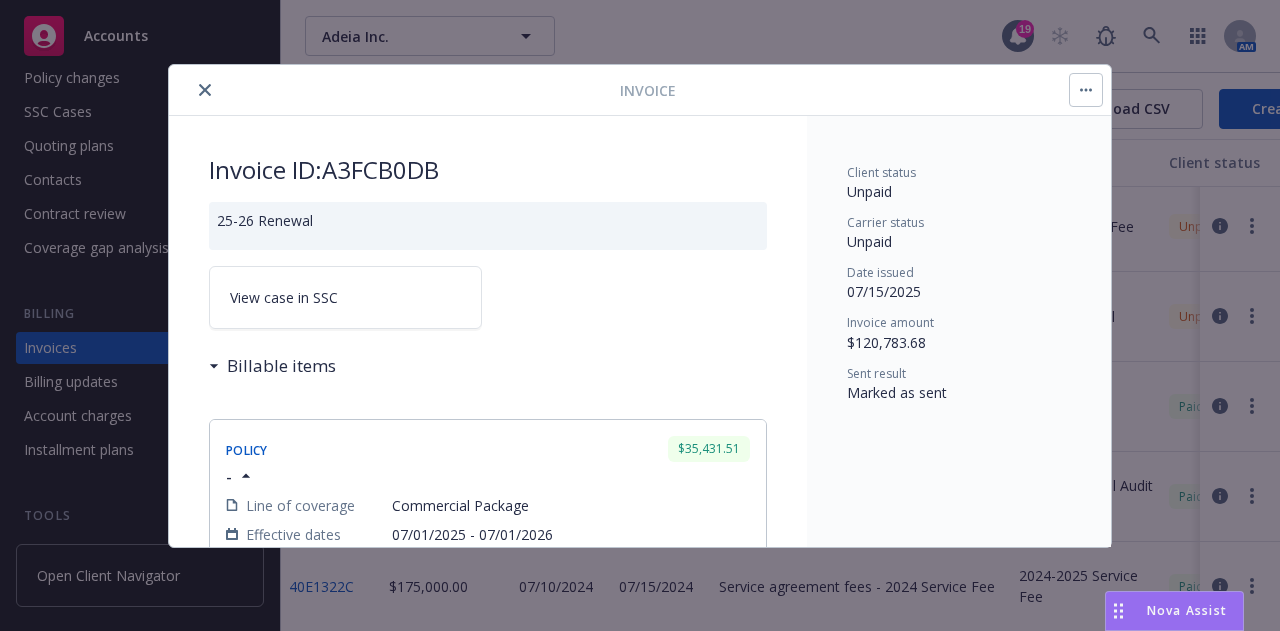 scroll, scrollTop: 3, scrollLeft: 0, axis: vertical 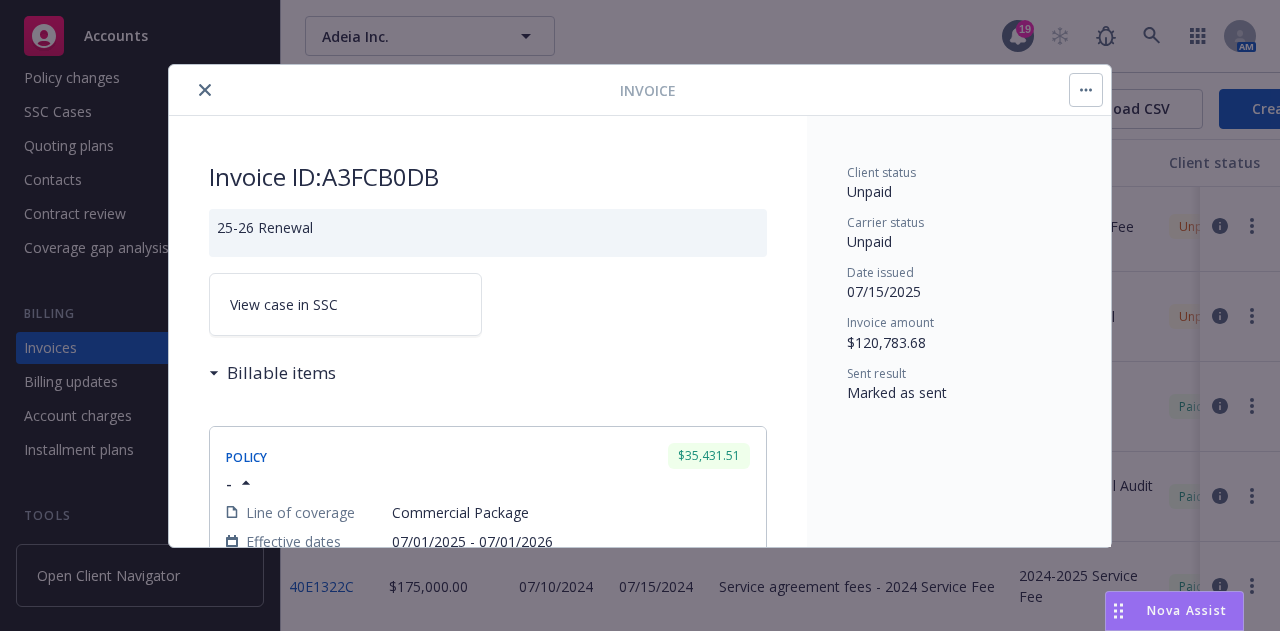 click on "View case in SSC" at bounding box center (345, 304) 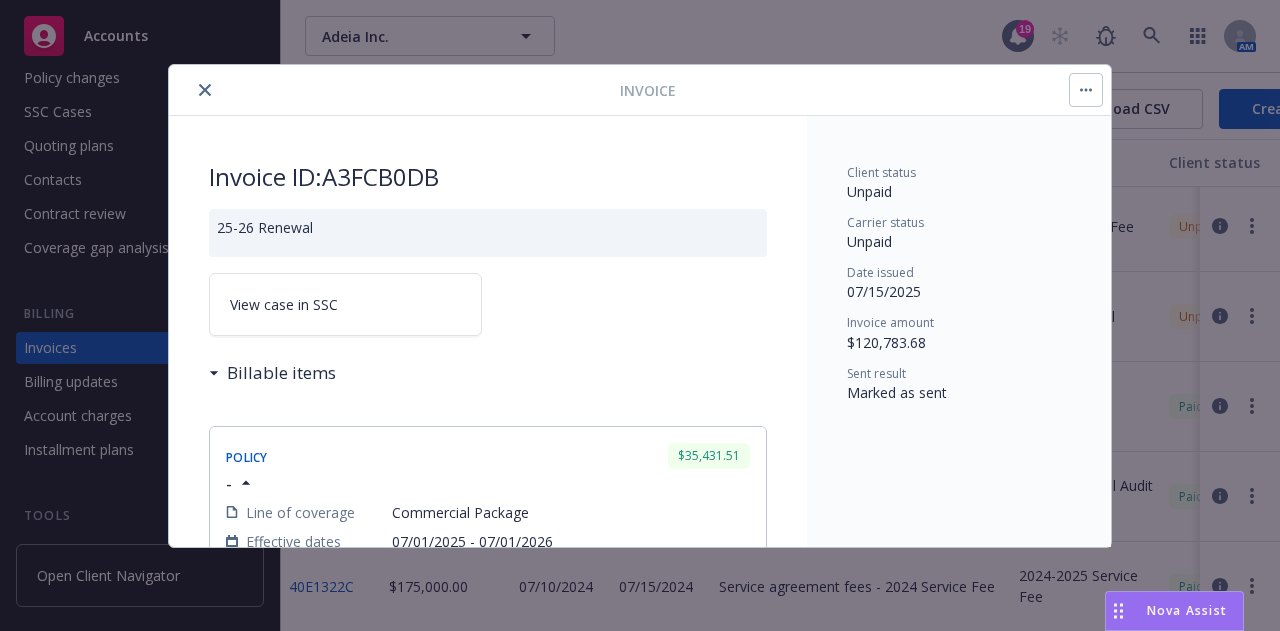 click 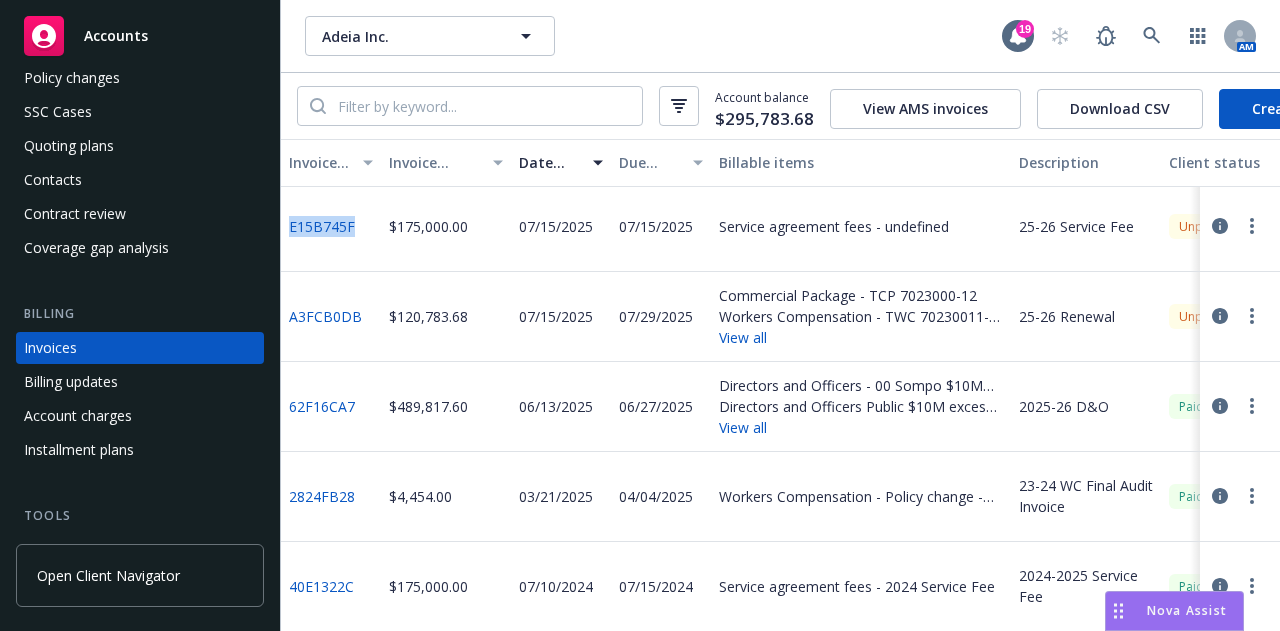drag, startPoint x: 364, startPoint y: 237, endPoint x: 289, endPoint y: 238, distance: 75.00667 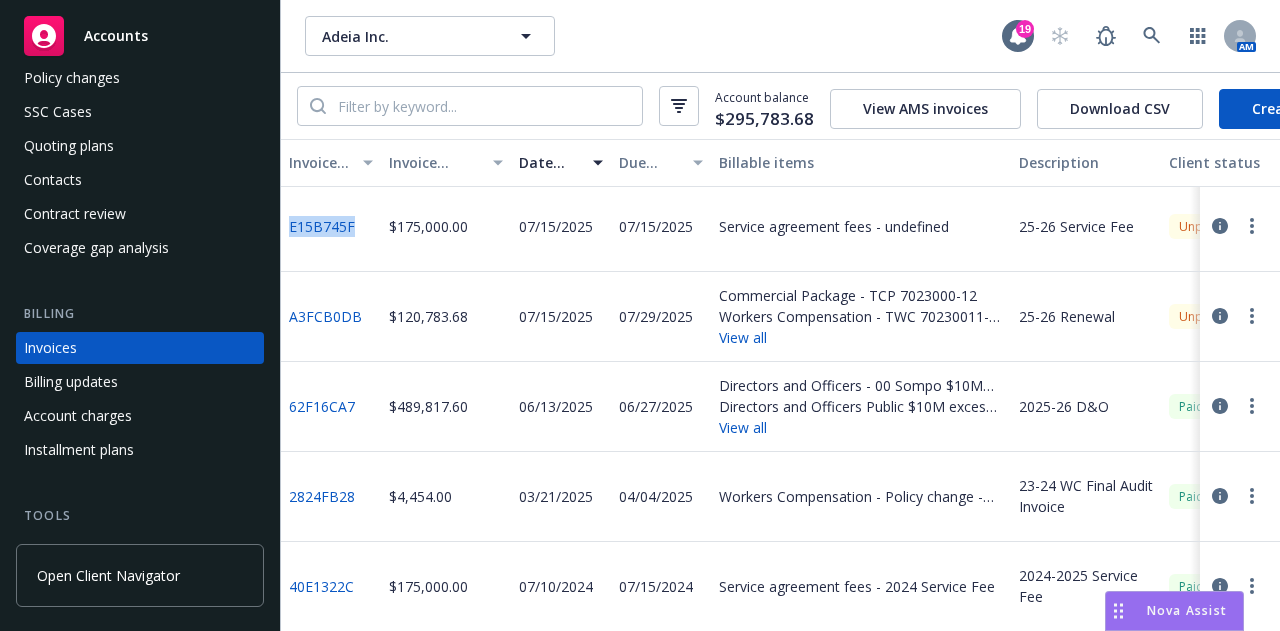 click on "E15B745F" at bounding box center [331, 227] 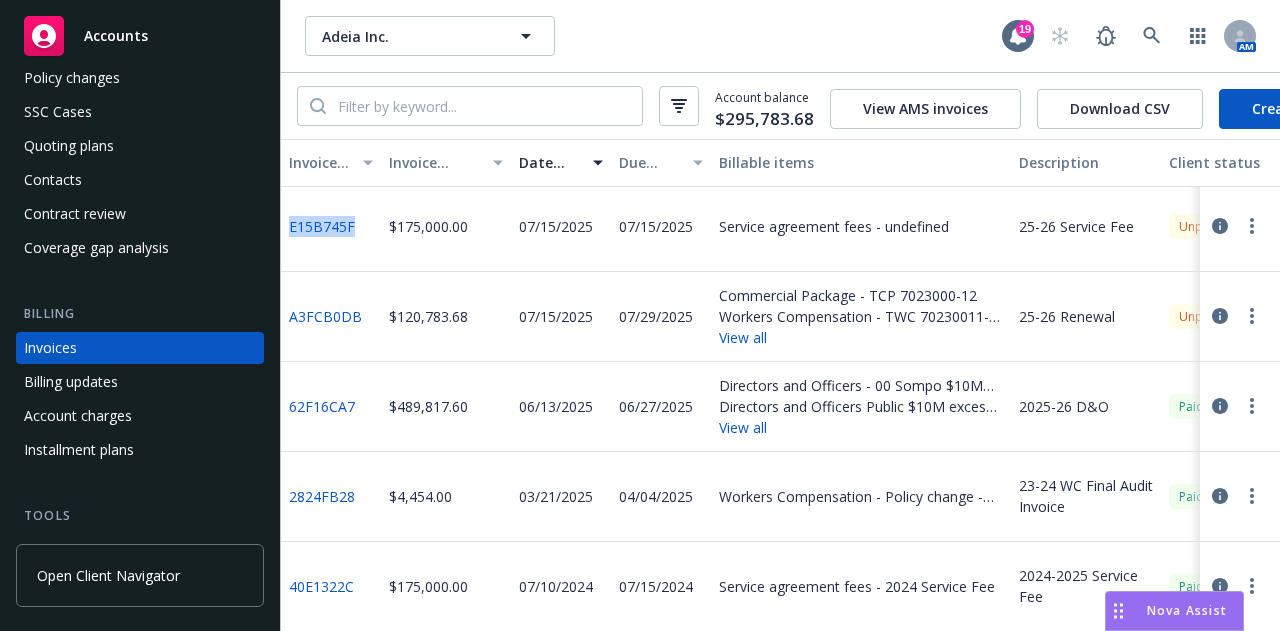 copy on "E15B745F" 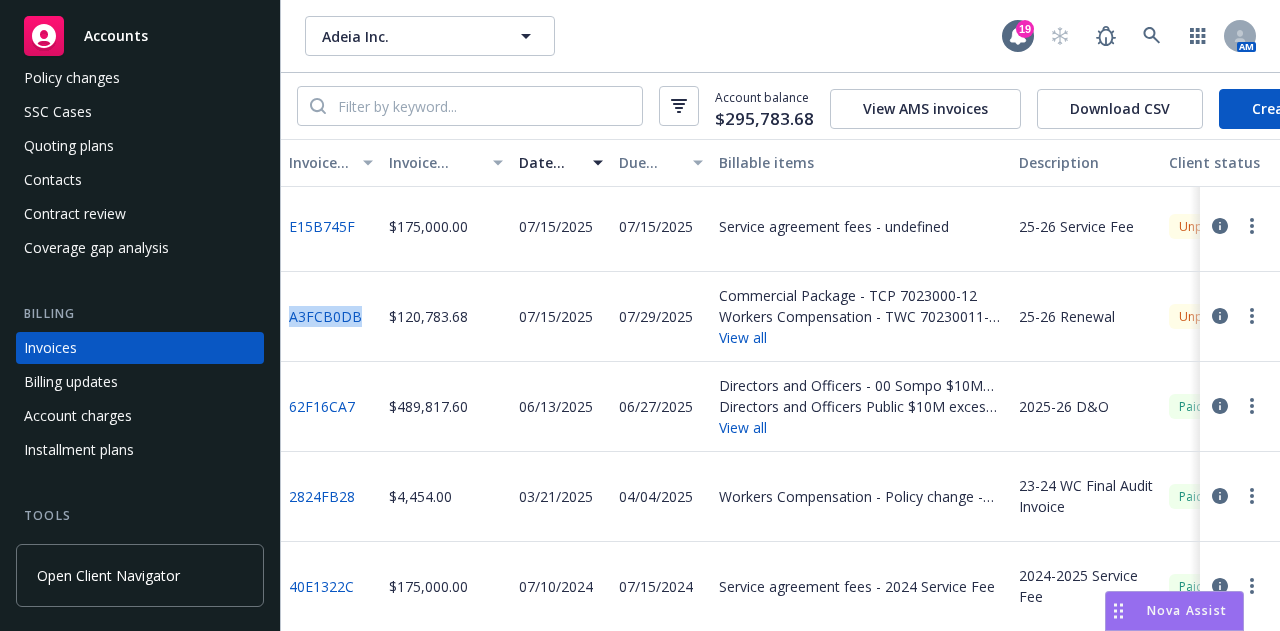 drag, startPoint x: 365, startPoint y: 330, endPoint x: 288, endPoint y: 327, distance: 77.05842 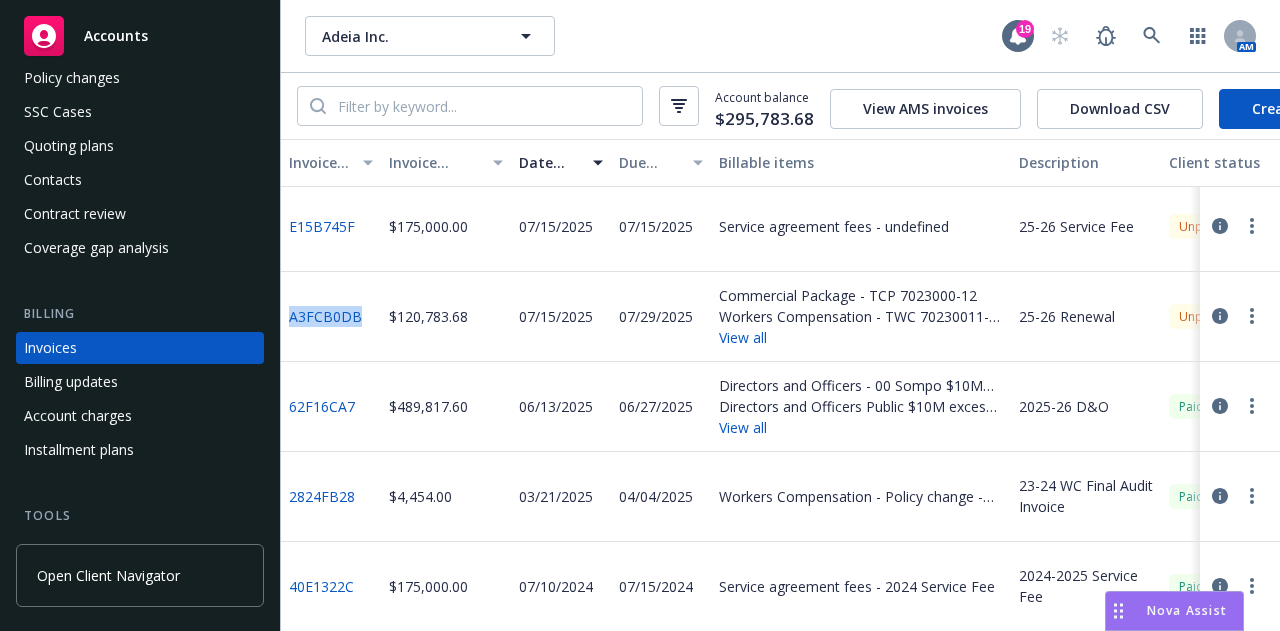 click on "A3FCB0DB" at bounding box center (331, 317) 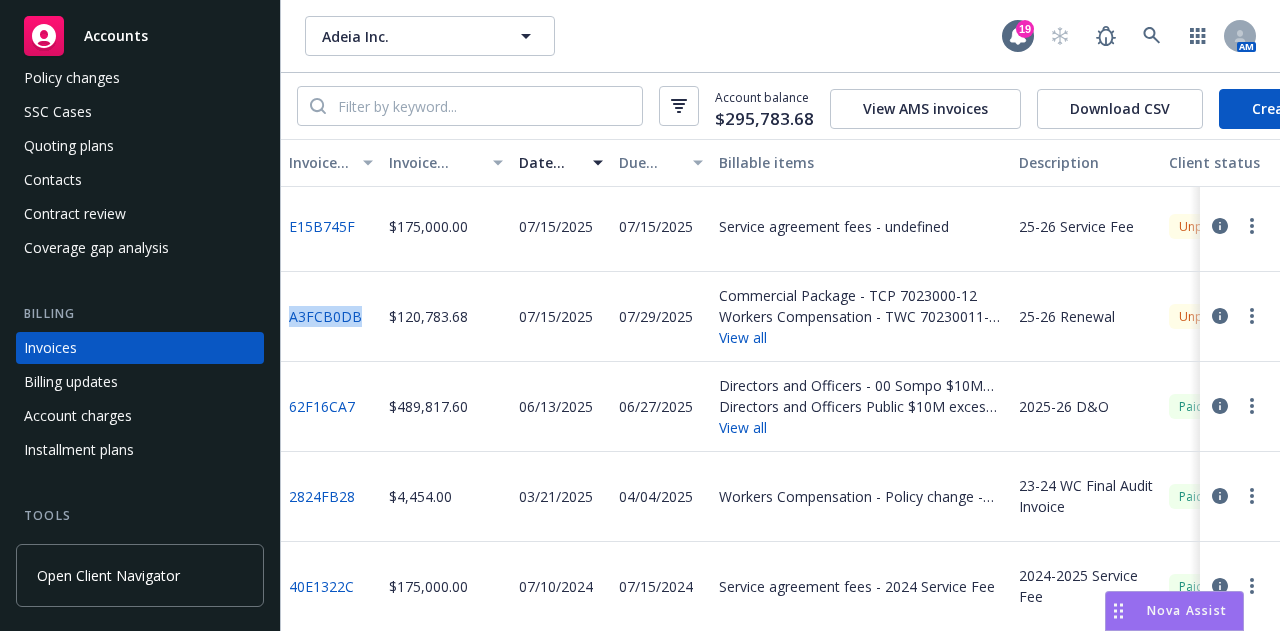 copy on "A3FCB0DB" 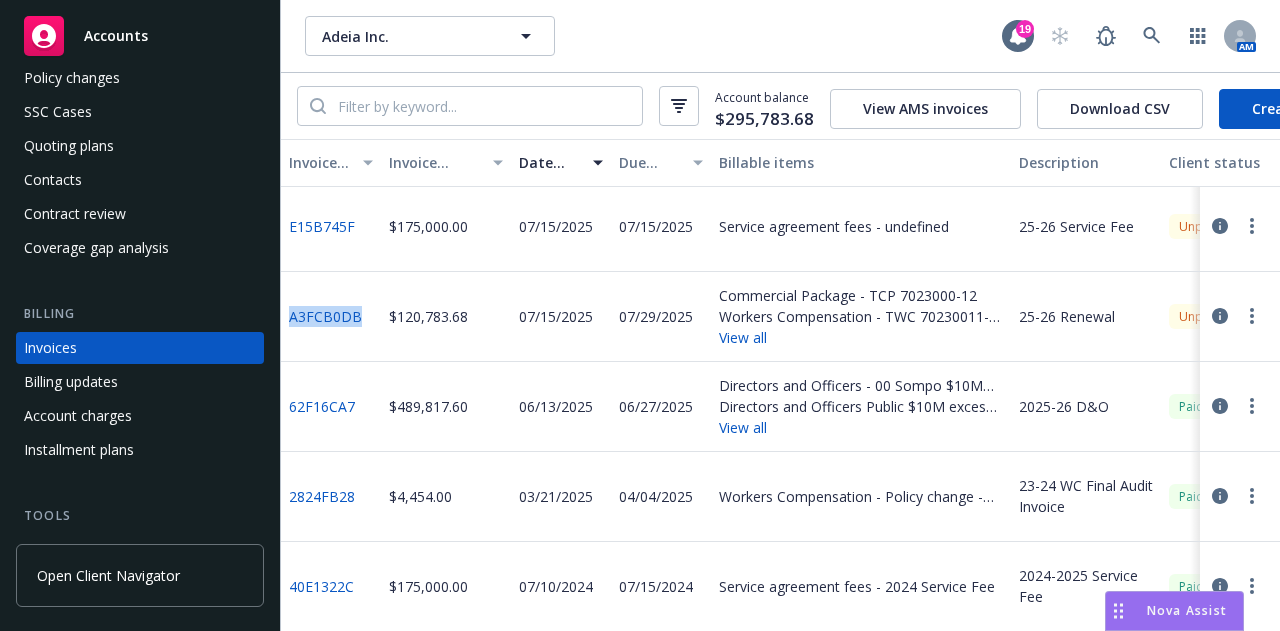 click 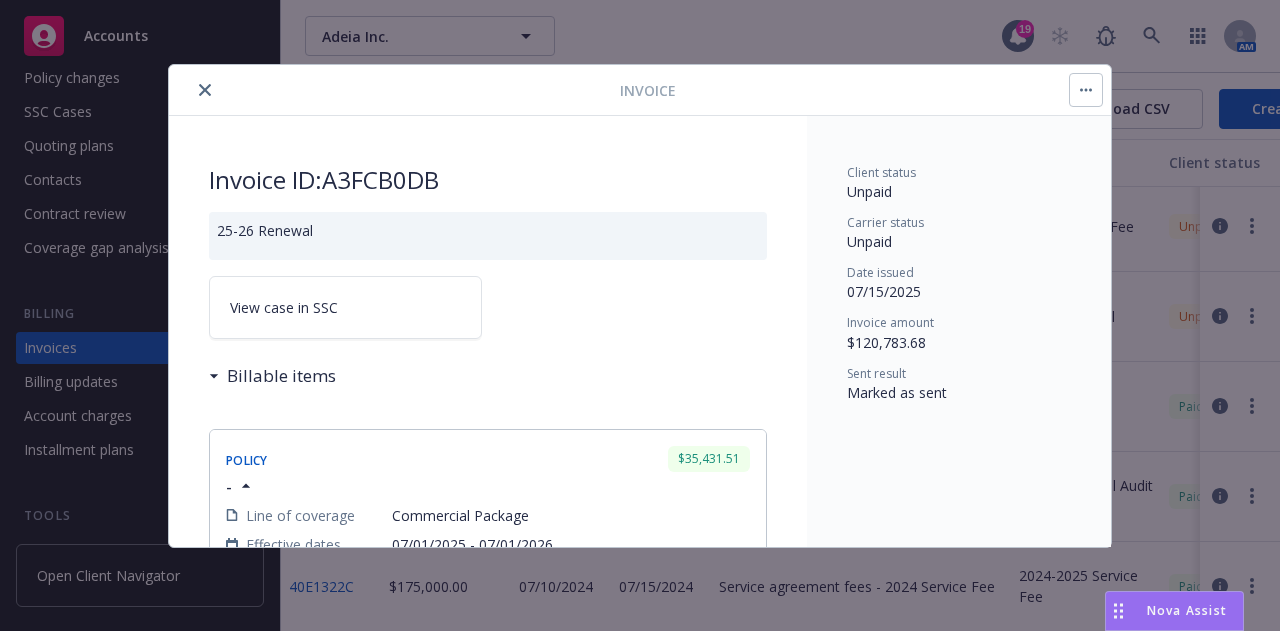 click on "View case in SSC" at bounding box center (284, 307) 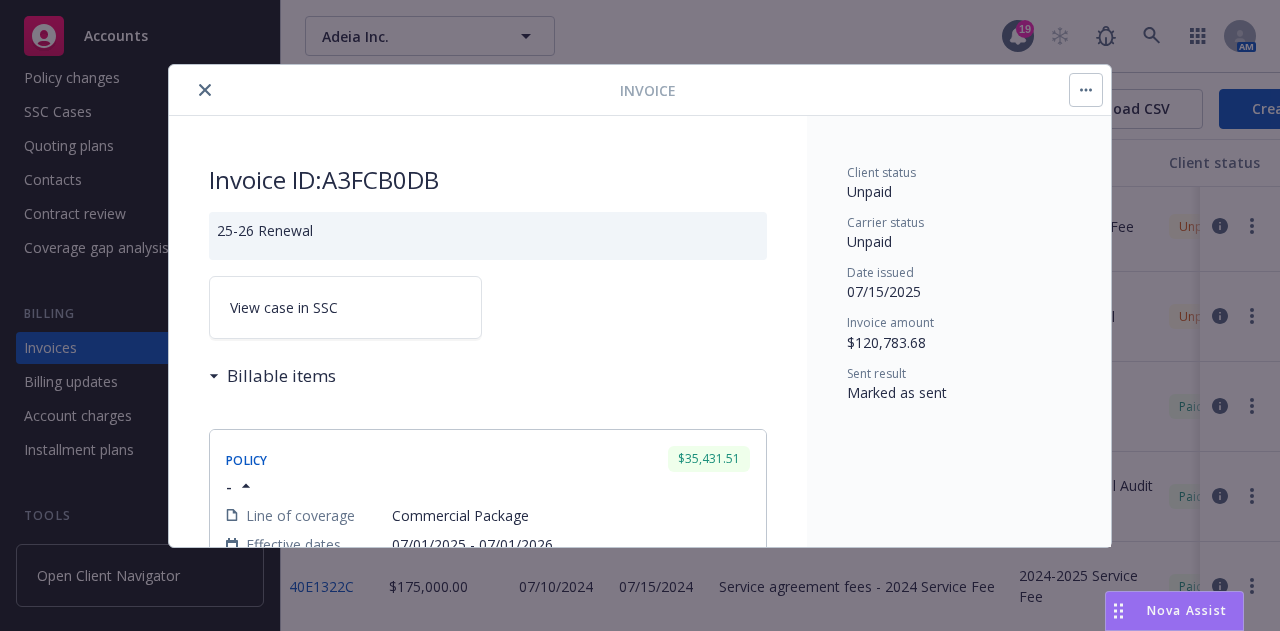click at bounding box center (205, 90) 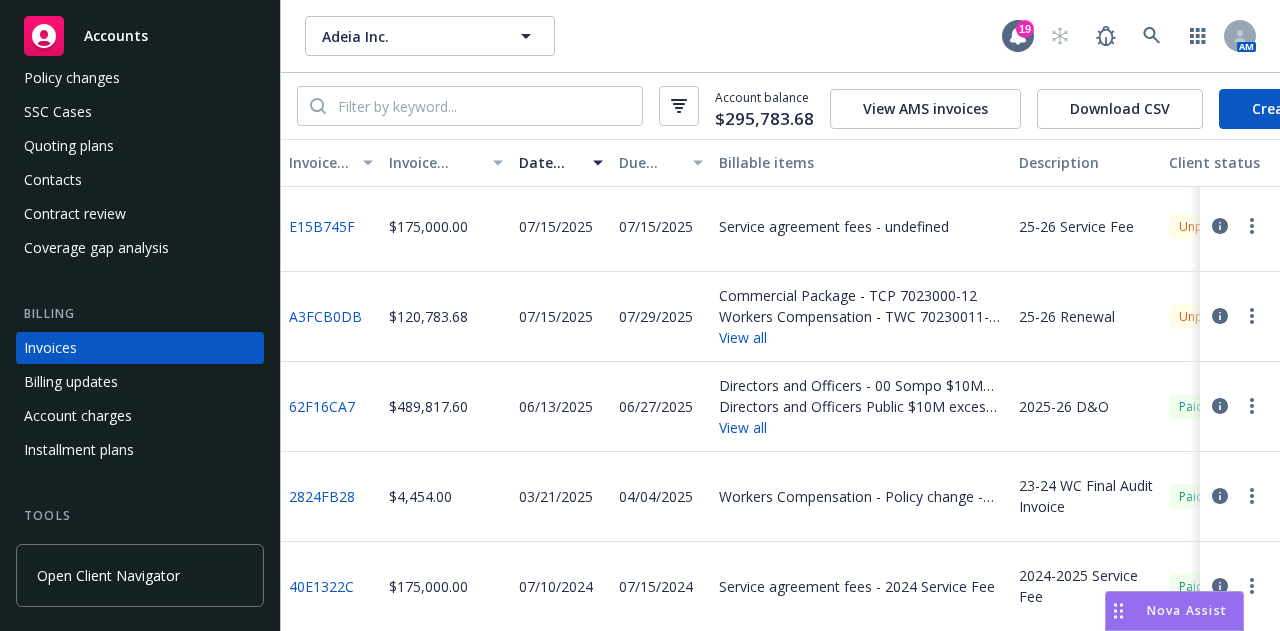 click 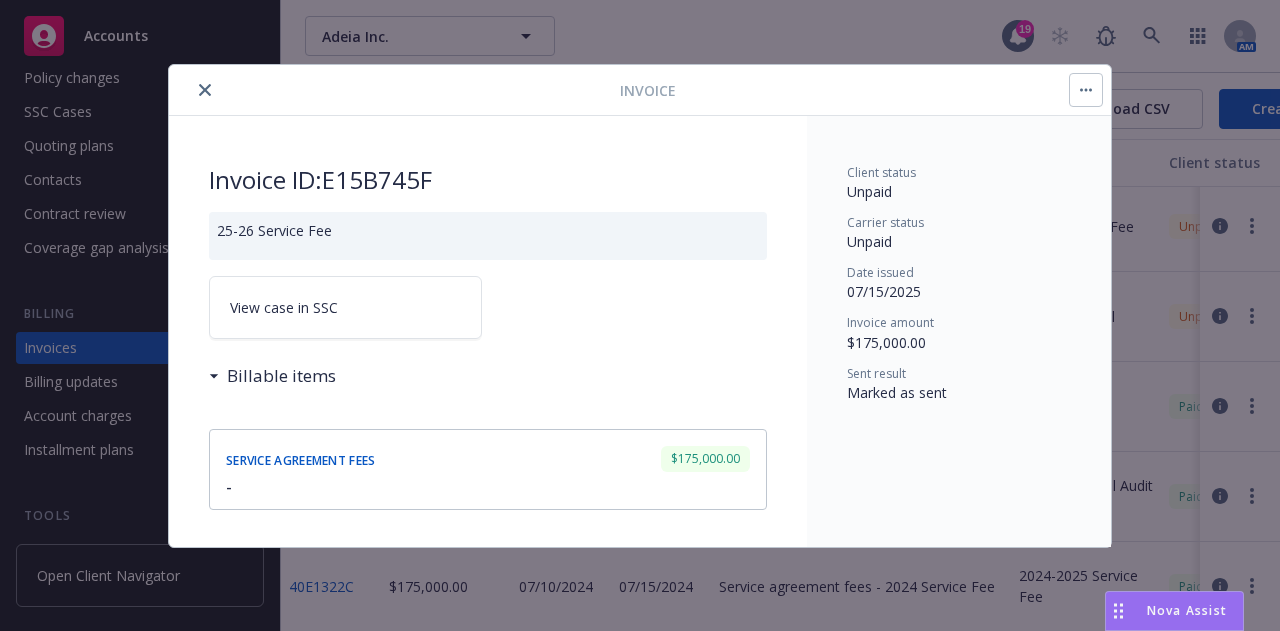 click on "View case in SSC" at bounding box center (345, 307) 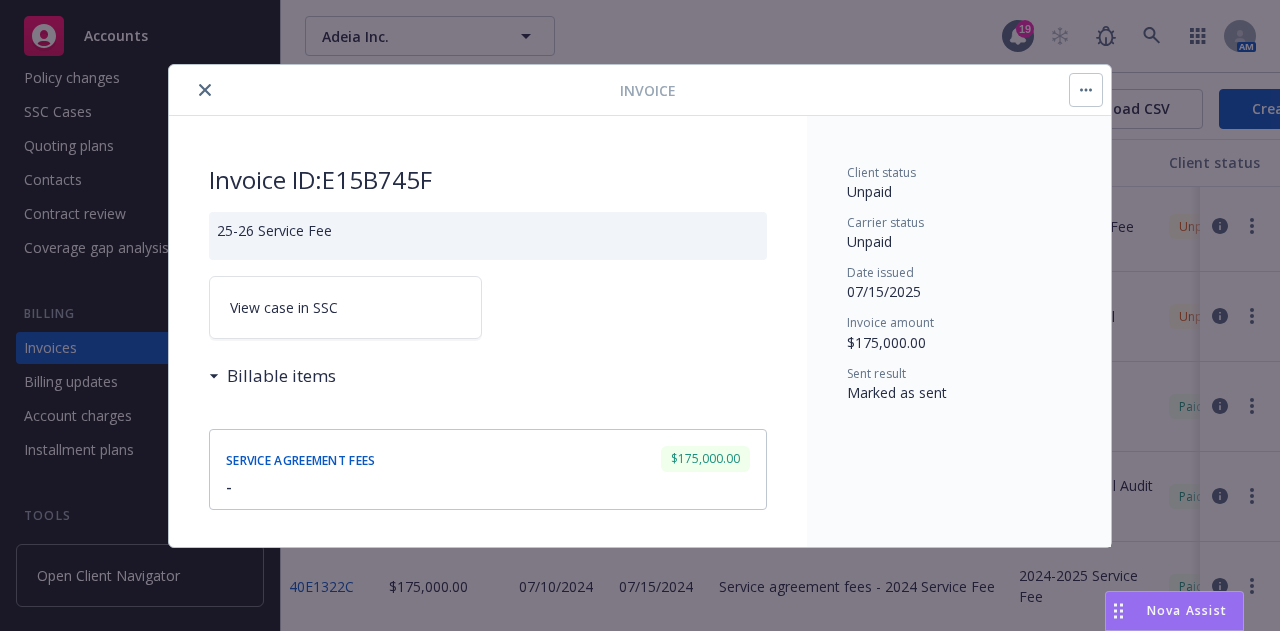 click at bounding box center [205, 90] 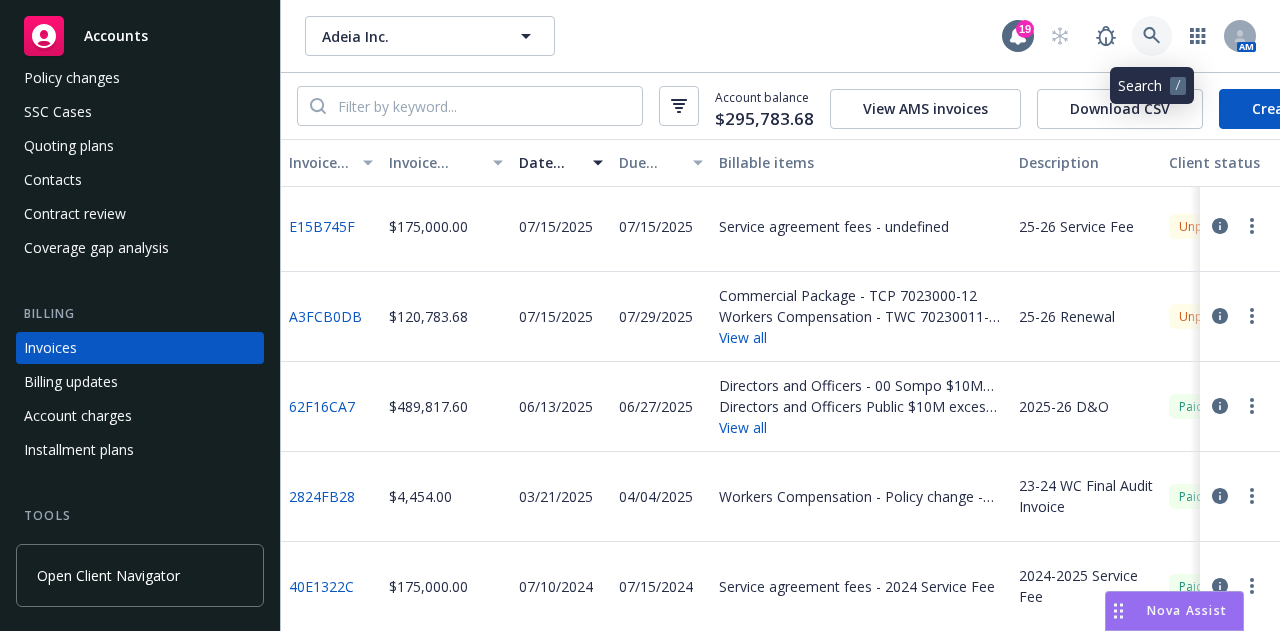 click at bounding box center (1152, 36) 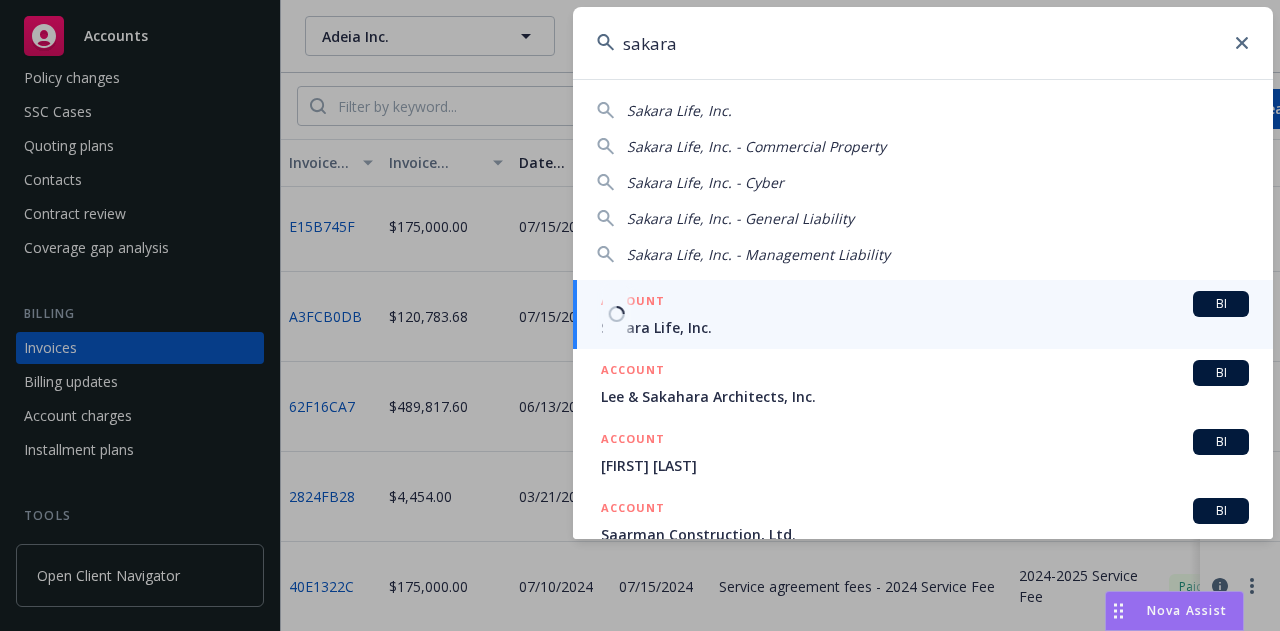 type on "sakara" 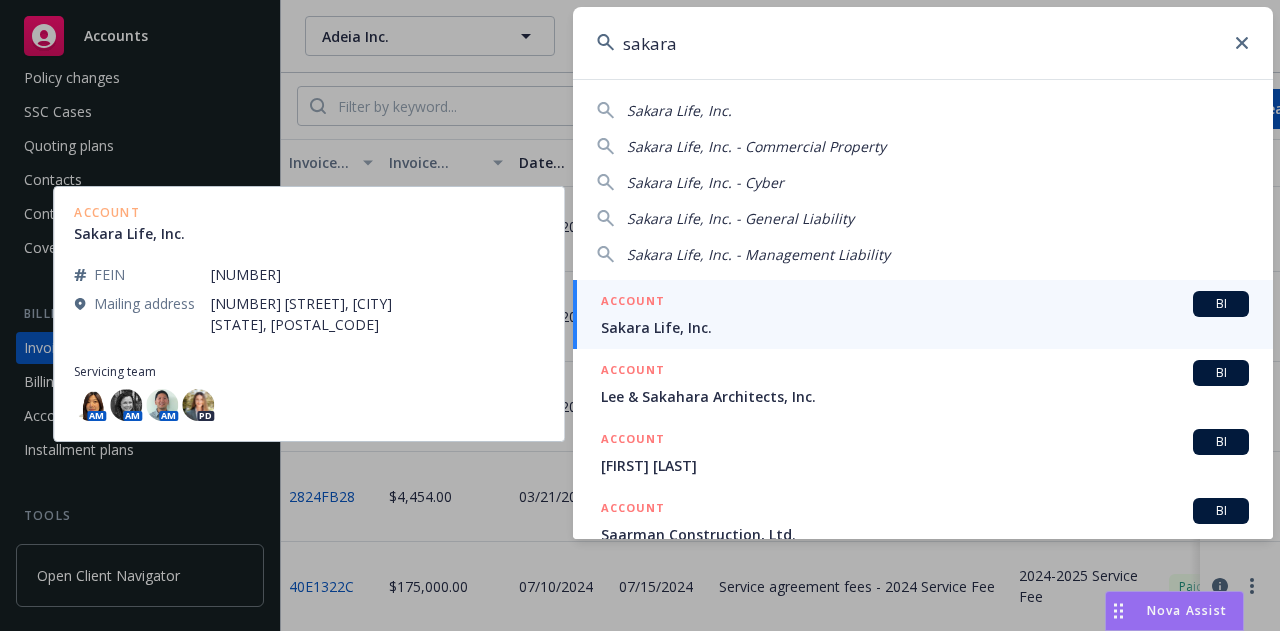 click on "Sakara Life, Inc." at bounding box center [925, 327] 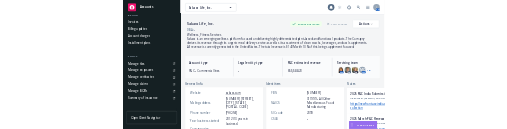 scroll, scrollTop: 514, scrollLeft: 0, axis: vertical 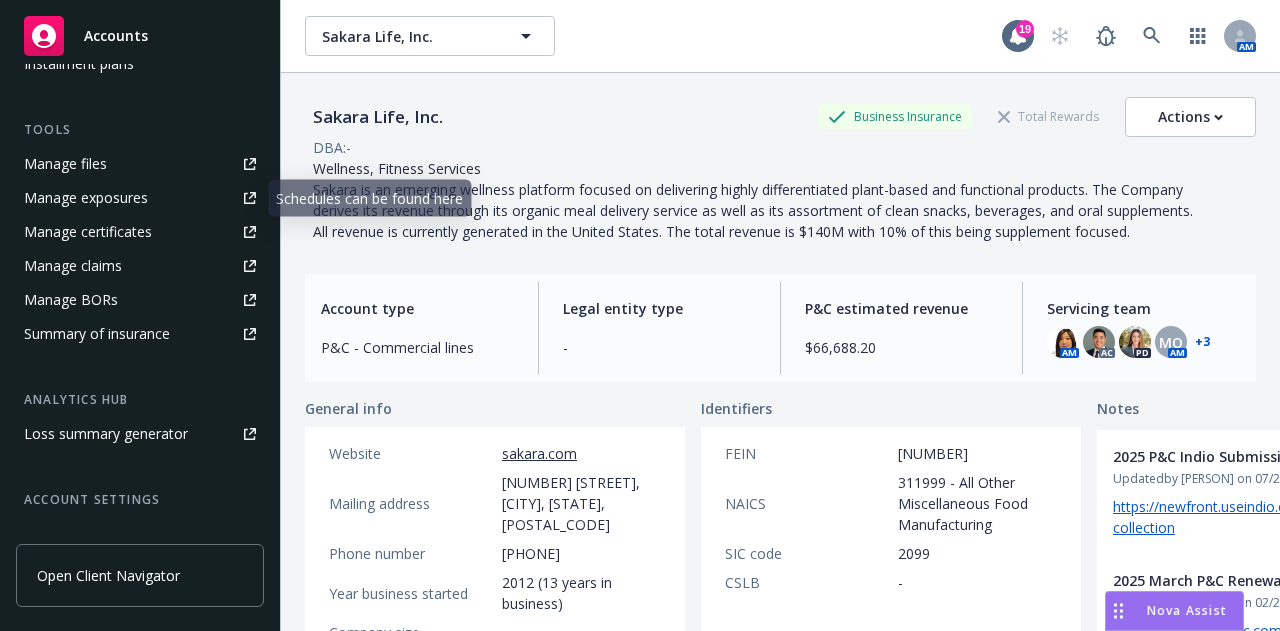 click on "Manage files" at bounding box center [140, 164] 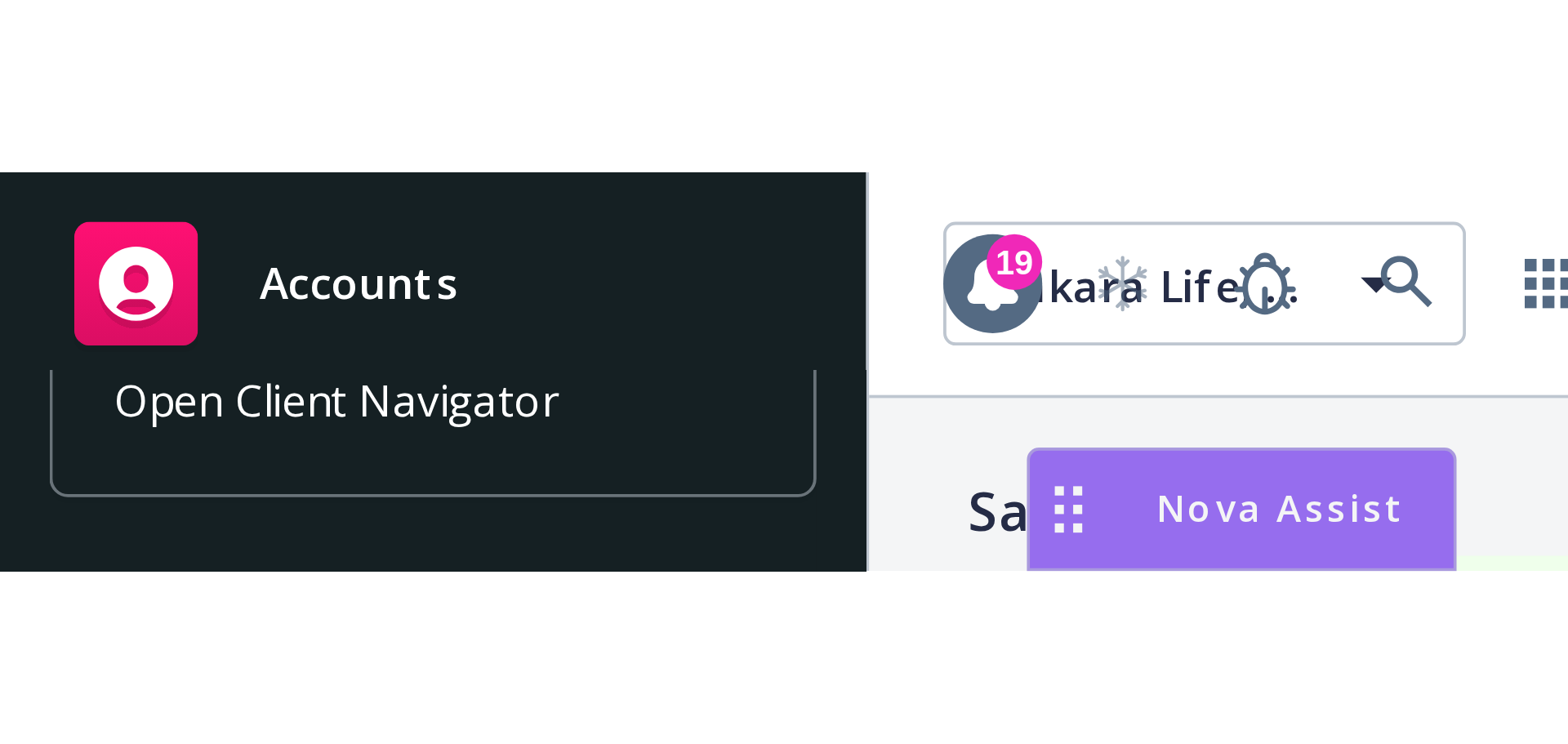 scroll, scrollTop: 320, scrollLeft: 0, axis: vertical 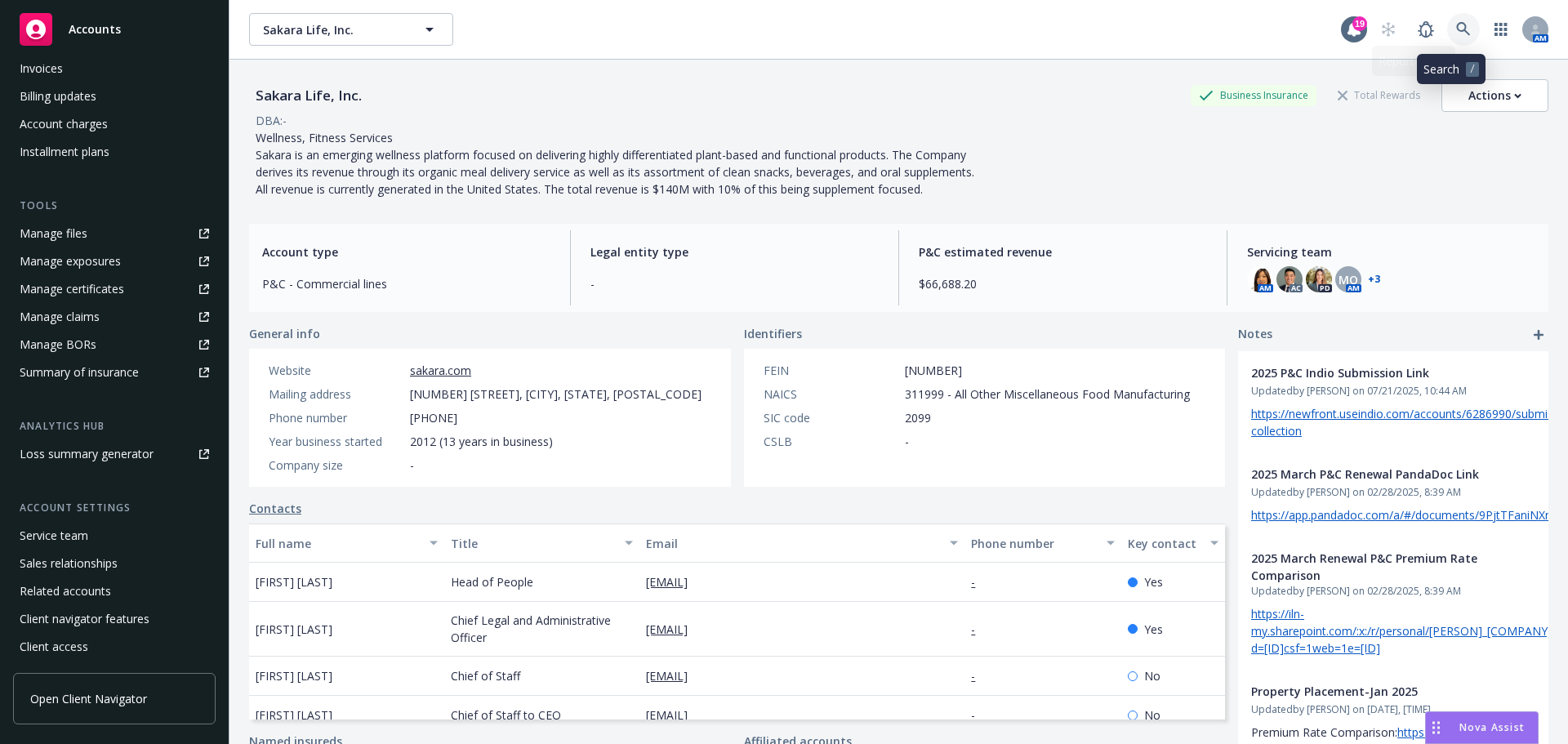 click 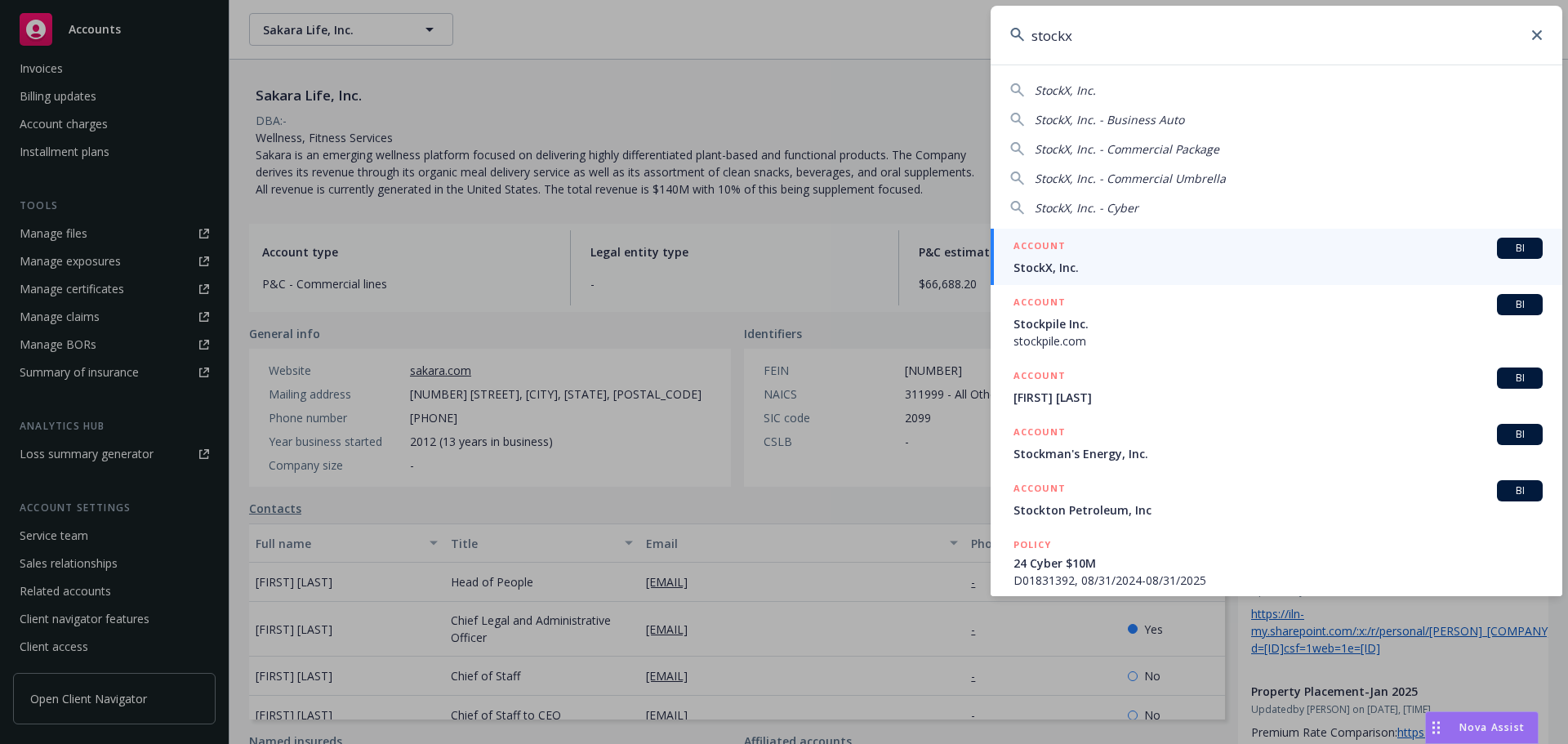 type on "stockx" 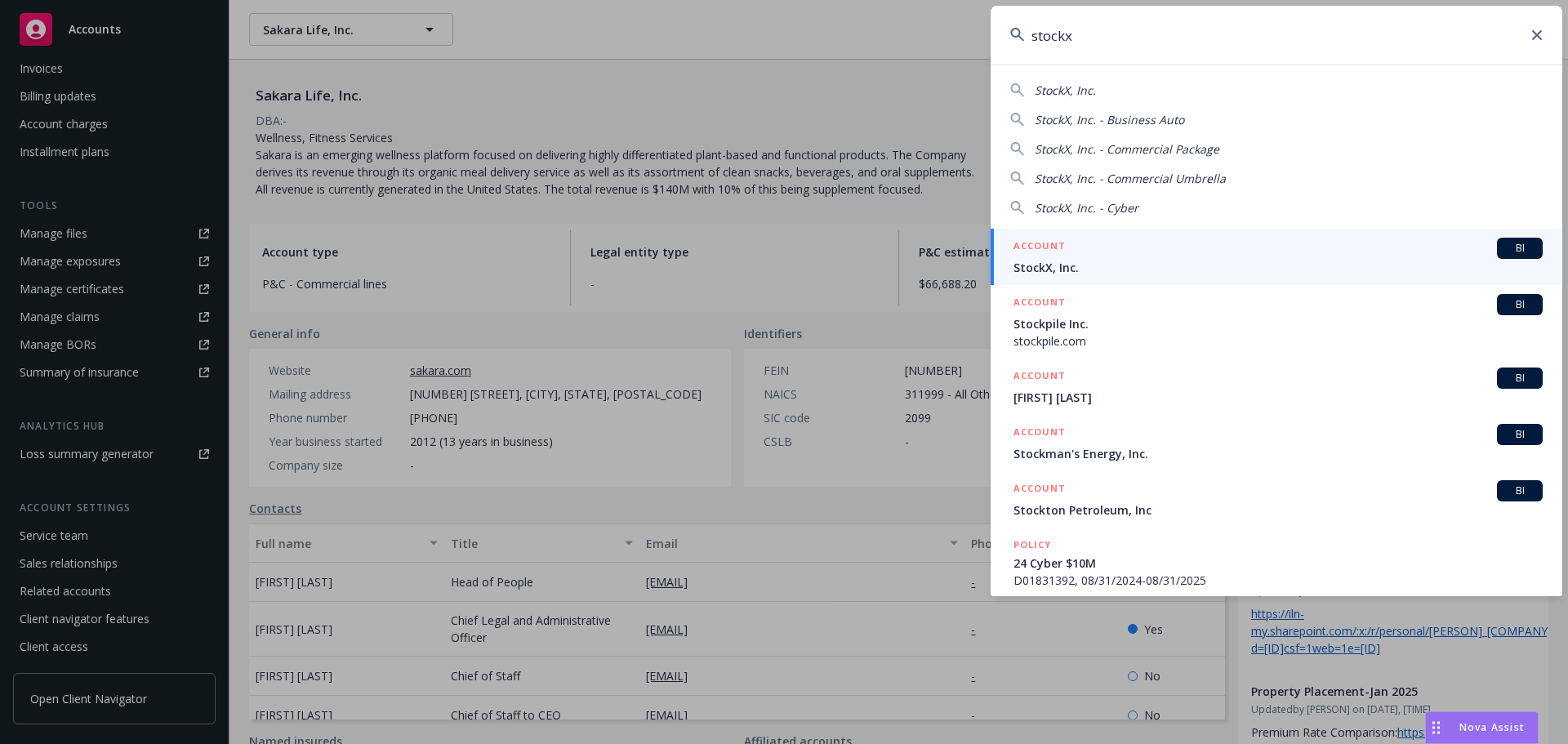 click on "StockX, Inc." at bounding box center [1278, 267] 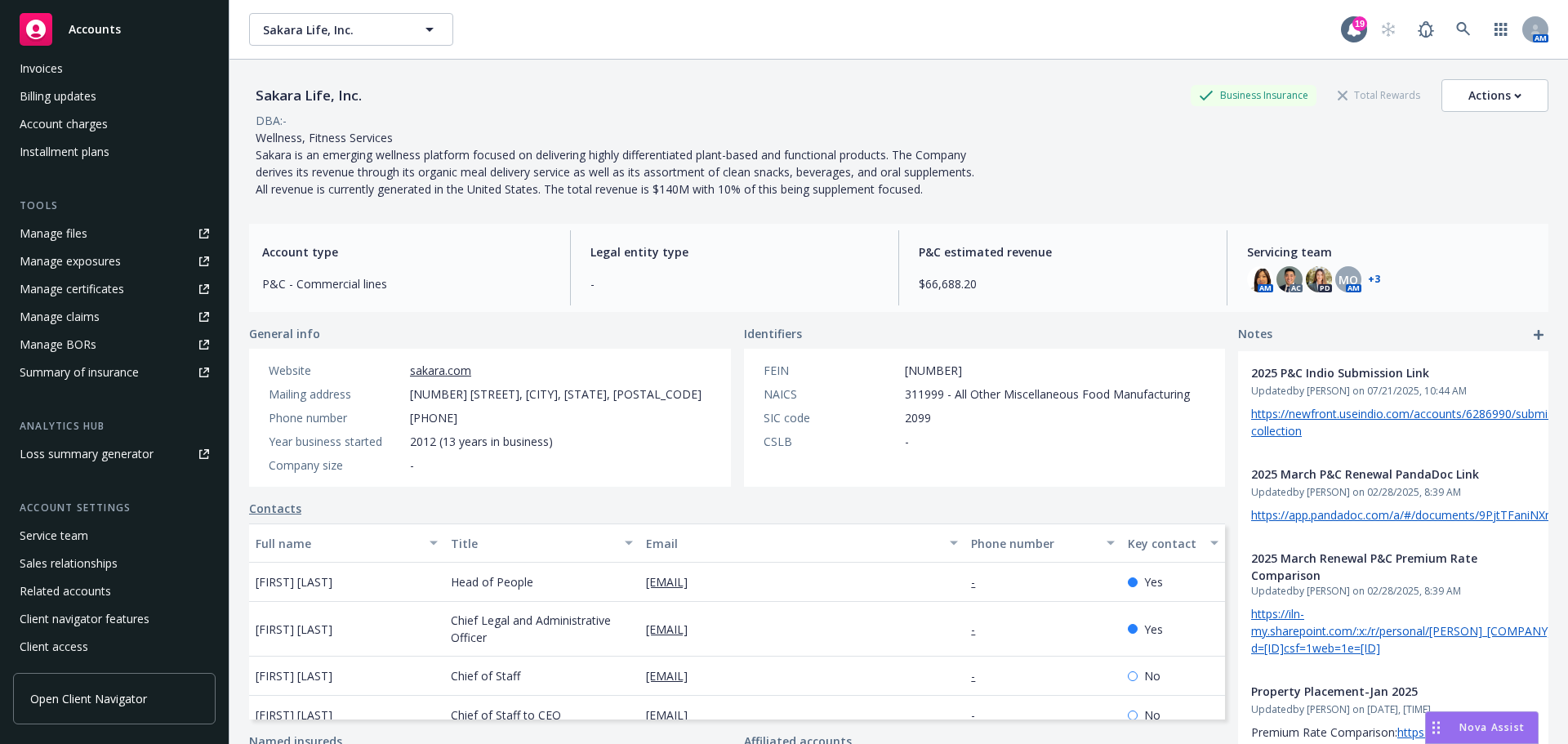 click on "Manage files" at bounding box center [114, 234] 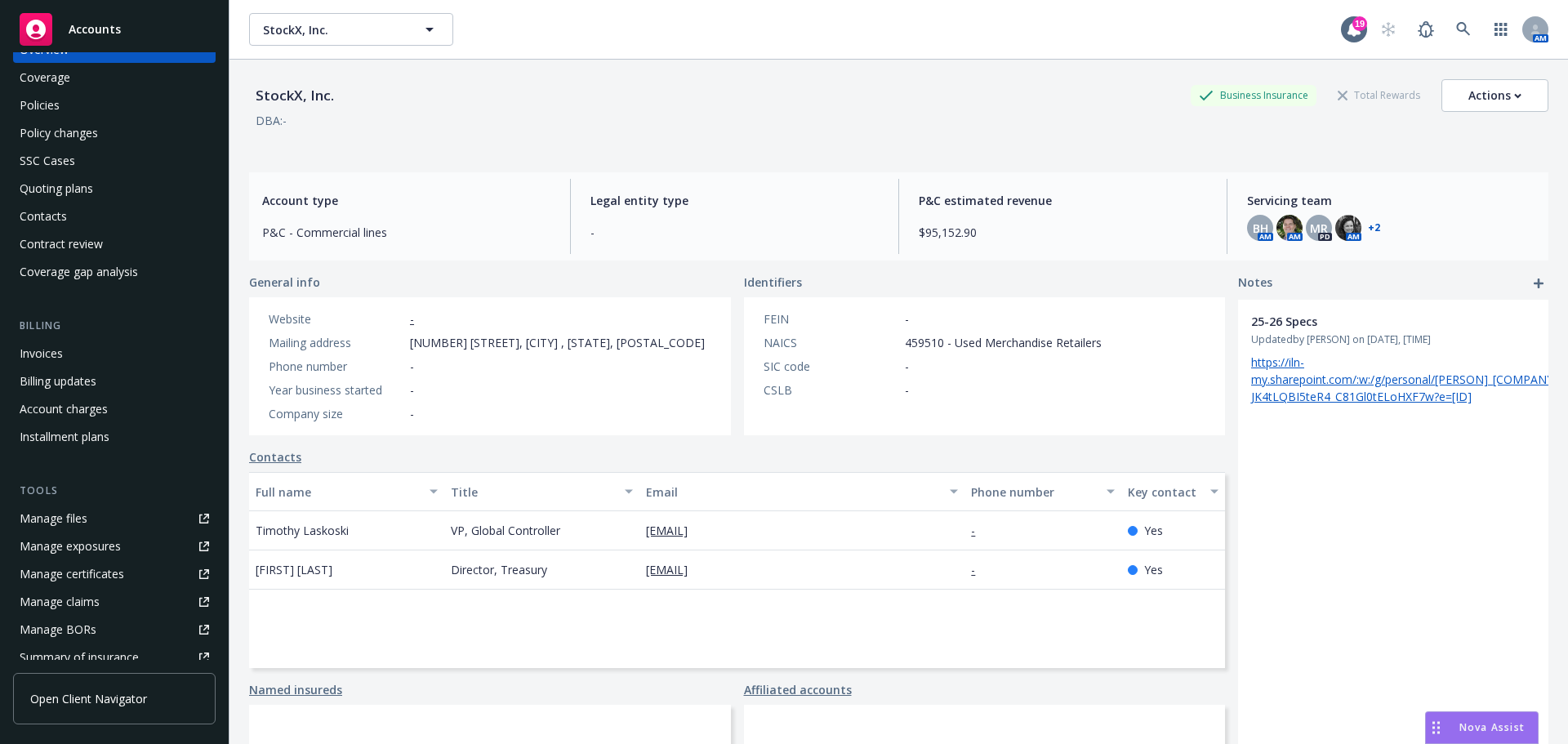 scroll, scrollTop: 34, scrollLeft: 0, axis: vertical 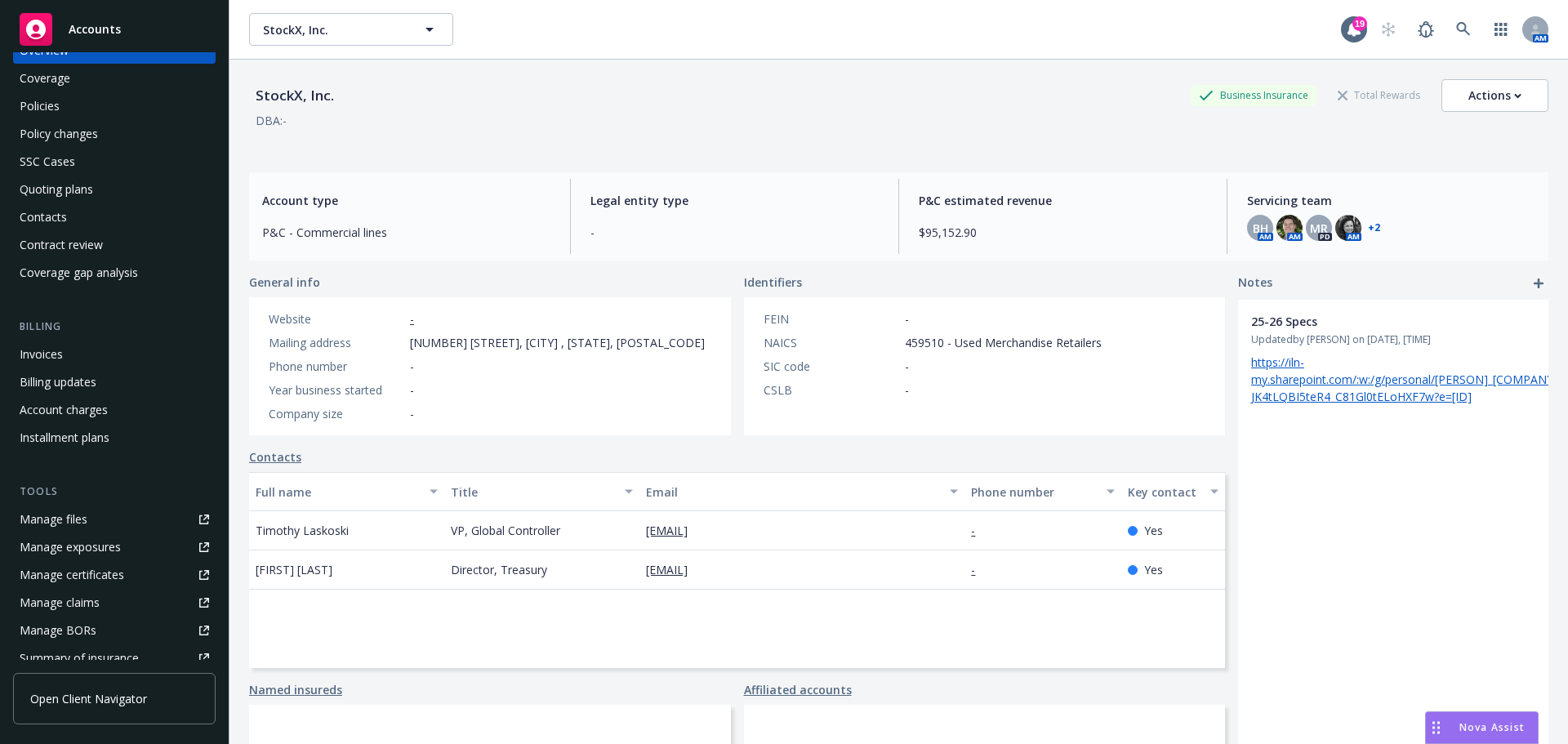 click on "Policy changes" at bounding box center (114, 134) 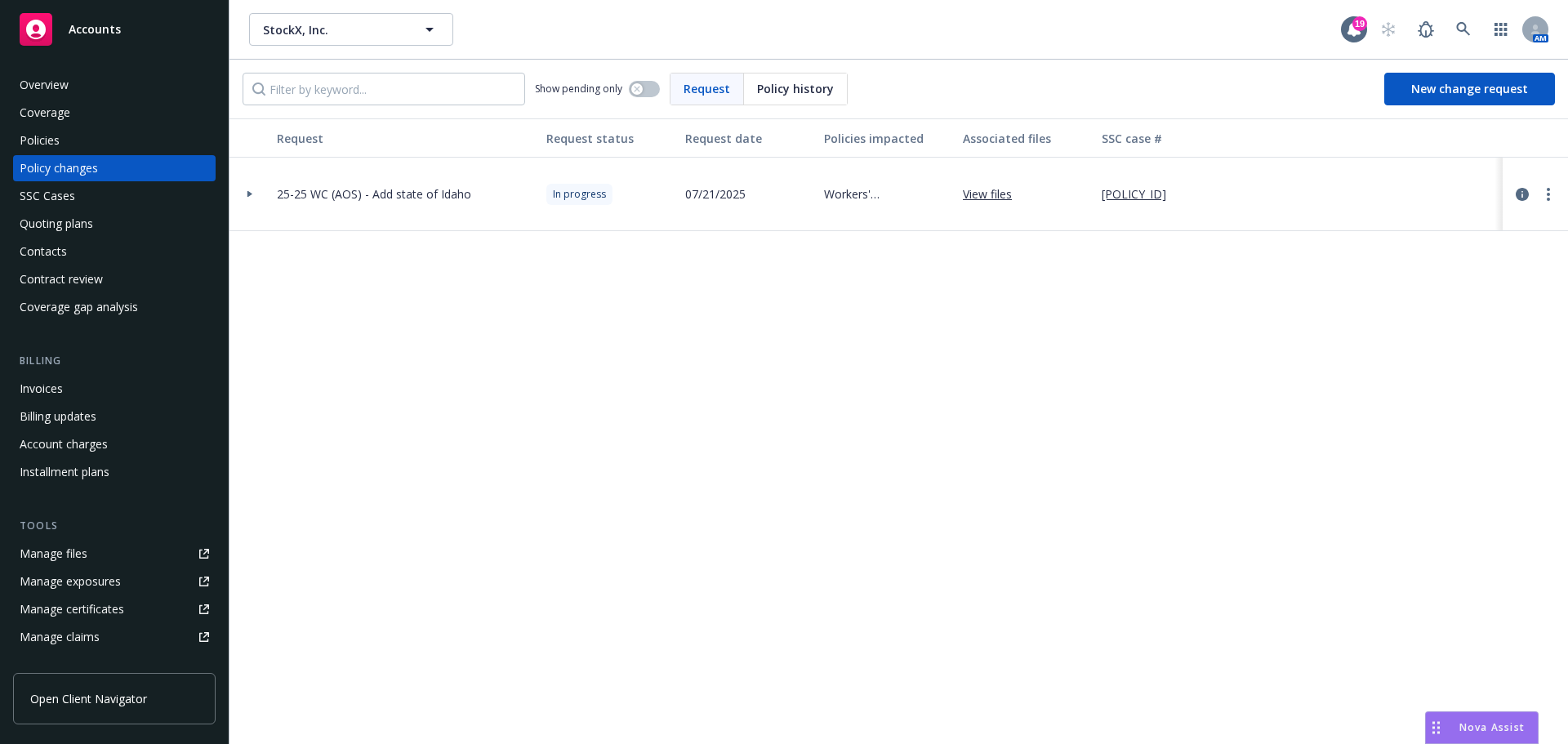 click on "Policies" at bounding box center [114, 140] 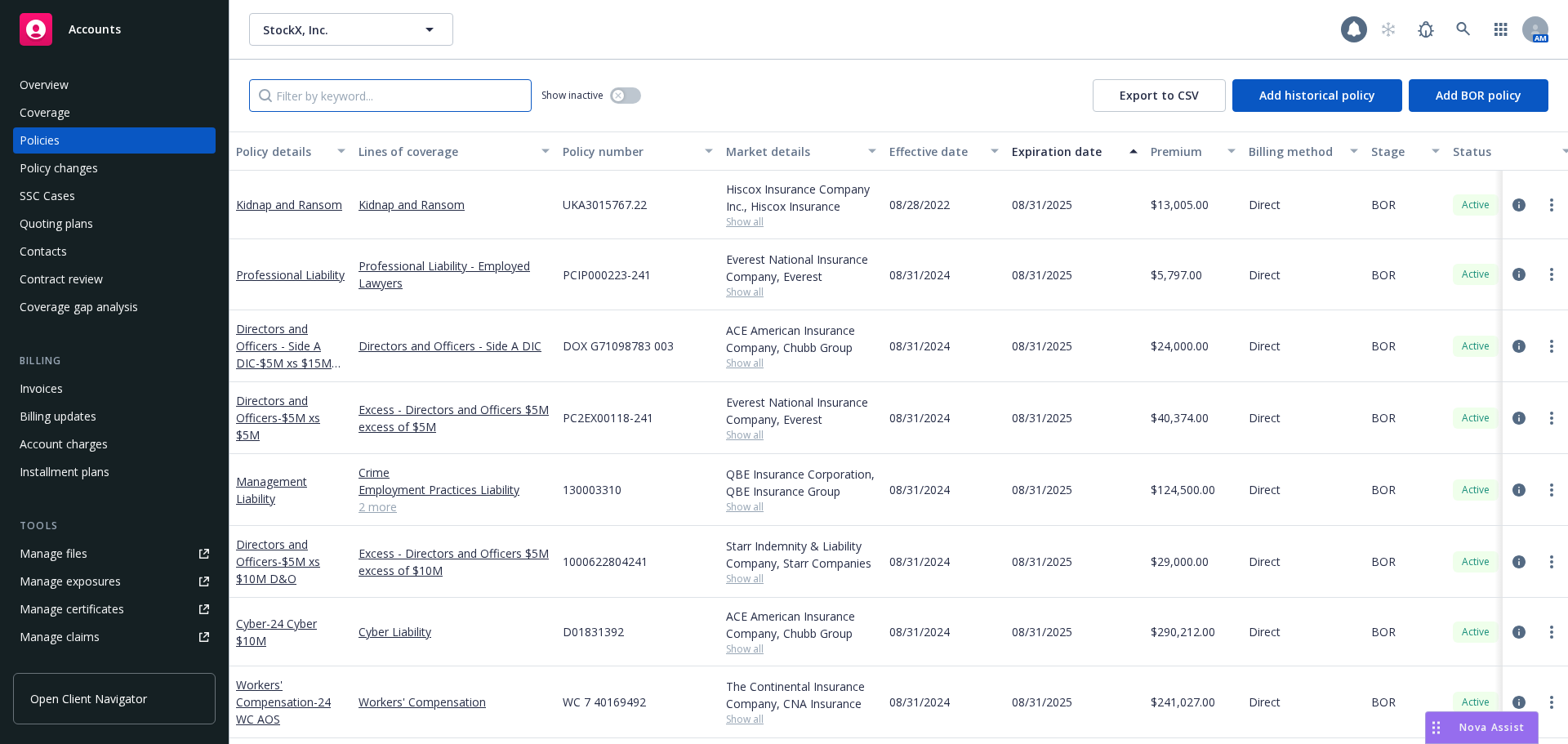 click at bounding box center (390, 96) 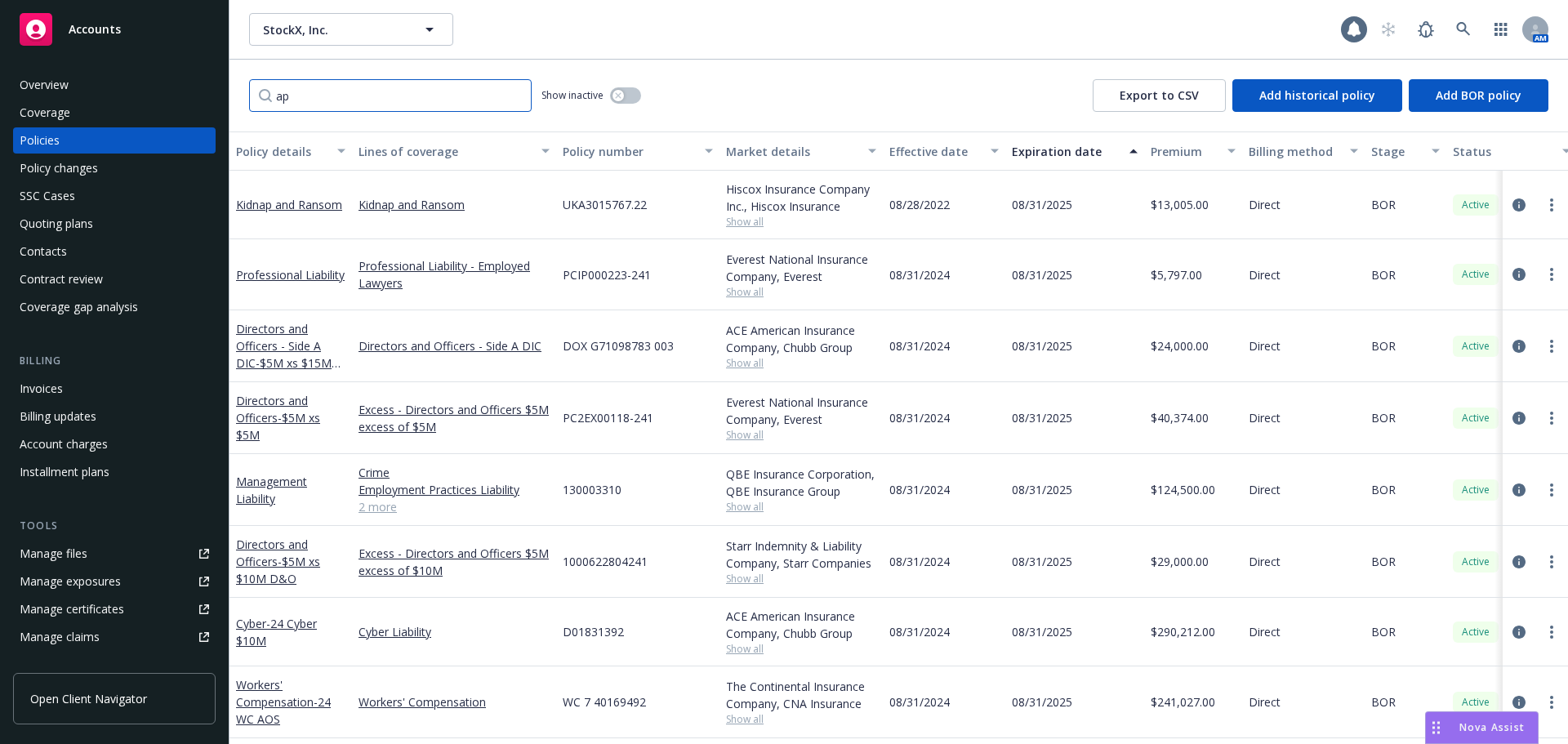 type on "a" 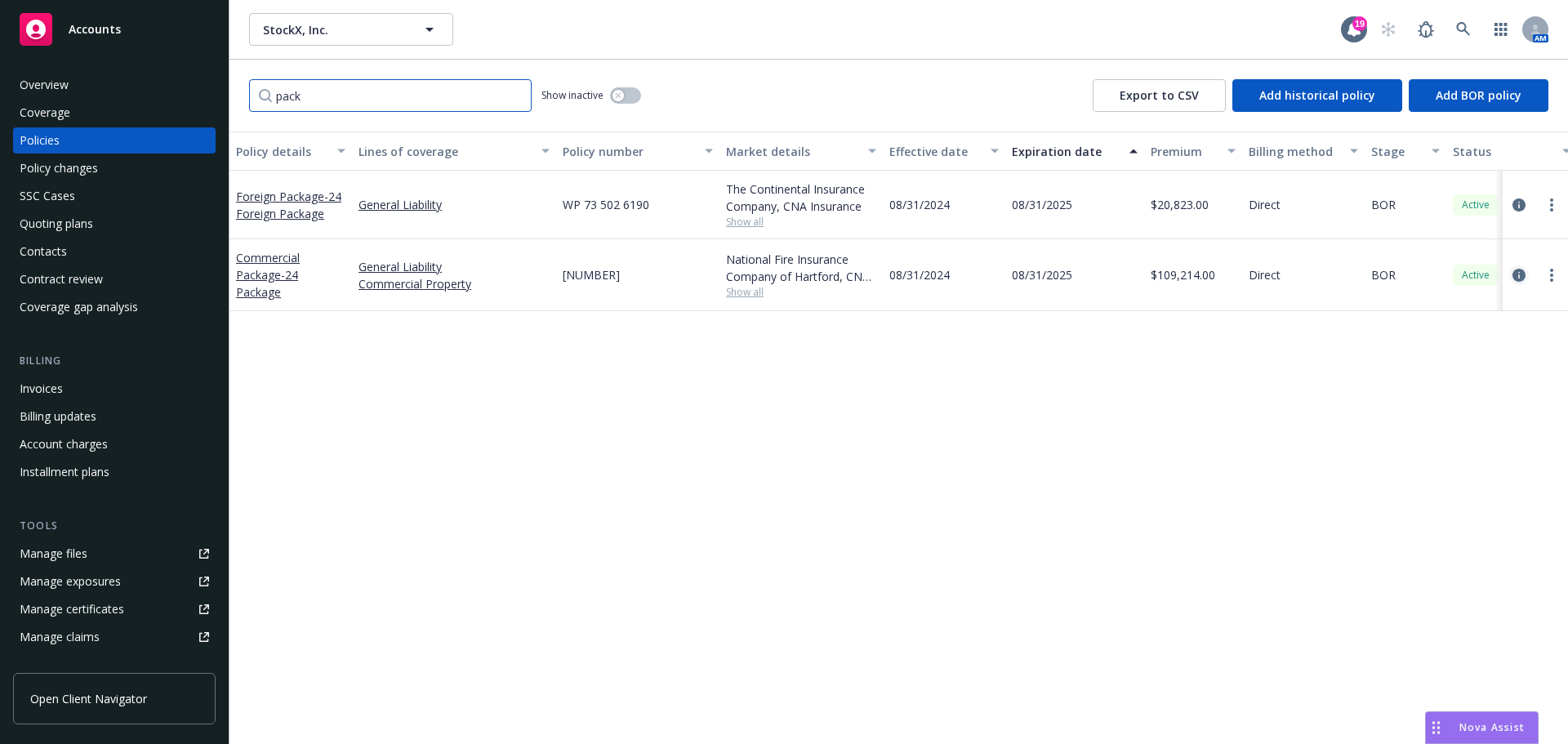type on "pack" 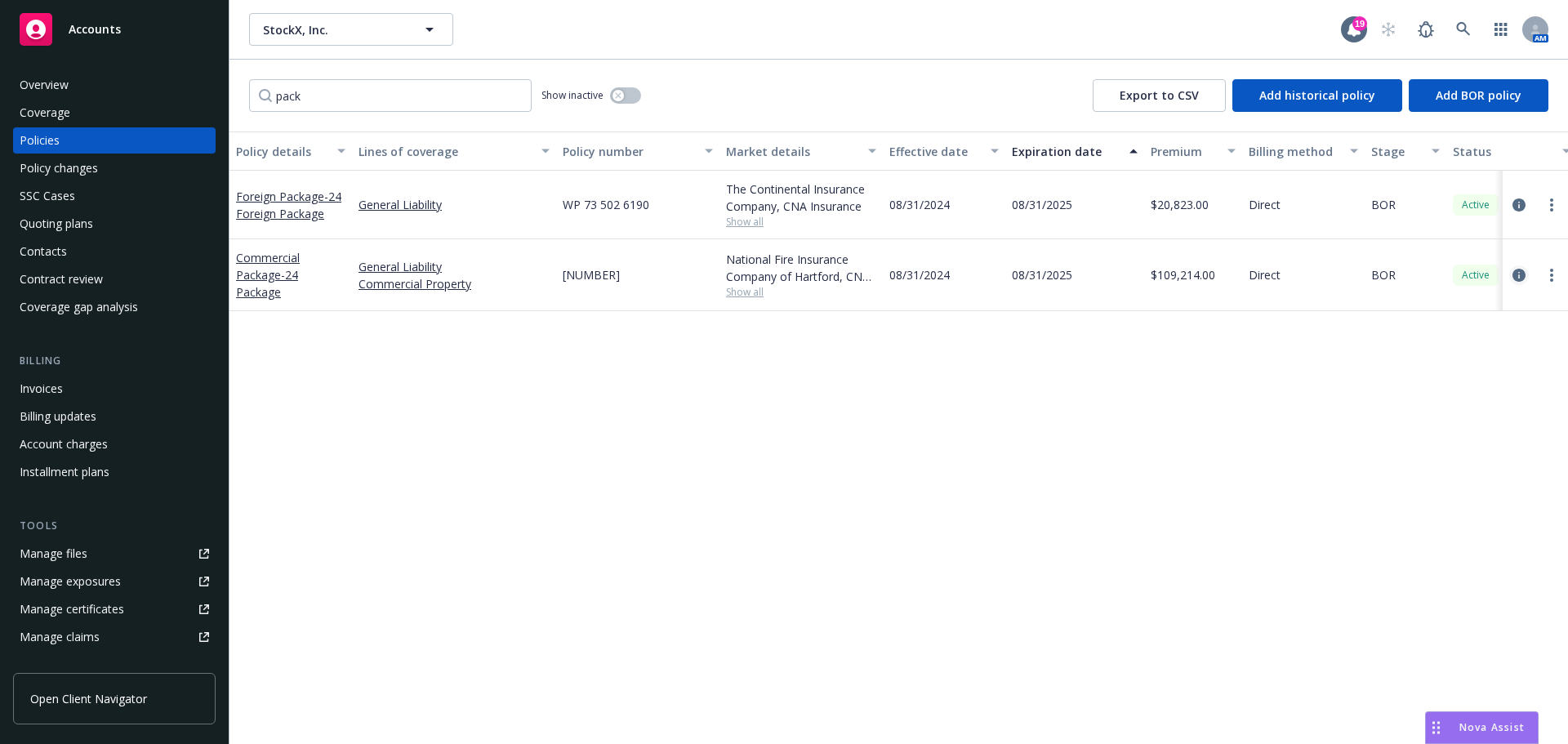 click at bounding box center [1519, 275] 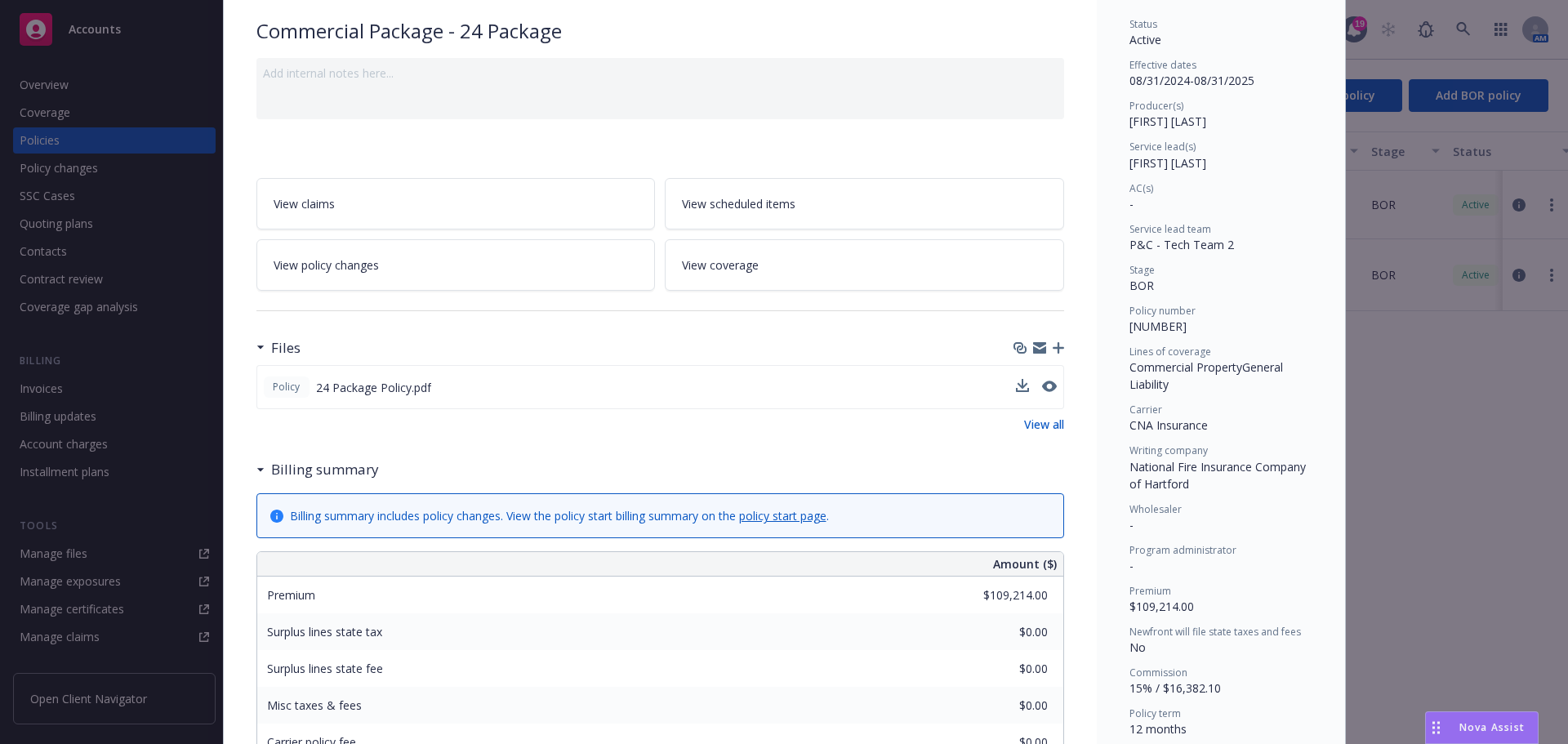 scroll, scrollTop: 119, scrollLeft: 0, axis: vertical 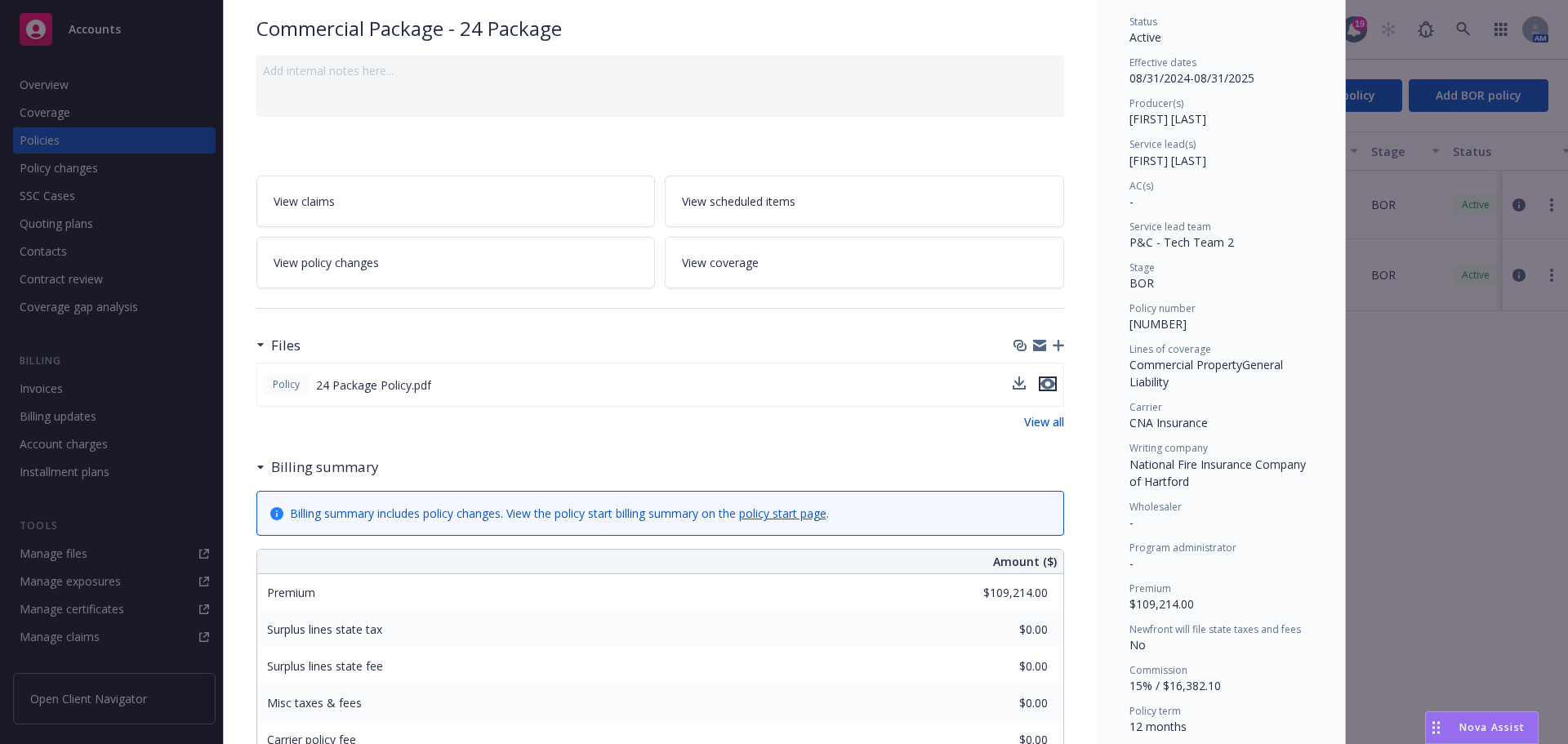 click at bounding box center (1048, 384) 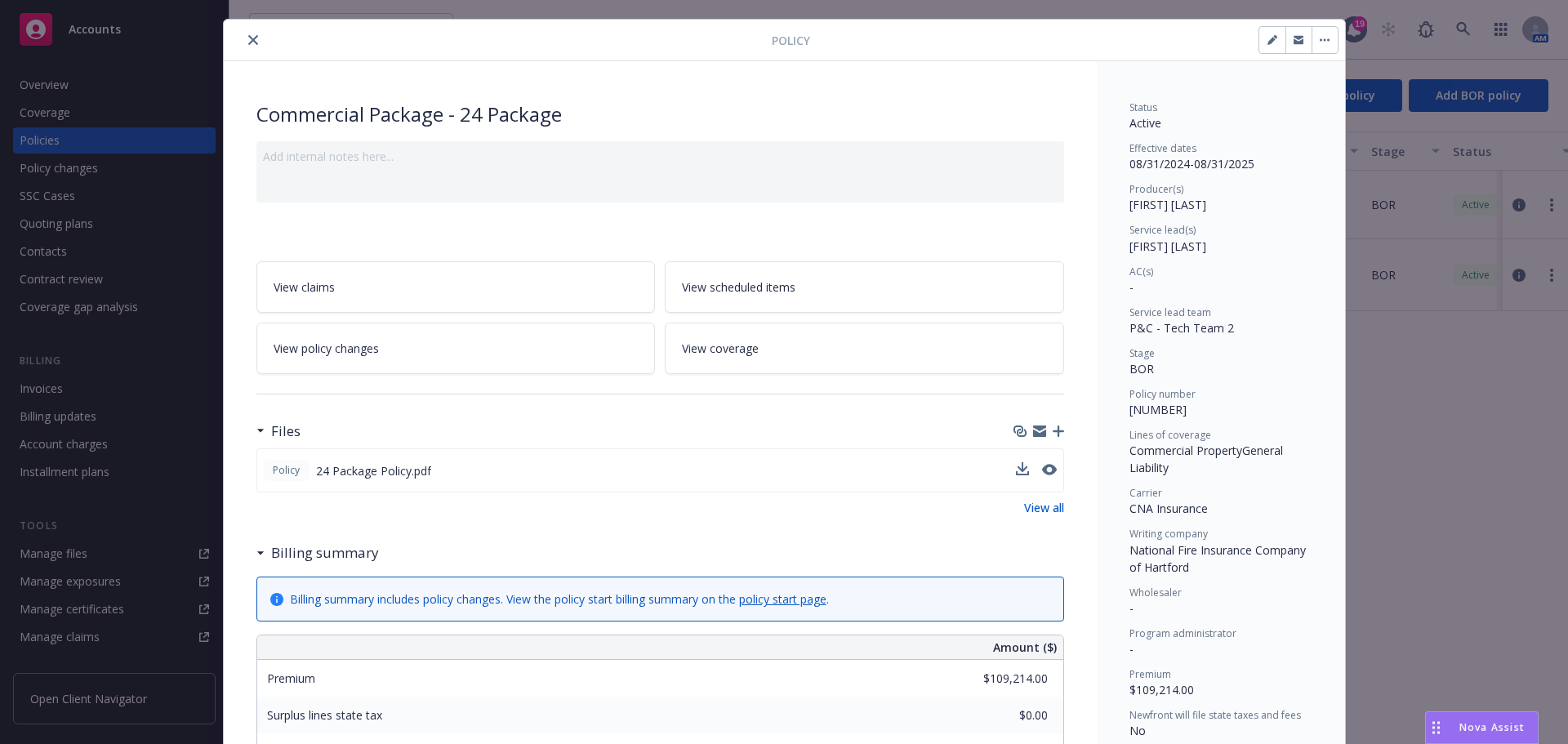 scroll, scrollTop: 32, scrollLeft: 0, axis: vertical 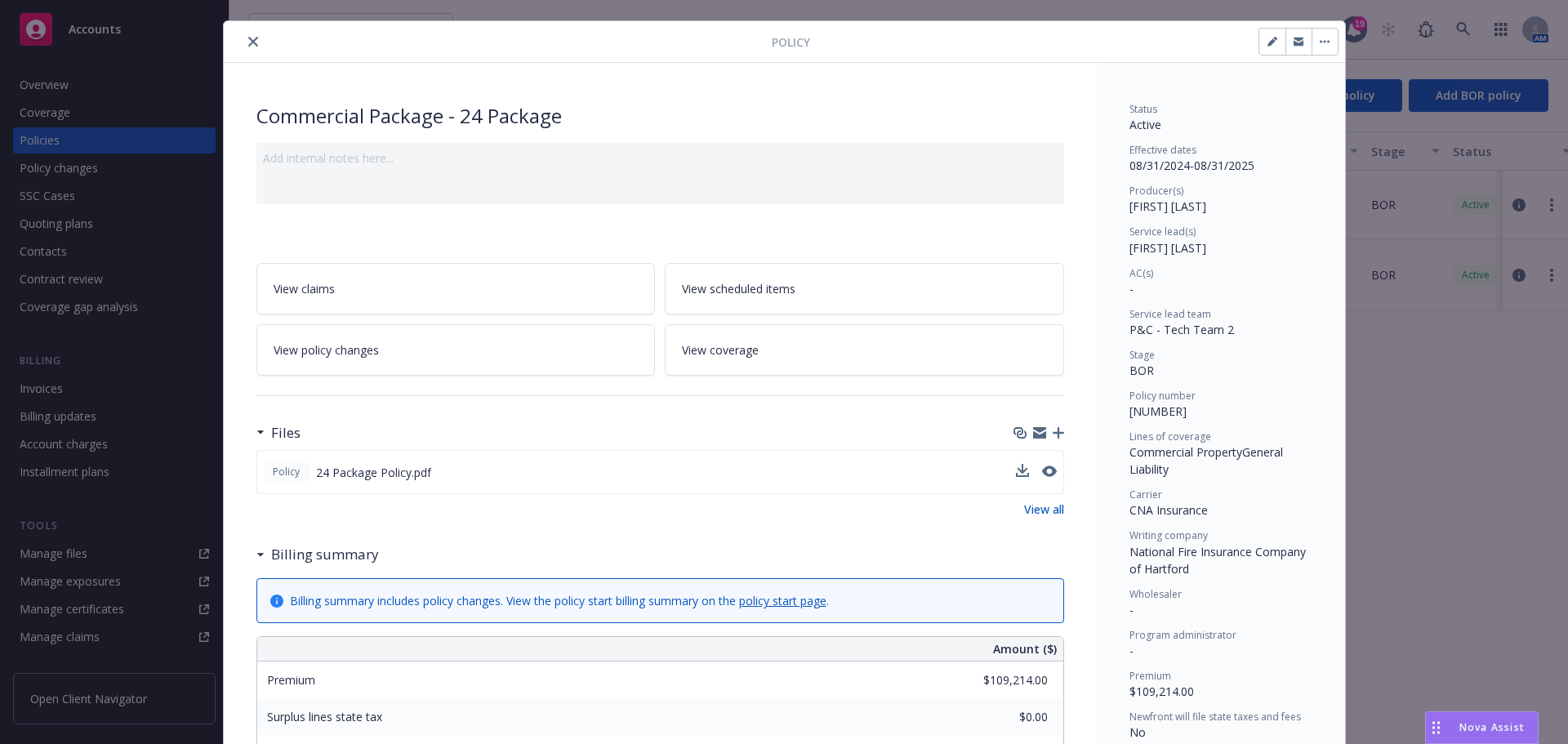 click on "View policy changes" at bounding box center (456, 350) 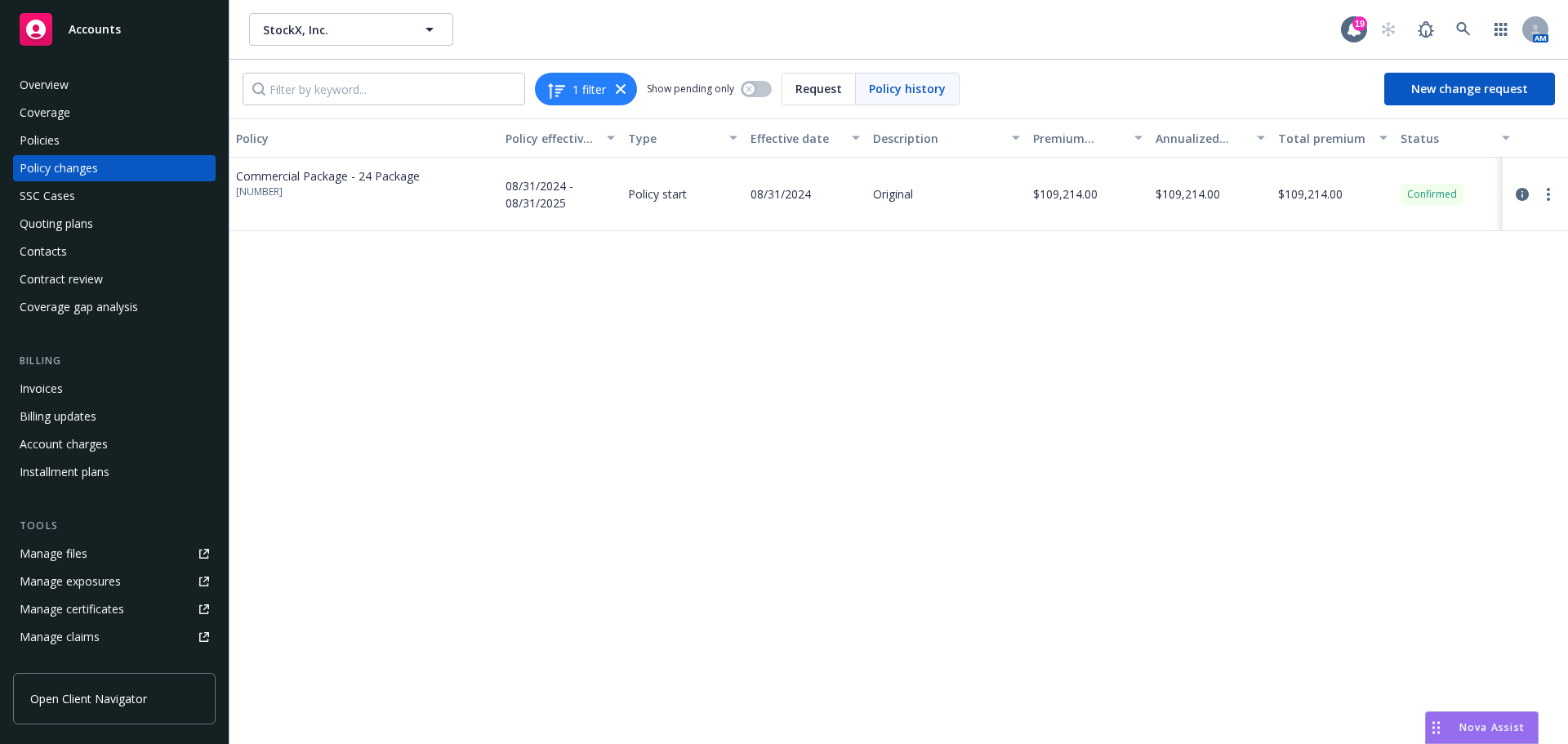 click on "Policies" at bounding box center (114, 140) 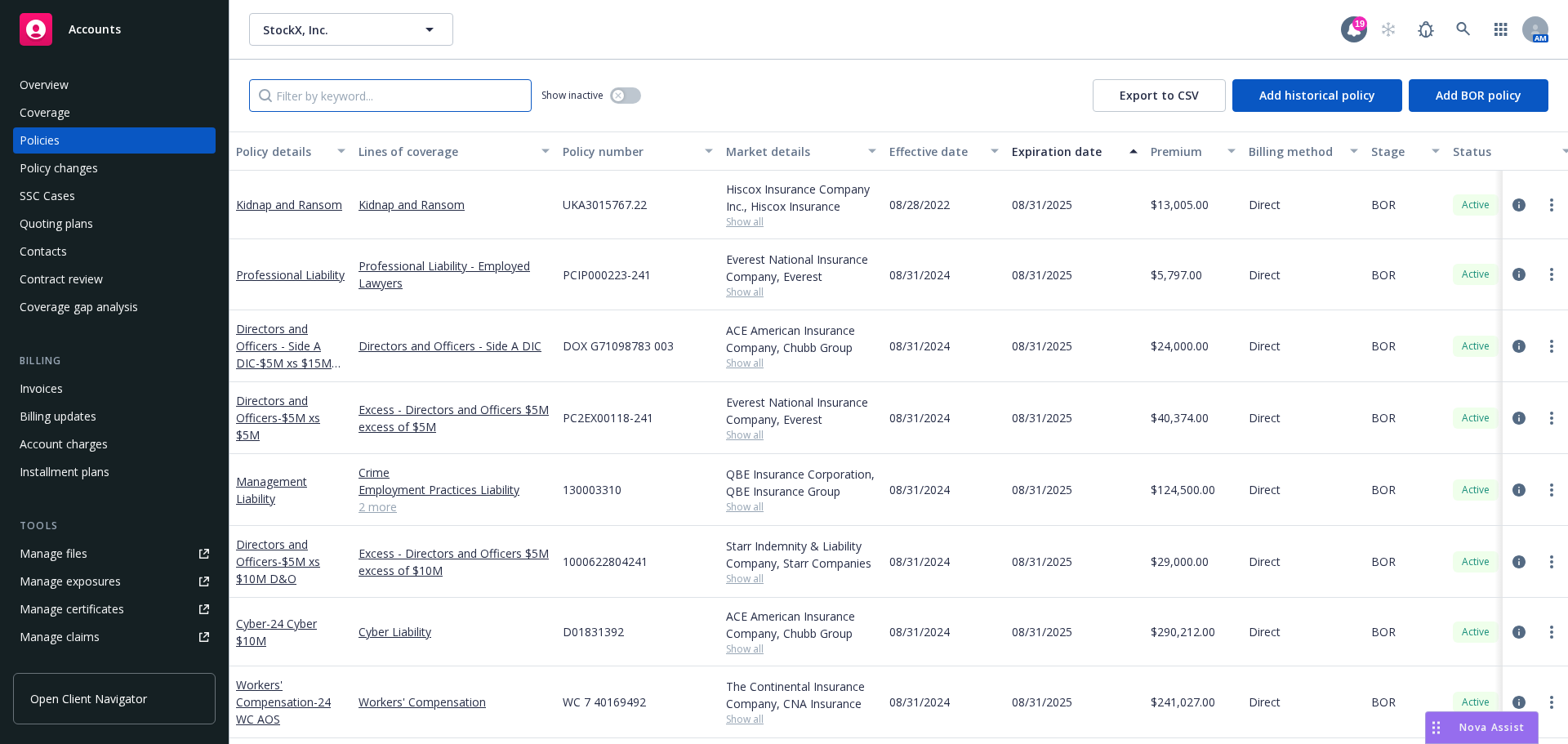 click at bounding box center (390, 96) 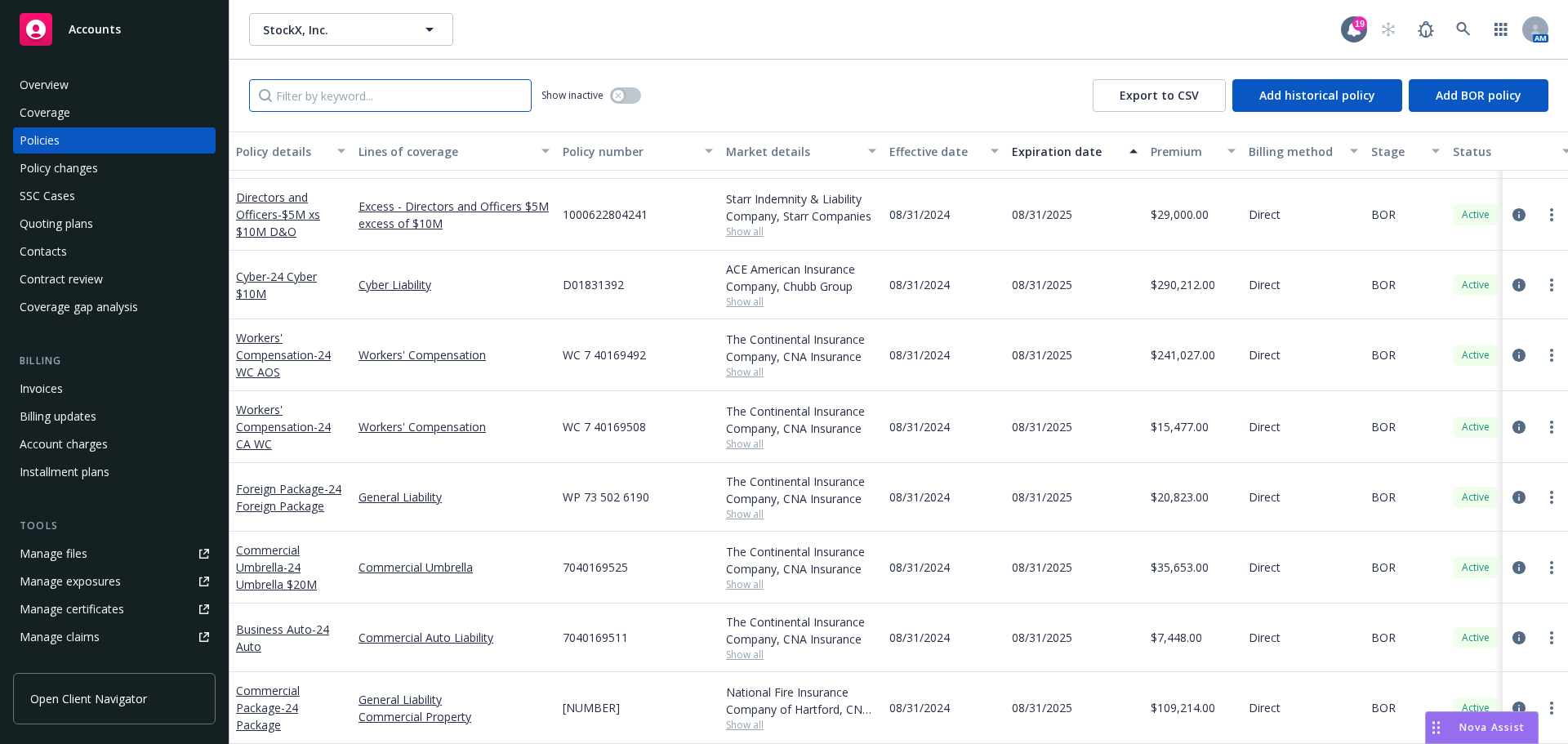 scroll, scrollTop: 337, scrollLeft: 0, axis: vertical 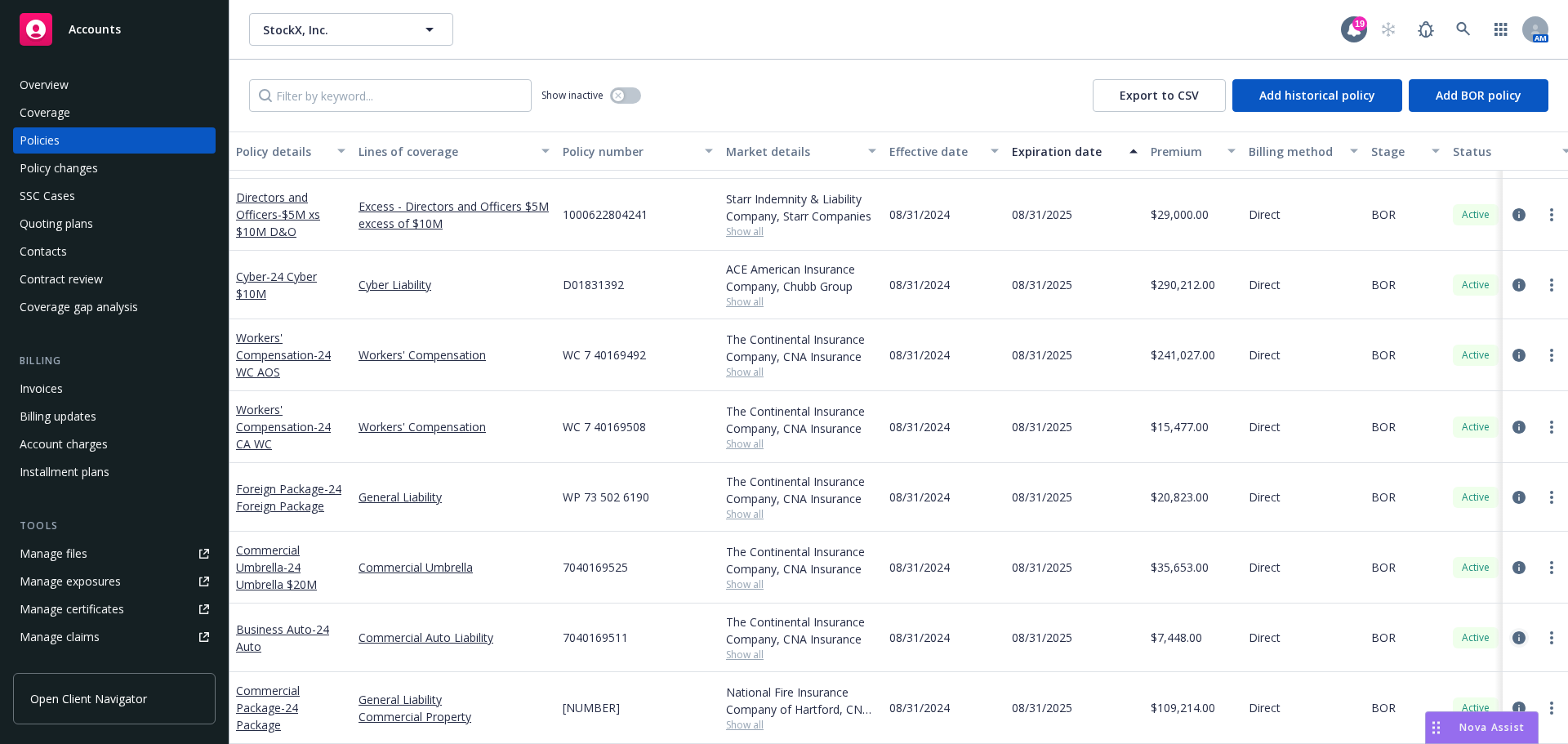 click 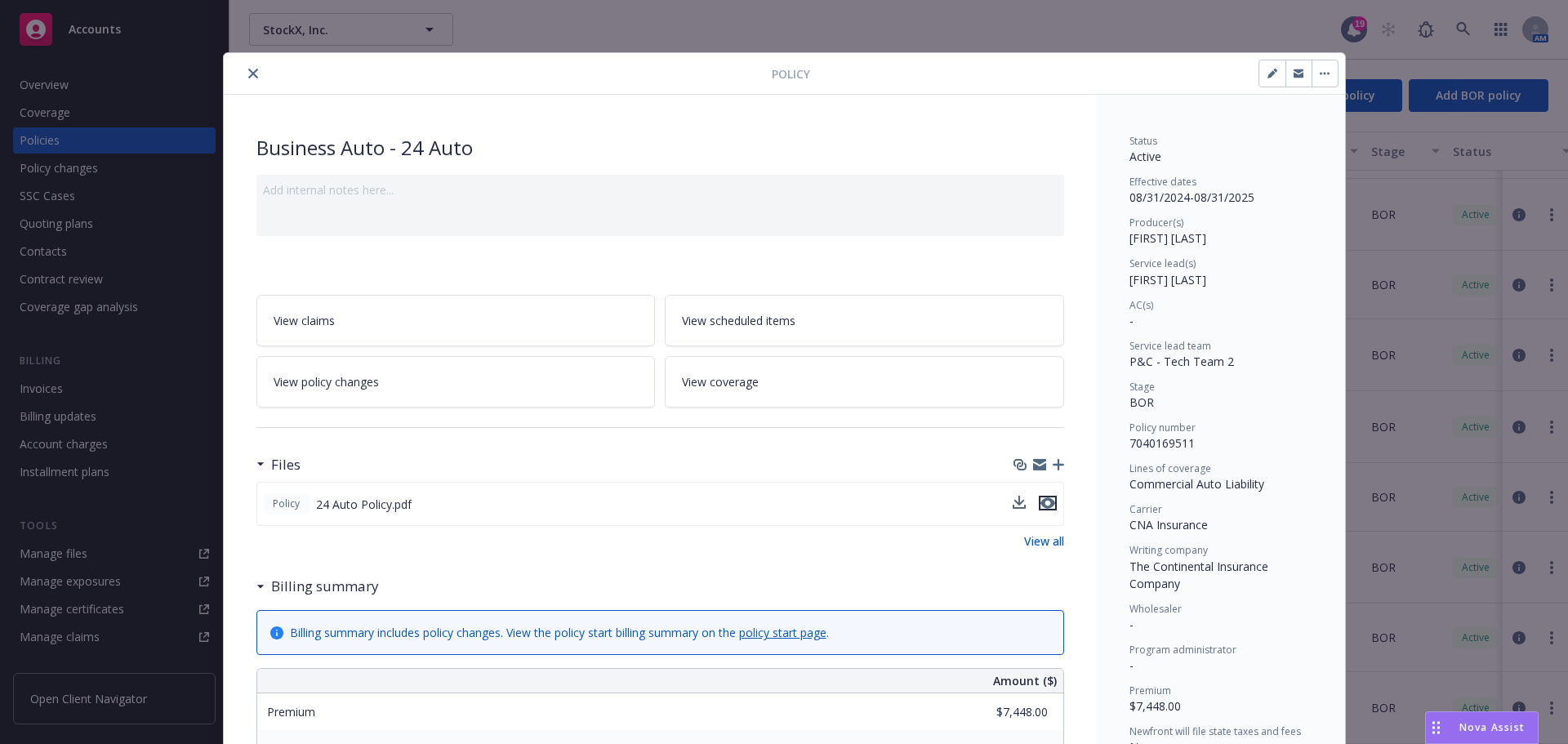 click 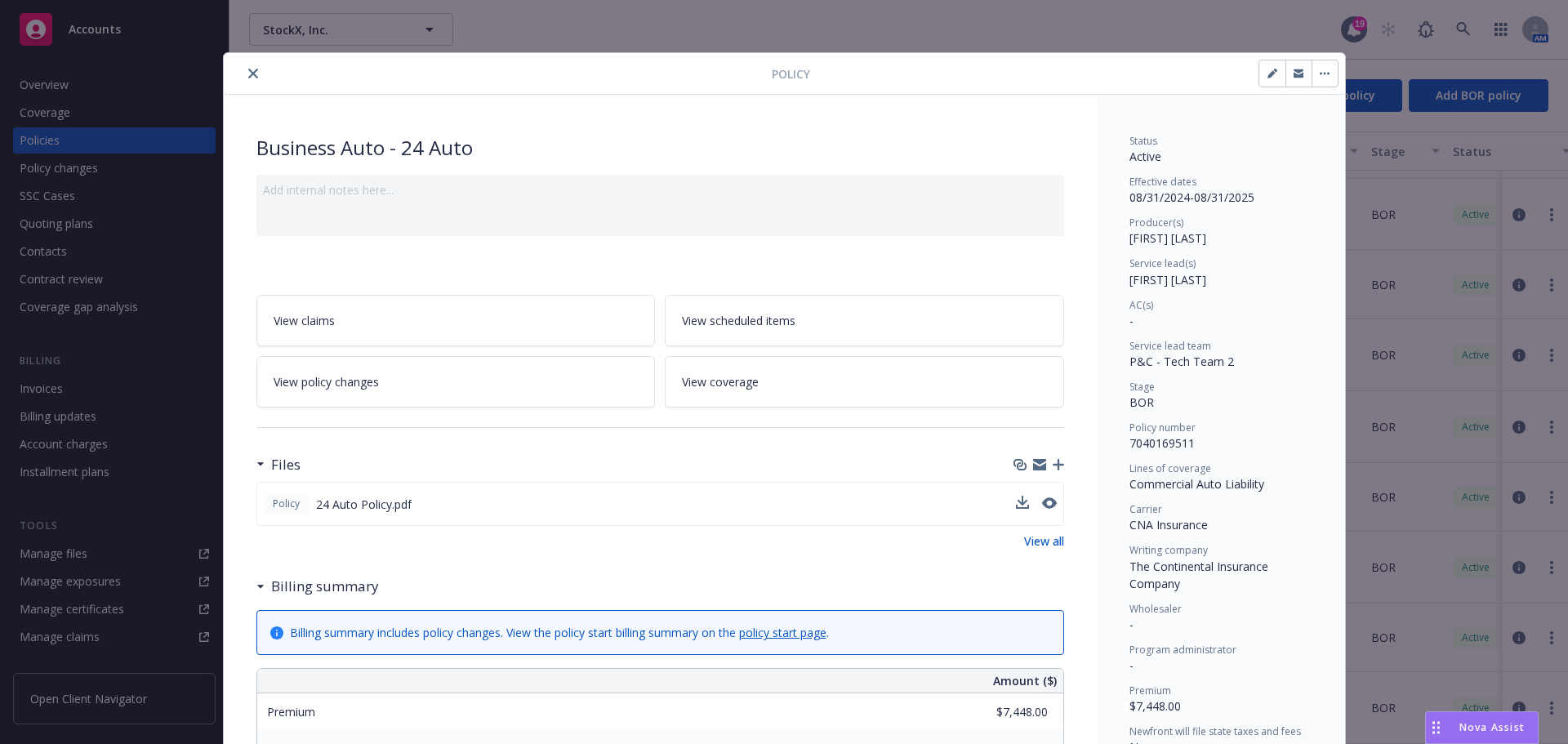 click at bounding box center (501, 74) 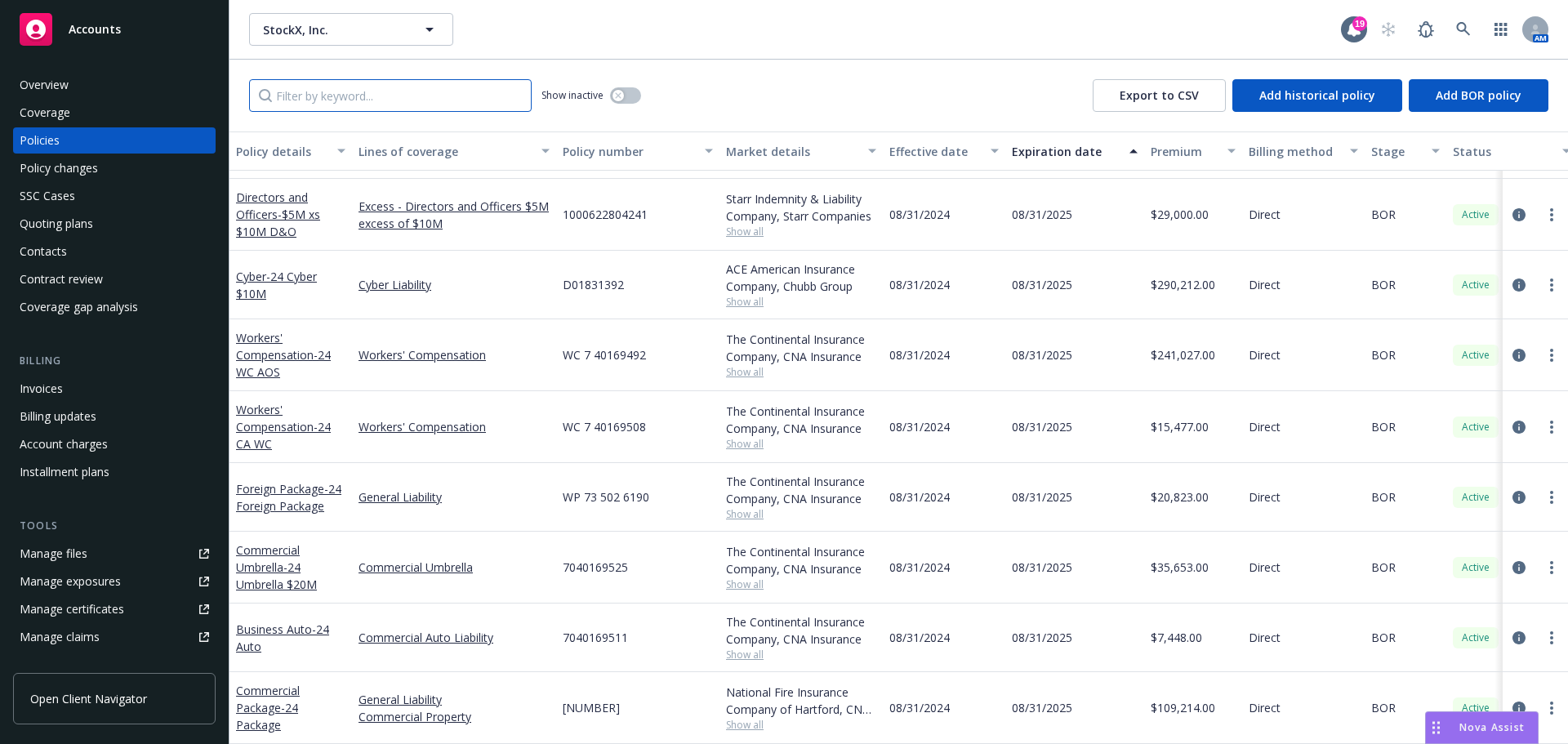 click at bounding box center (390, 96) 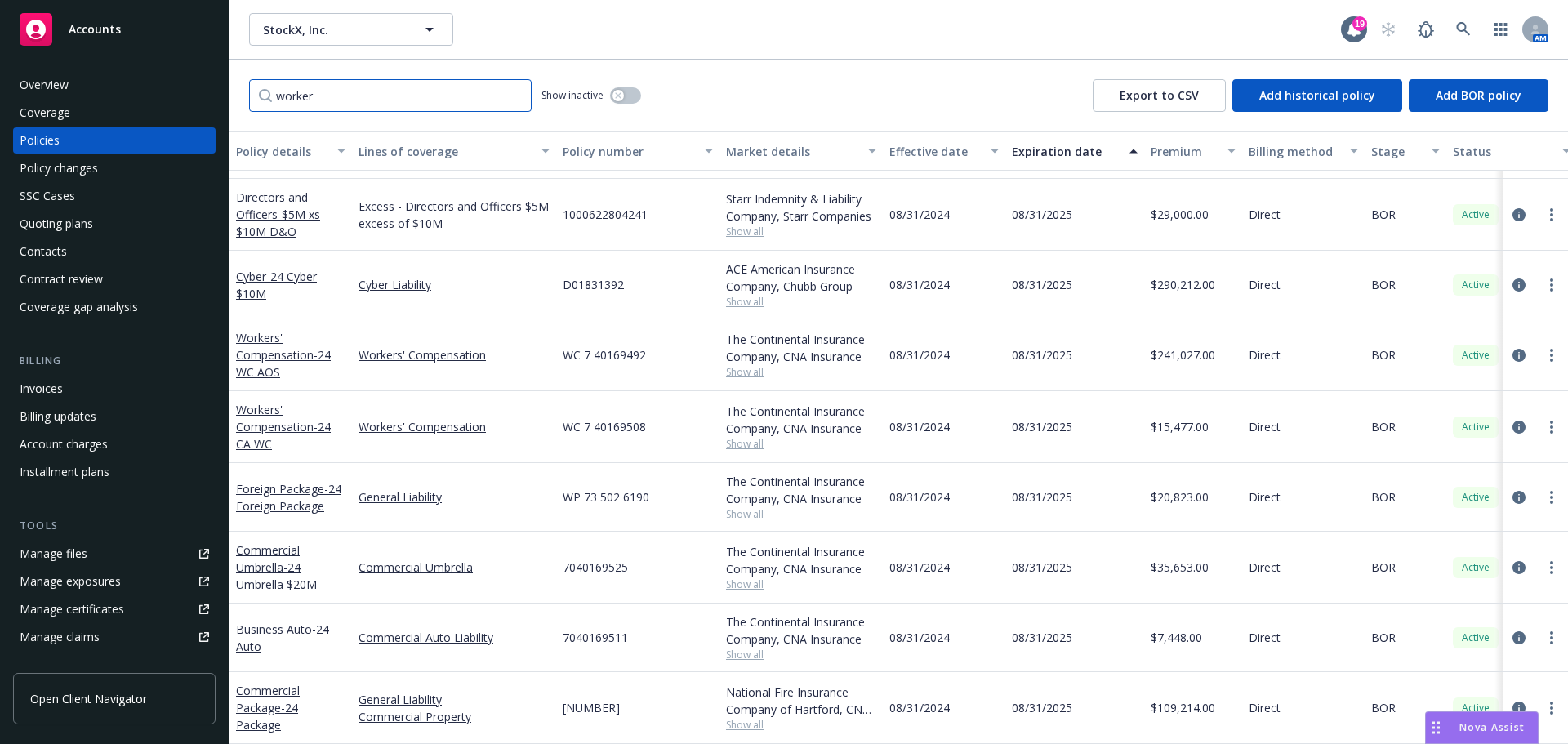 scroll, scrollTop: 0, scrollLeft: 0, axis: both 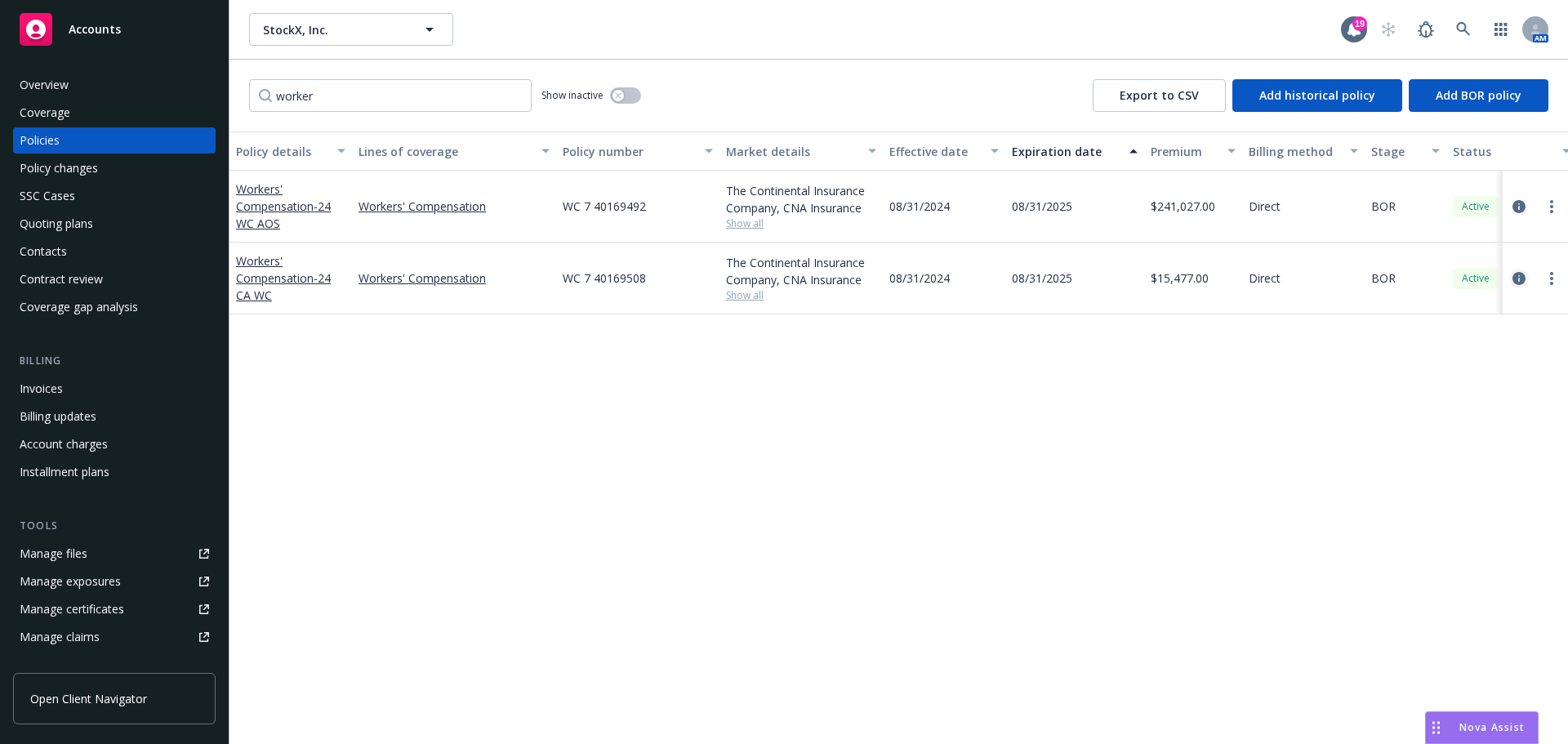click 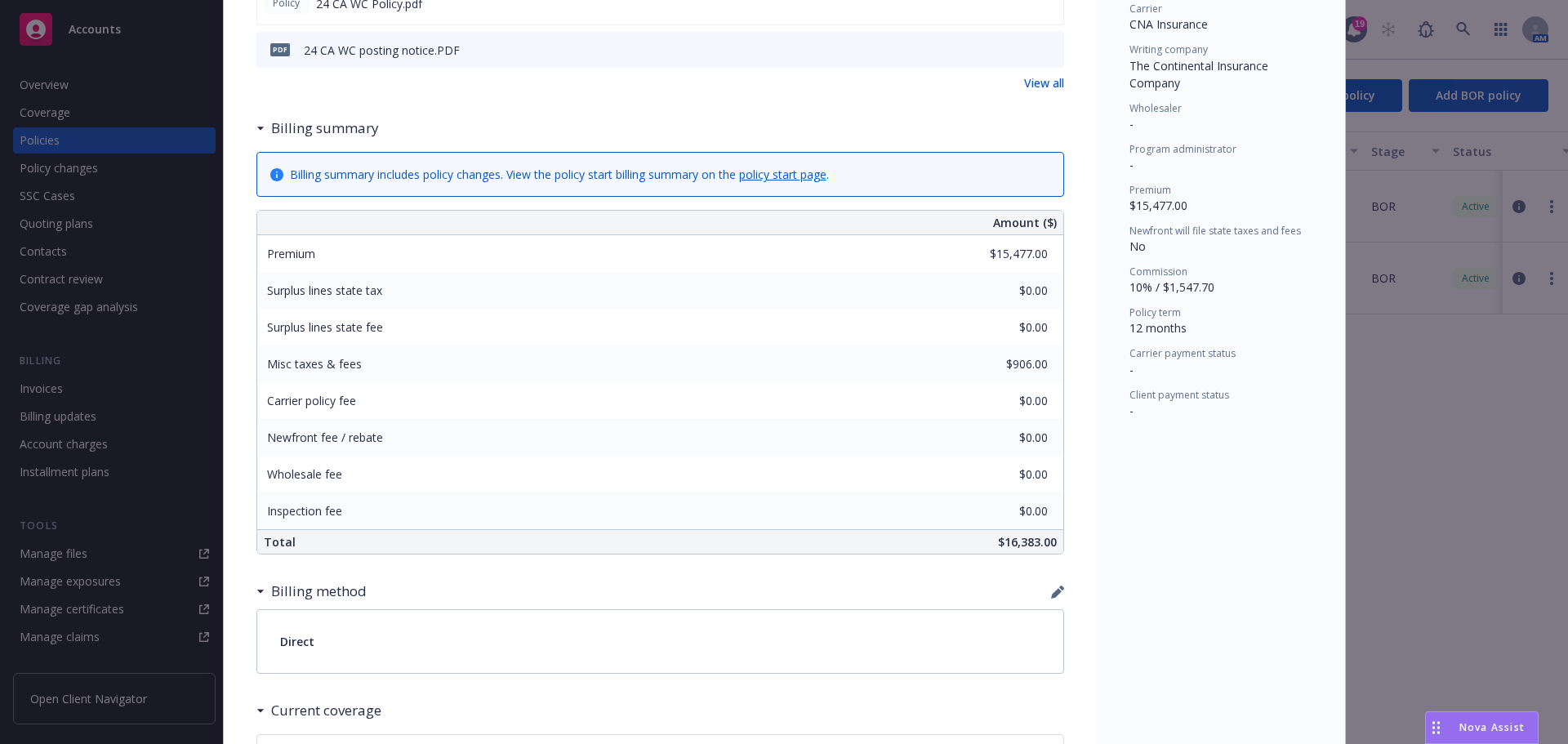 scroll, scrollTop: 440, scrollLeft: 0, axis: vertical 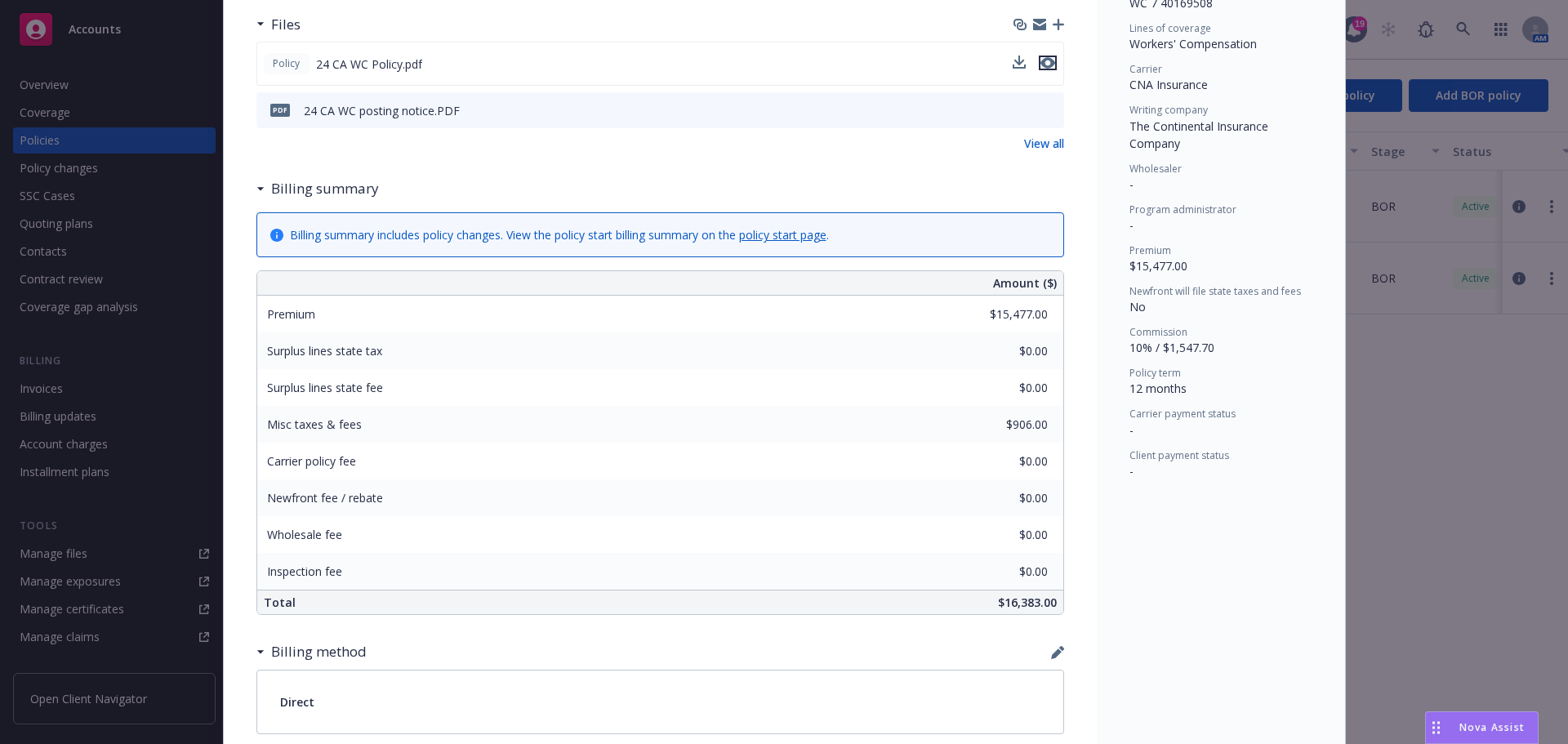 click 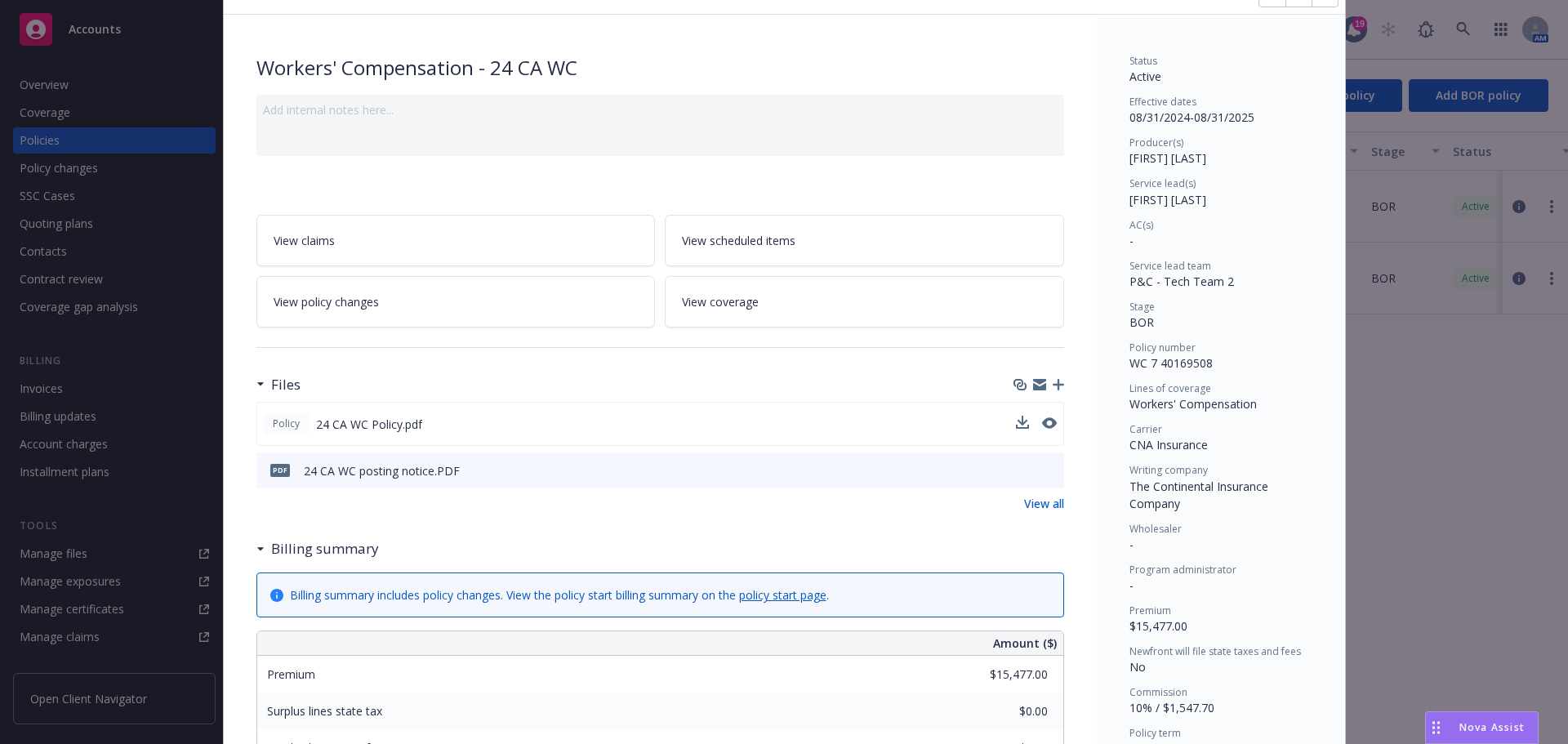 scroll, scrollTop: 0, scrollLeft: 0, axis: both 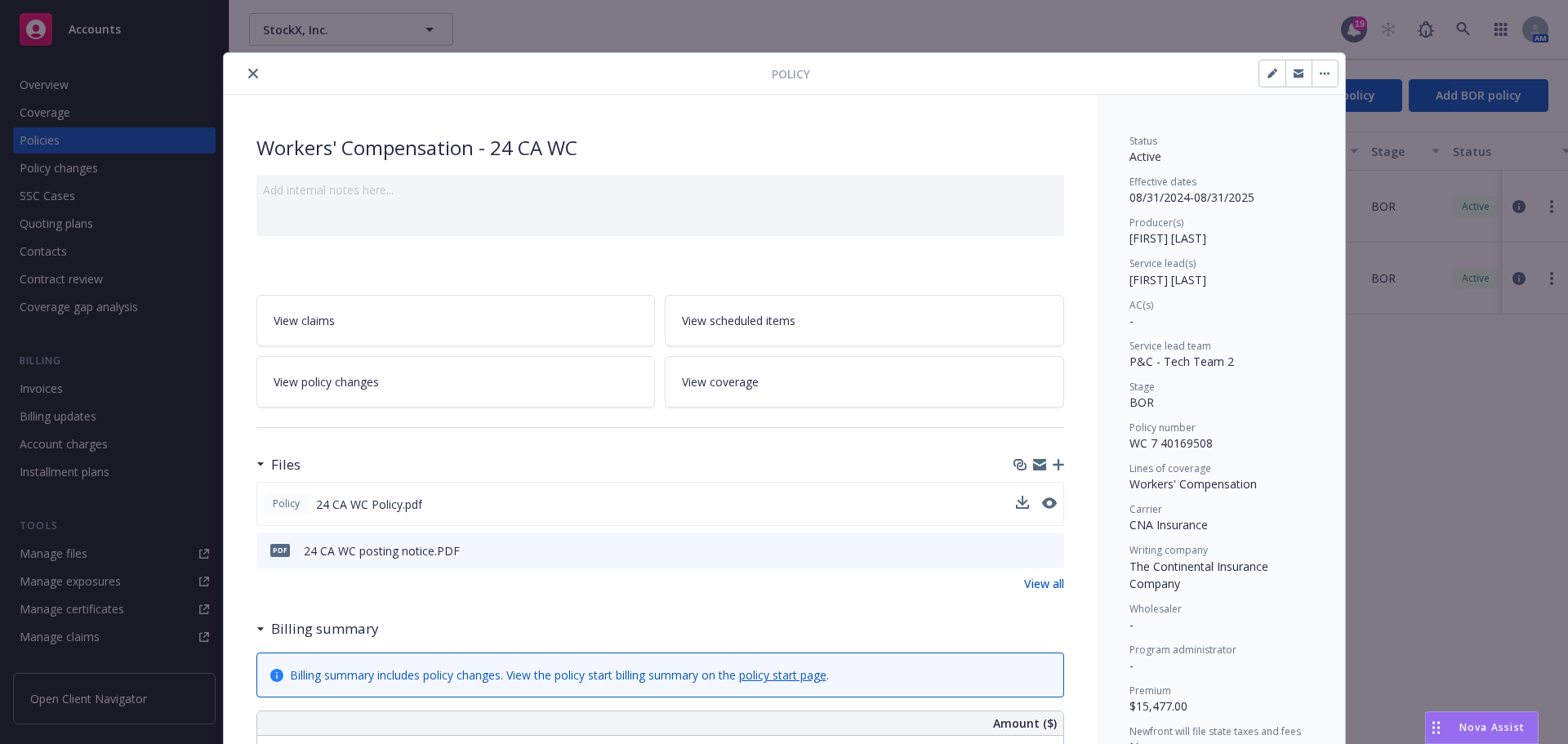 click 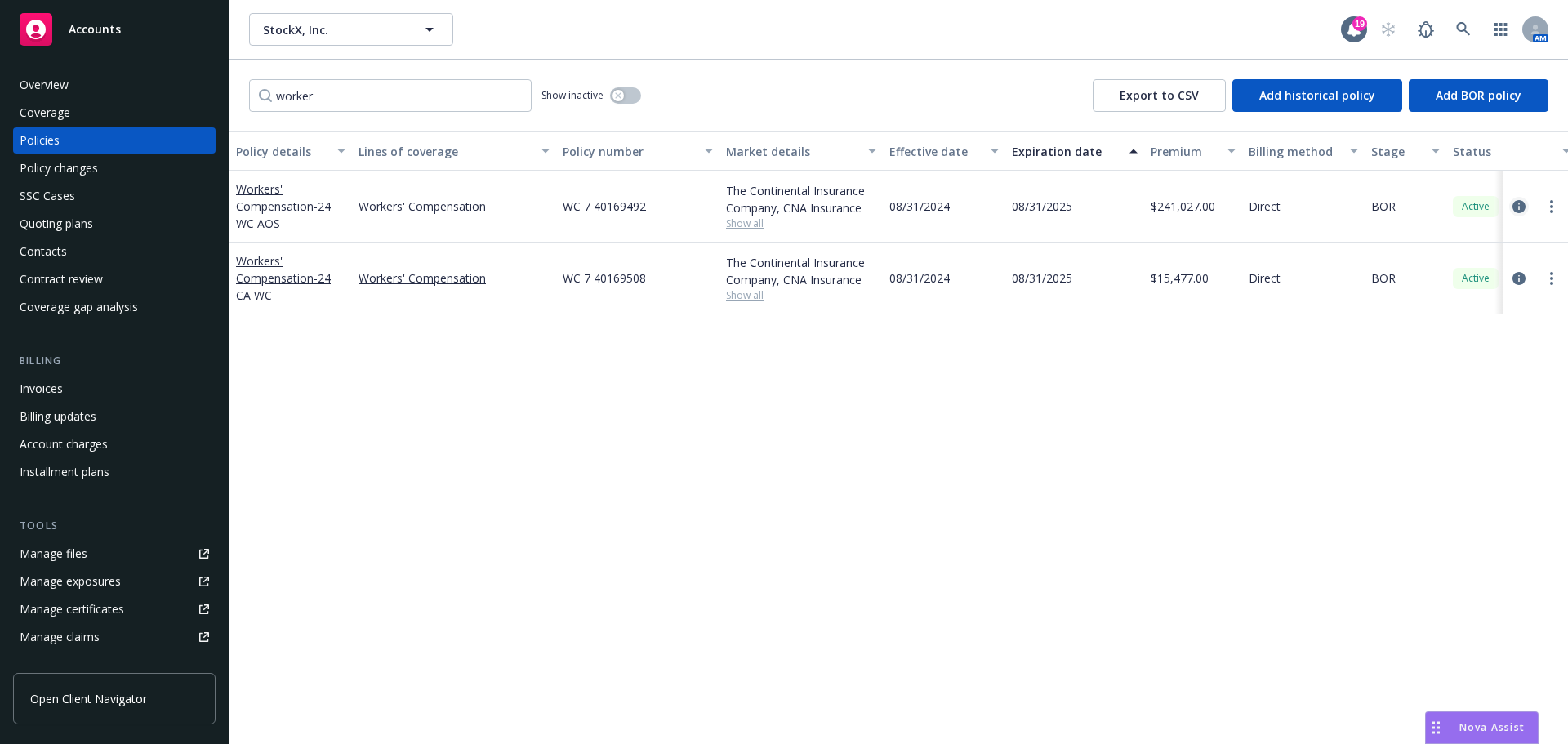 click 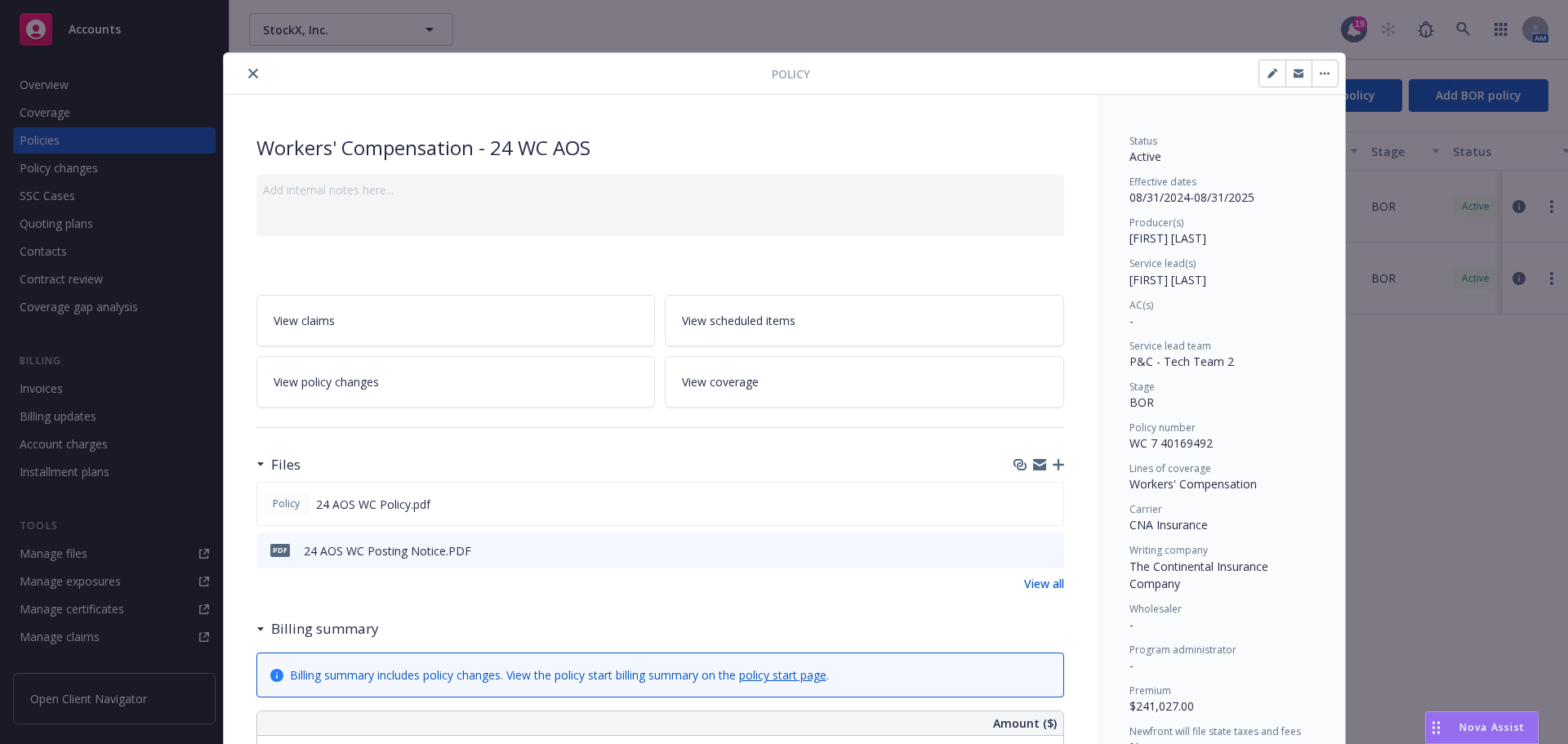 scroll, scrollTop: 296, scrollLeft: 0, axis: vertical 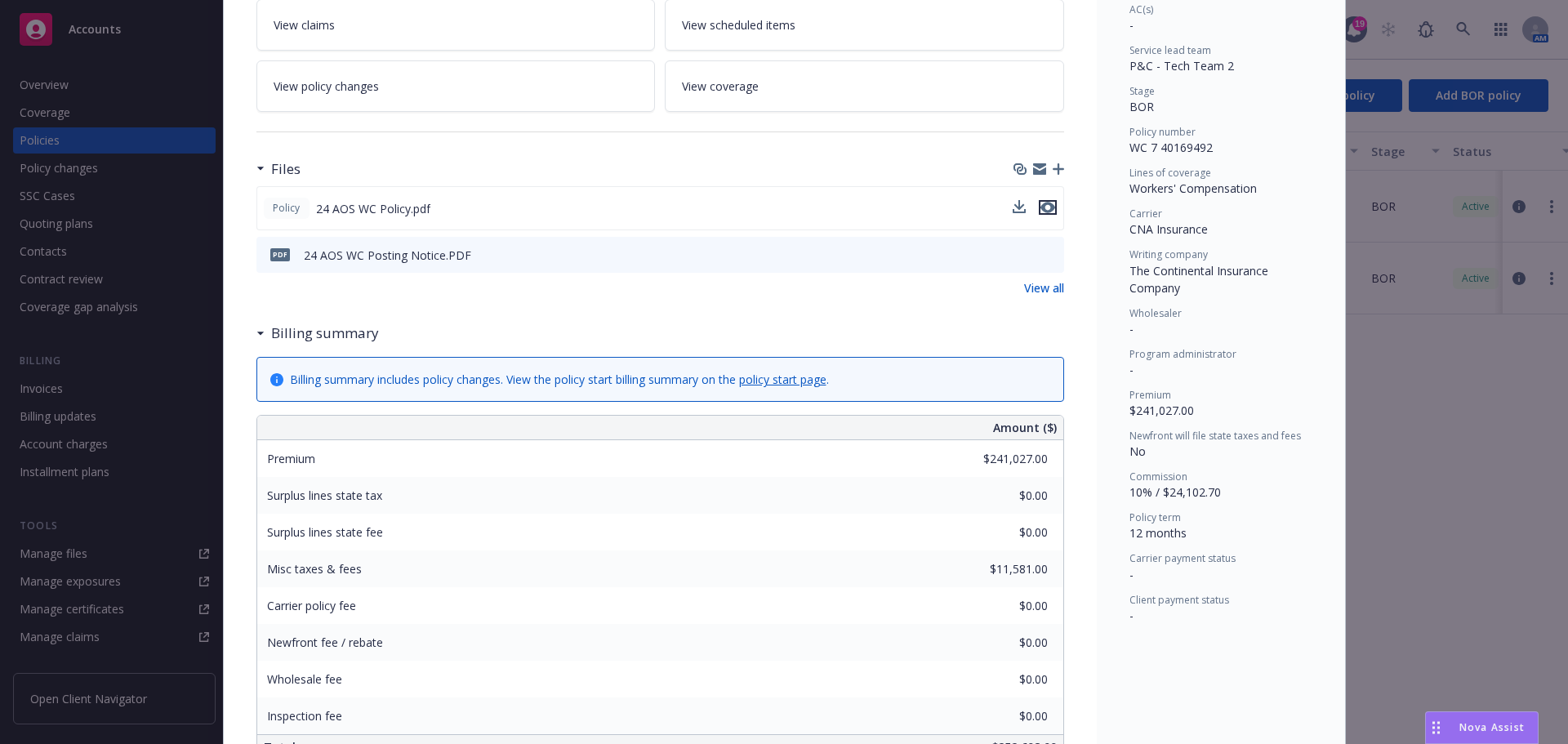 click 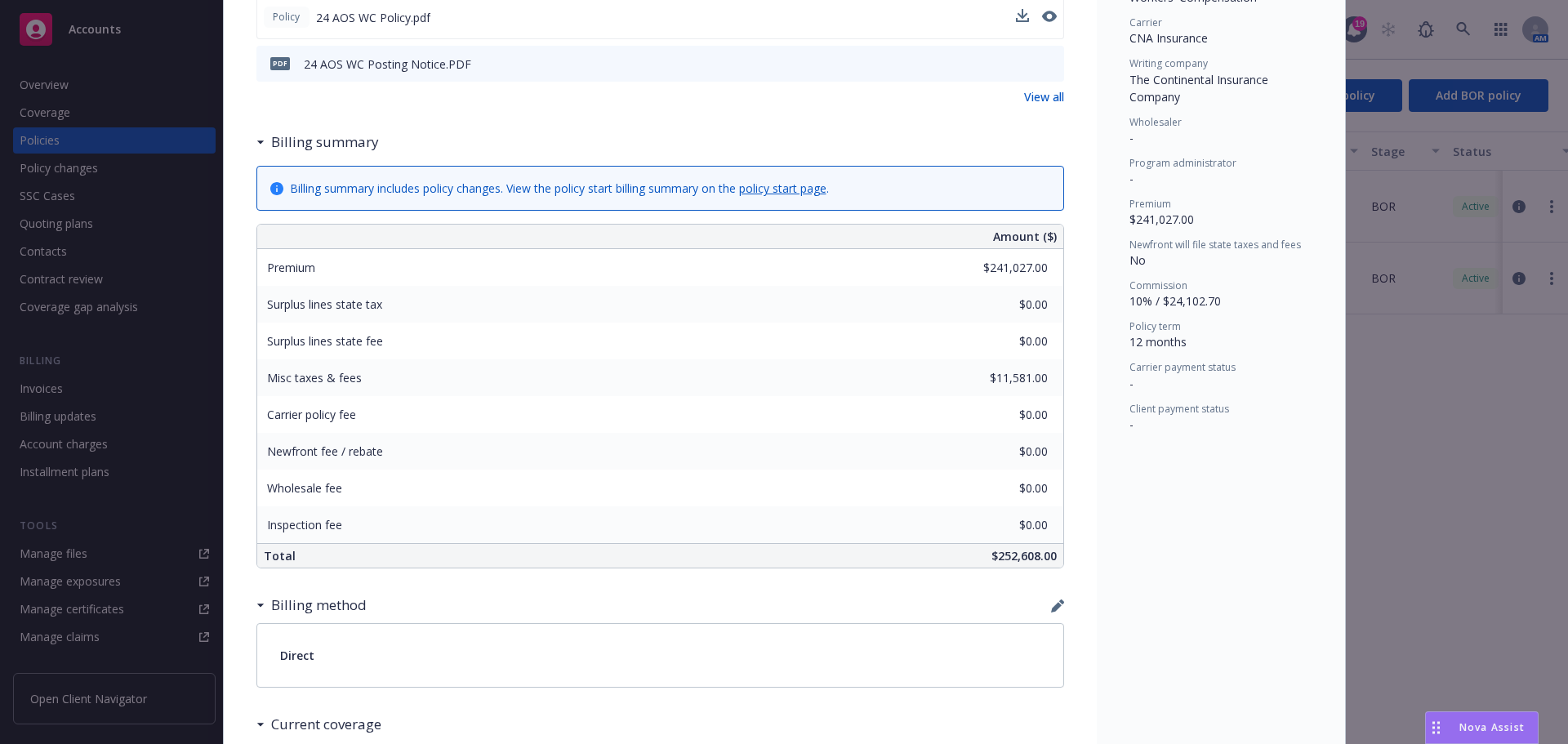 scroll, scrollTop: 0, scrollLeft: 0, axis: both 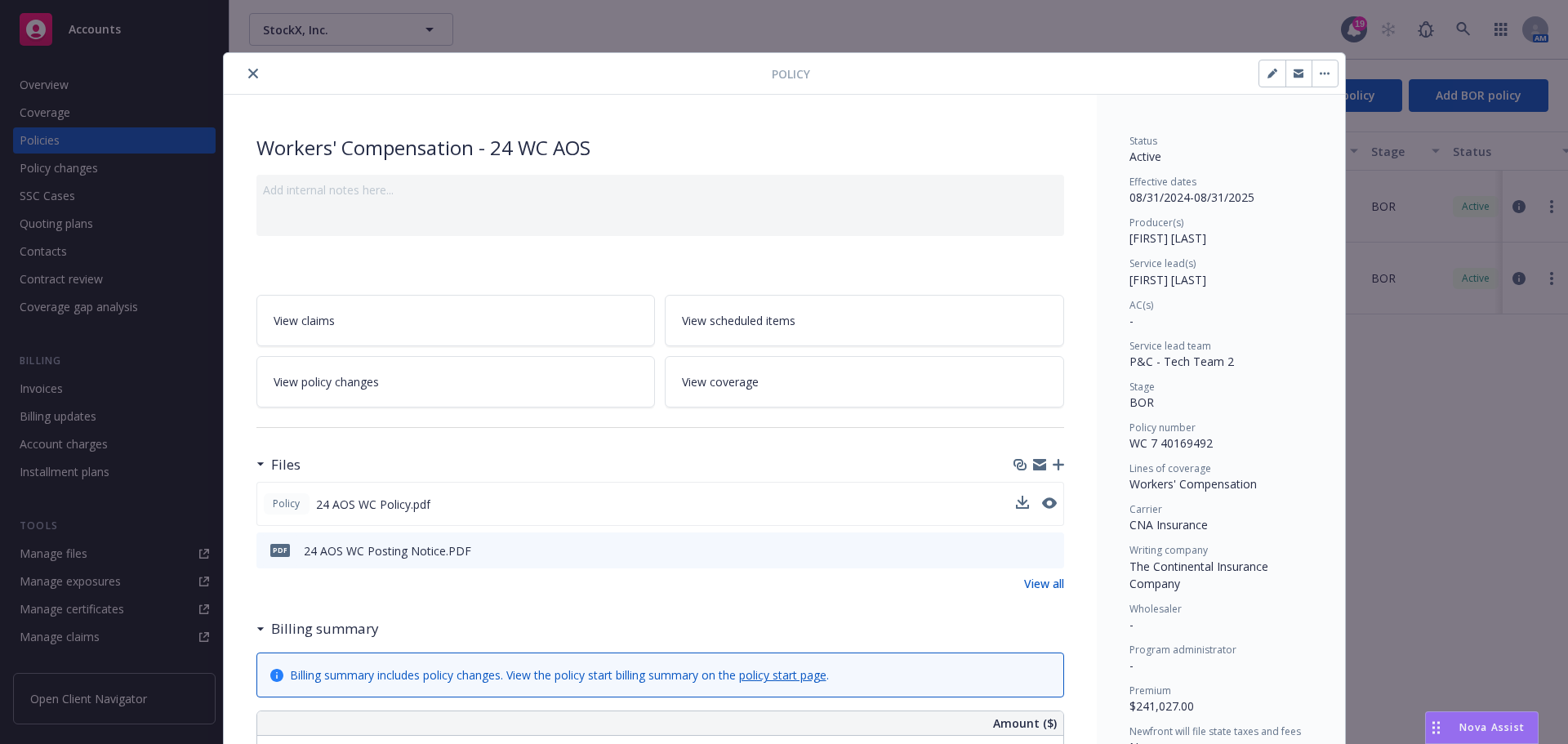 click 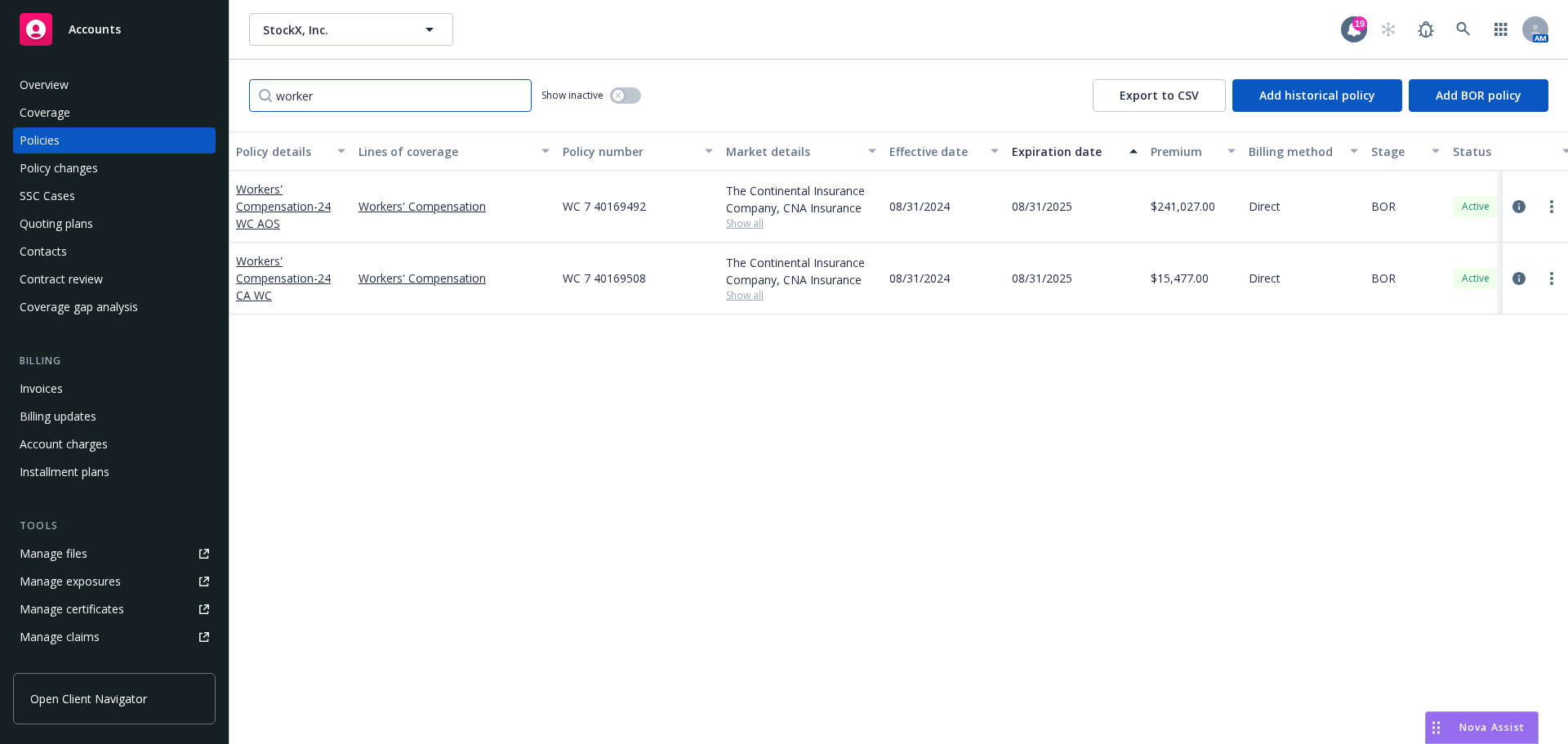 drag, startPoint x: 381, startPoint y: 91, endPoint x: -247, endPoint y: 33, distance: 630.6727 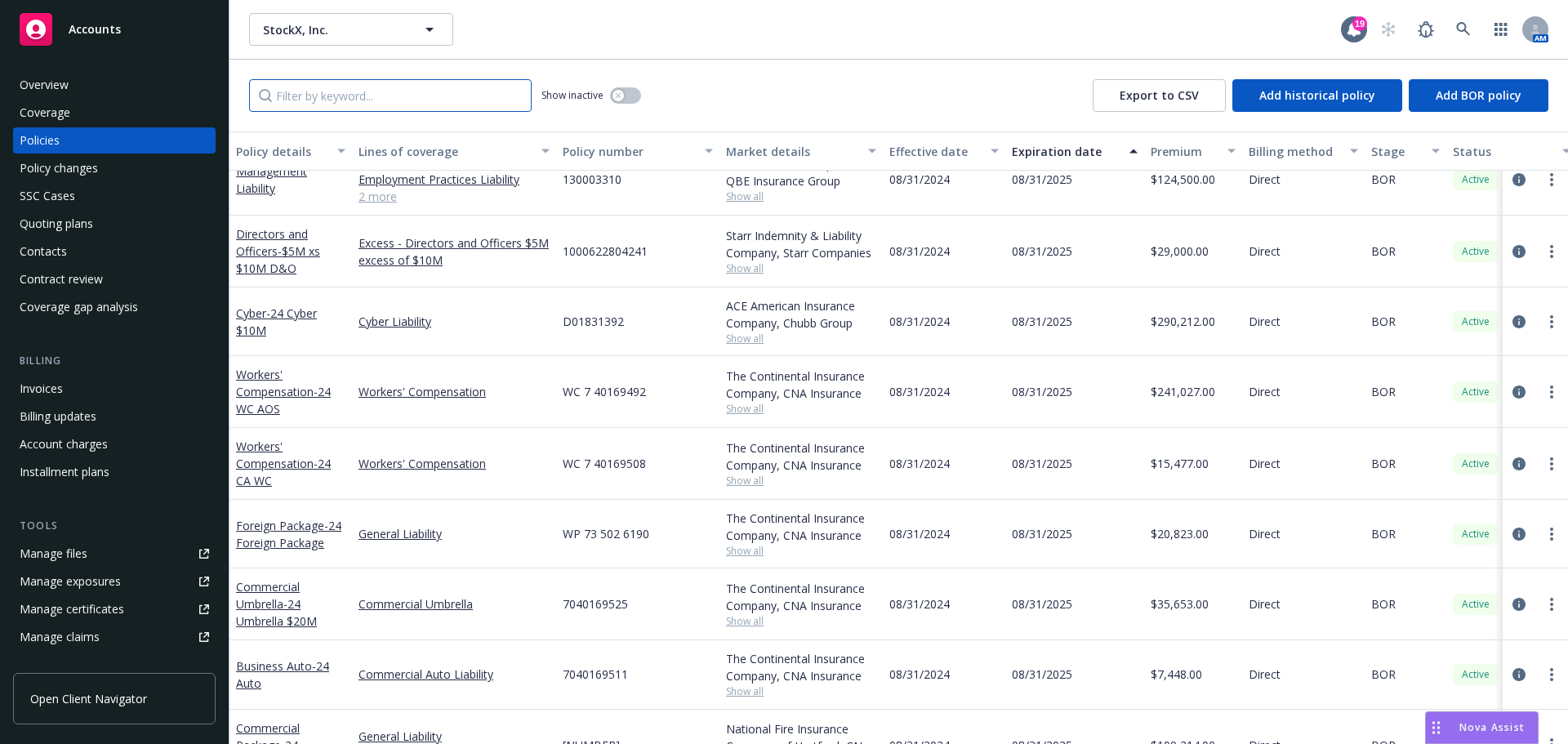 scroll, scrollTop: 316, scrollLeft: 0, axis: vertical 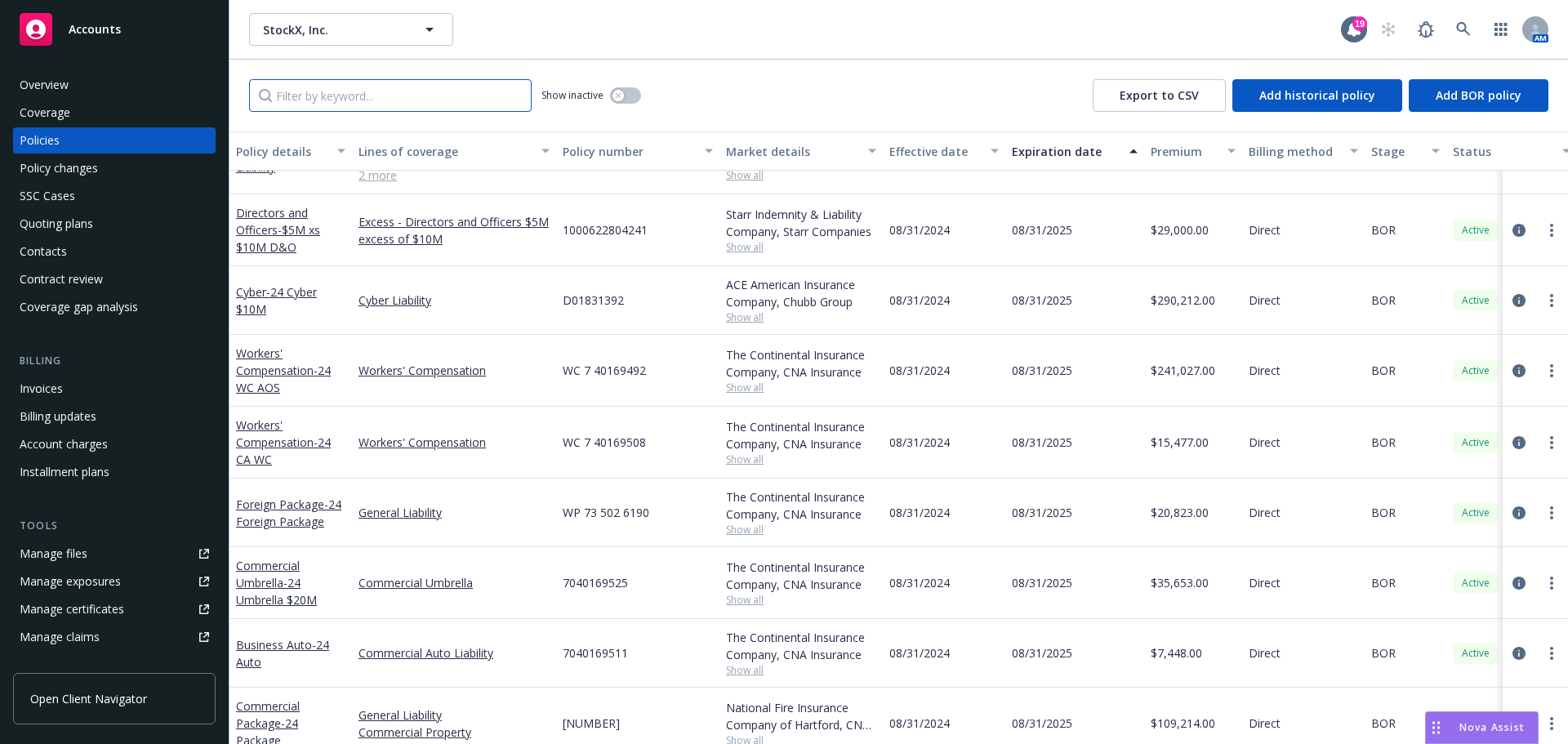 type 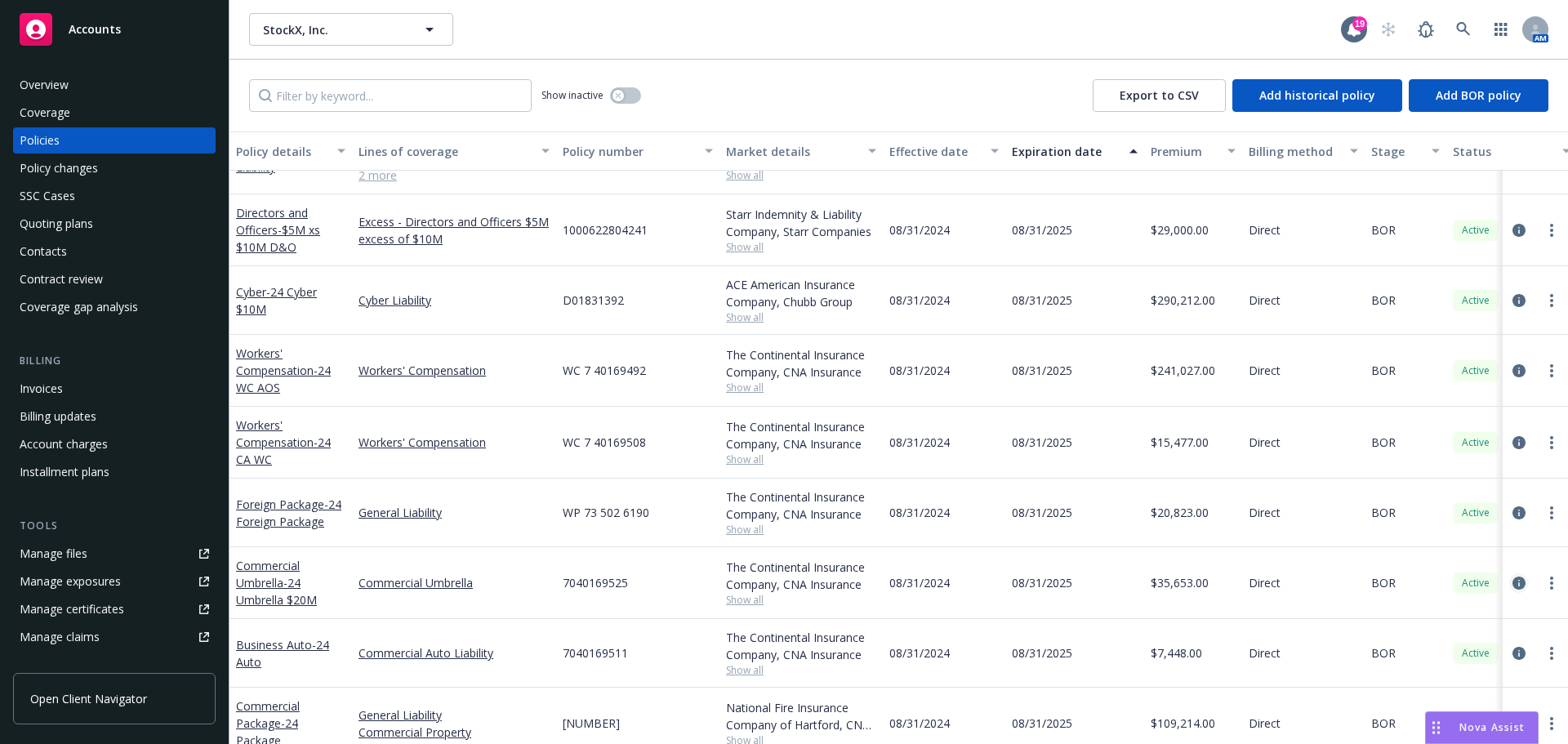 click 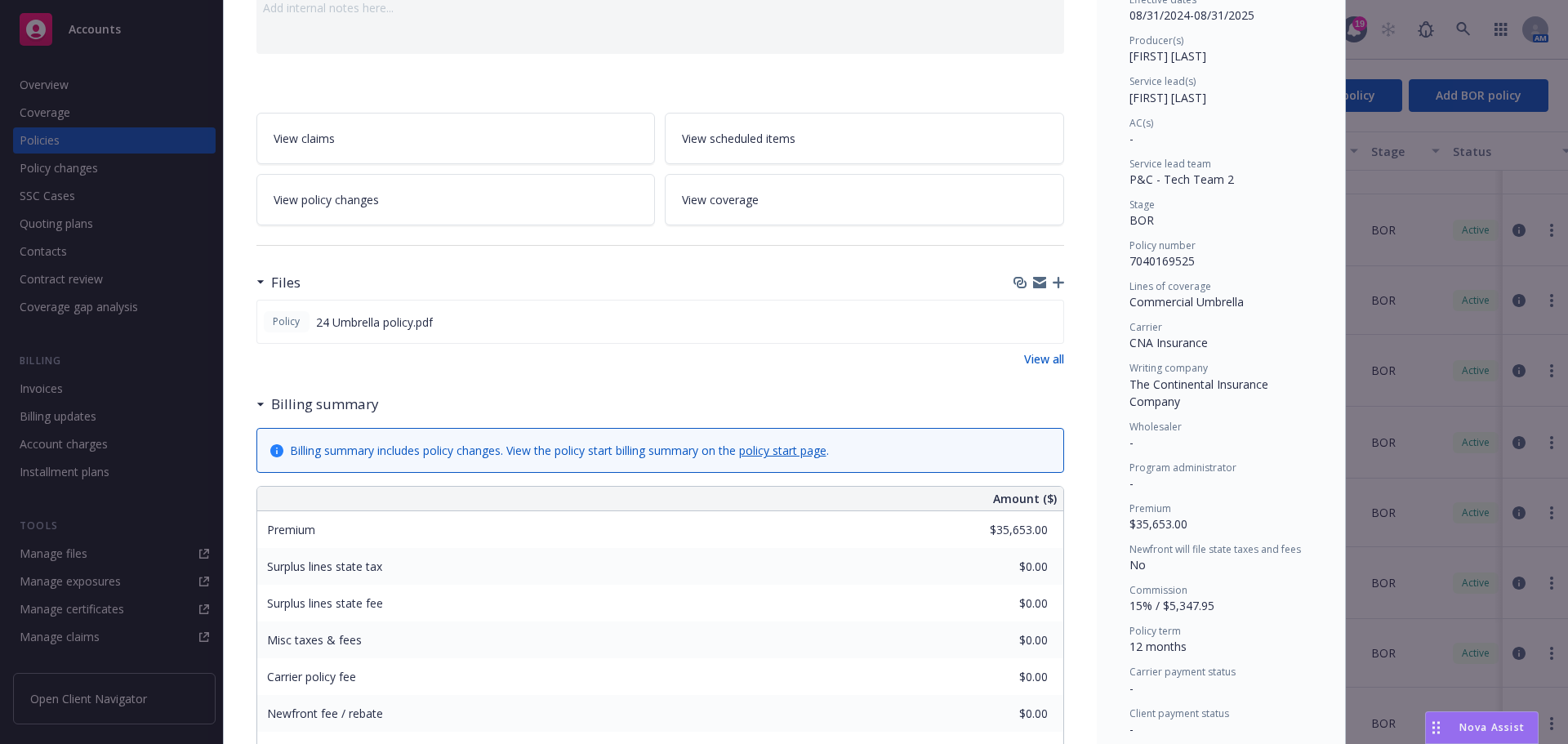 scroll, scrollTop: 345, scrollLeft: 0, axis: vertical 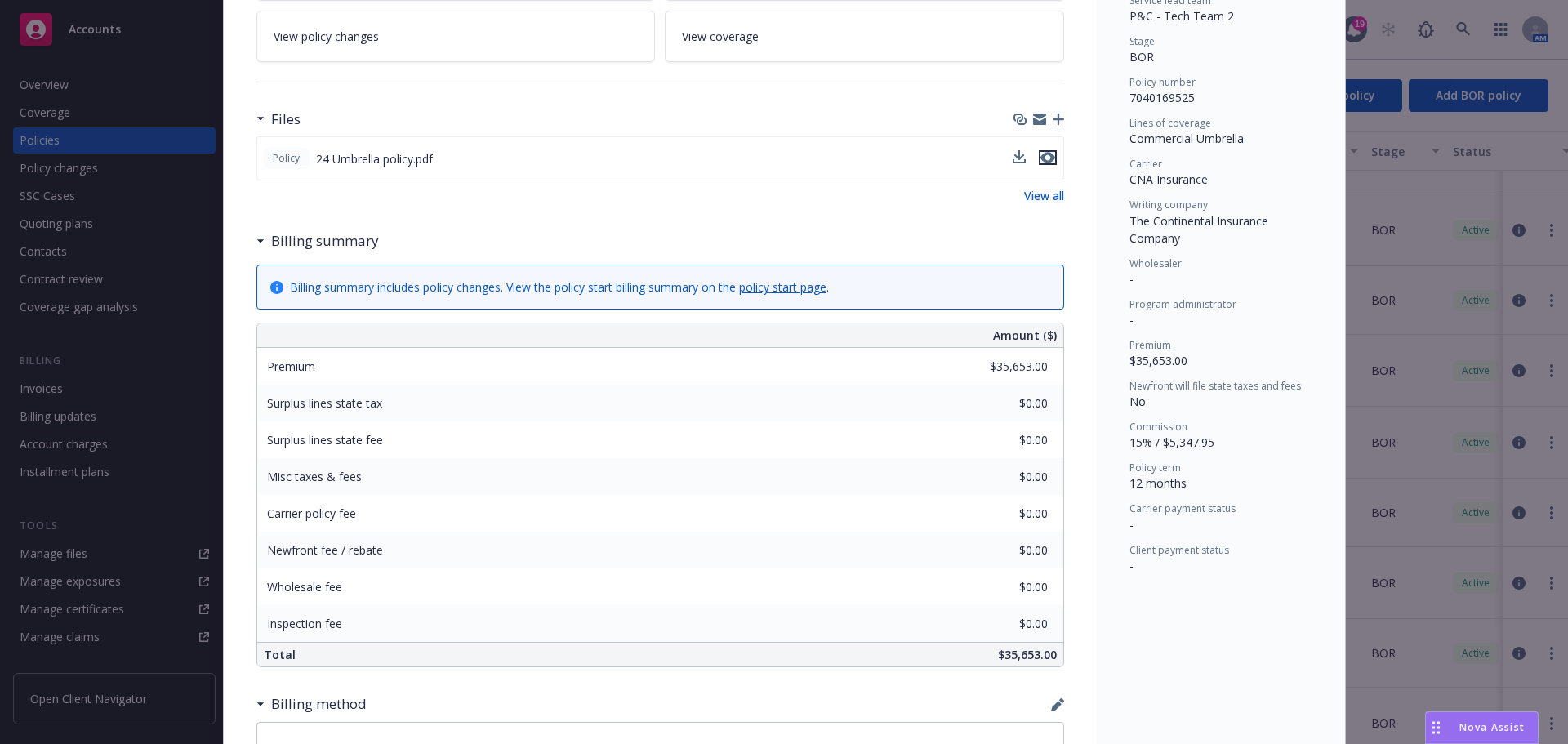 click 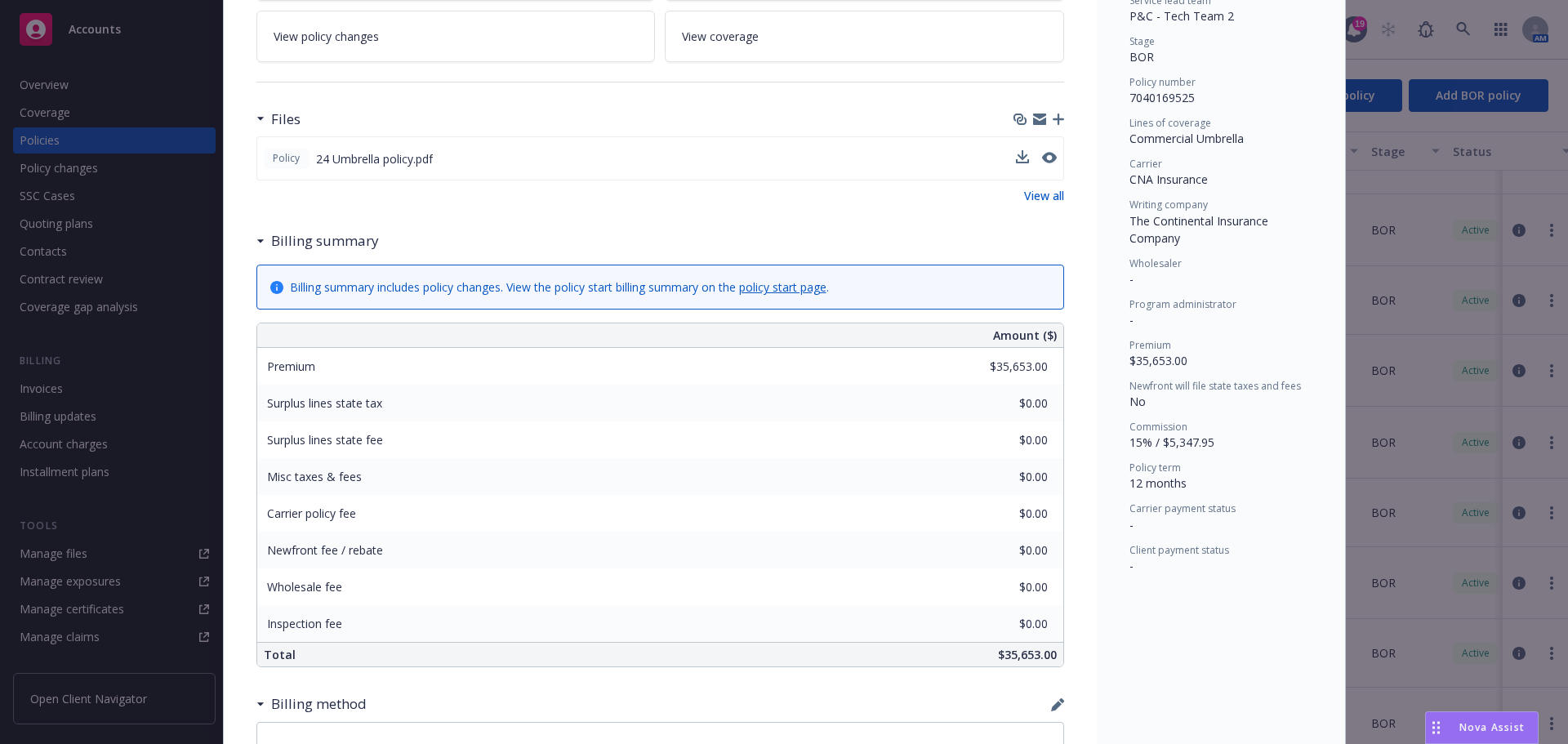 scroll, scrollTop: 0, scrollLeft: 0, axis: both 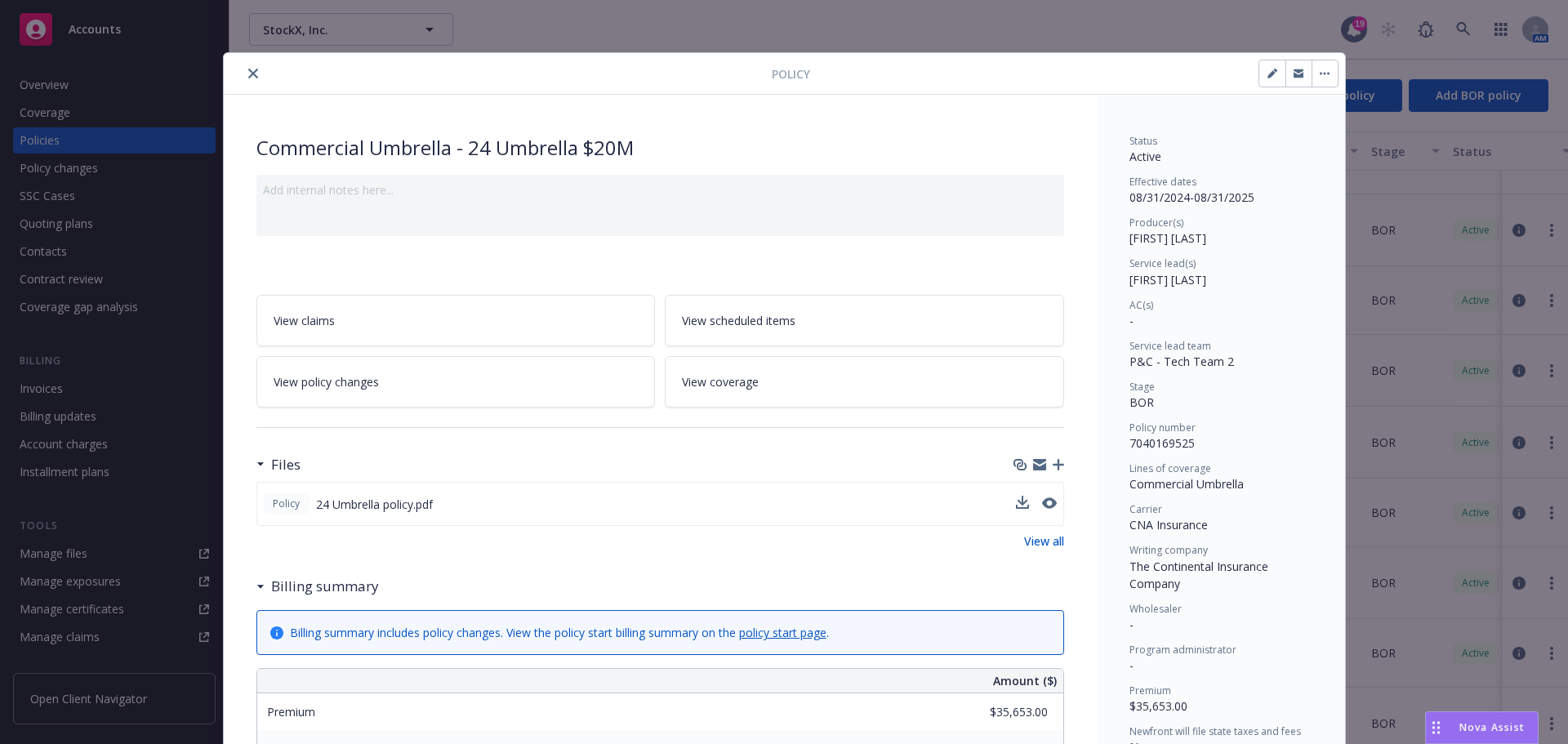 click 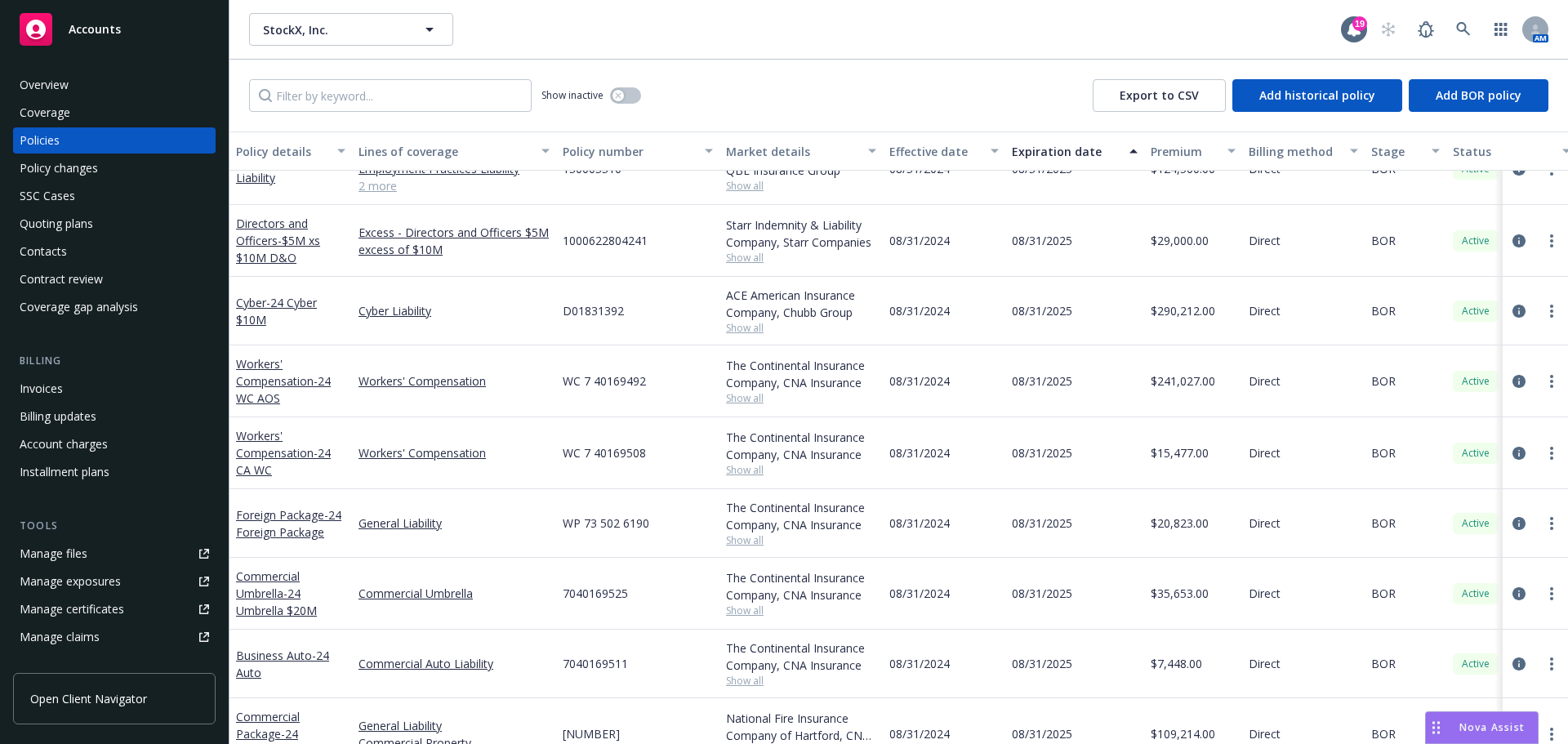 scroll, scrollTop: 305, scrollLeft: 0, axis: vertical 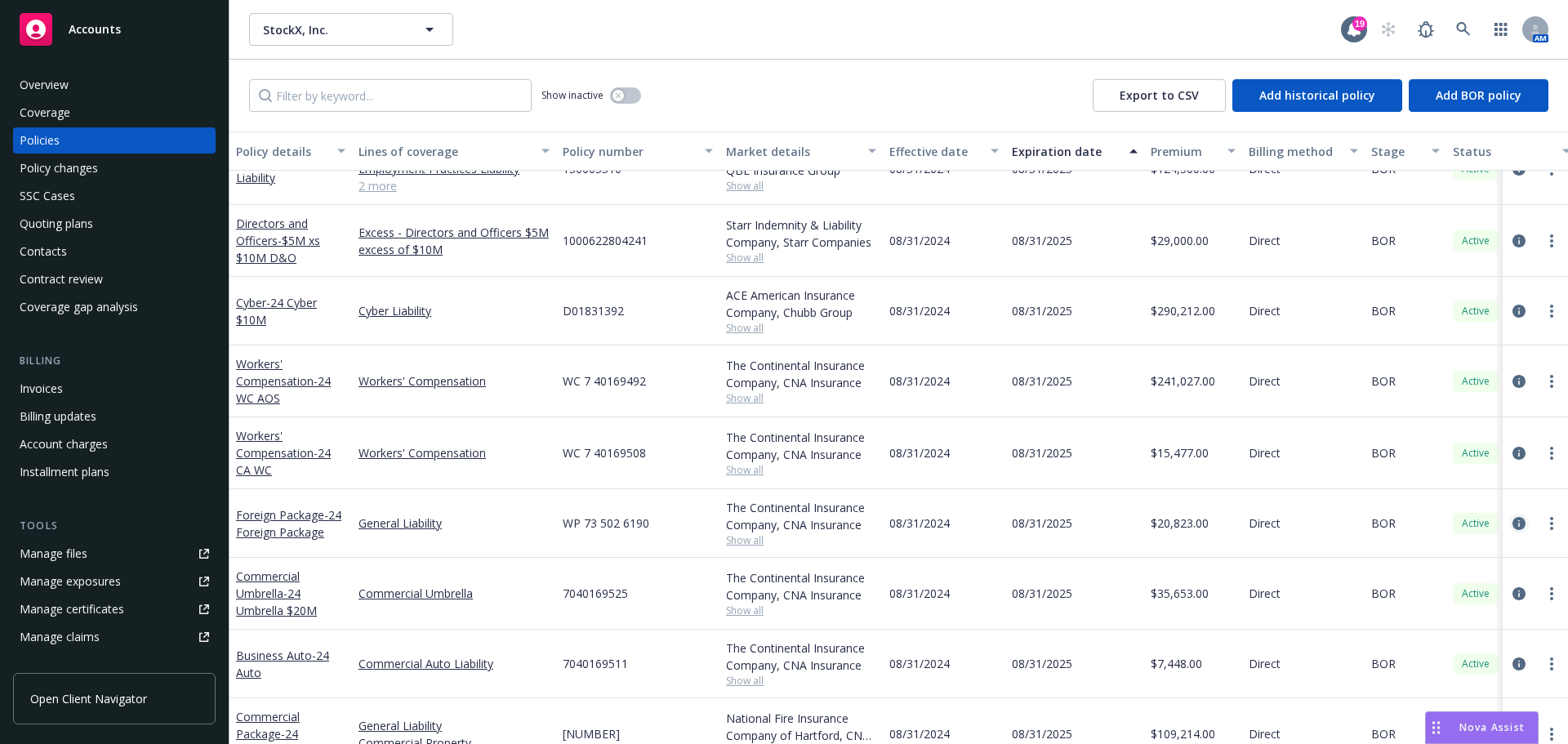 click 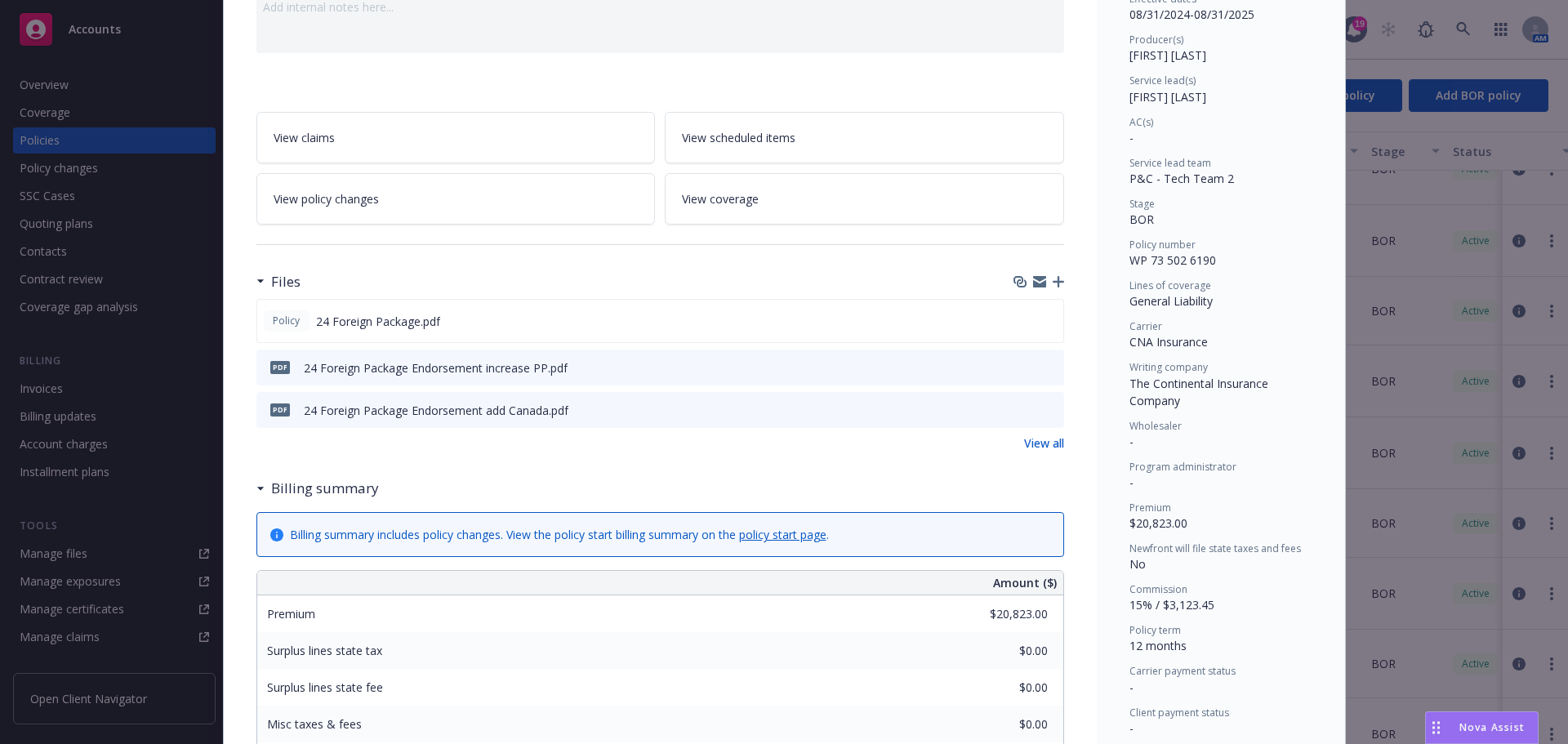 scroll, scrollTop: 182, scrollLeft: 0, axis: vertical 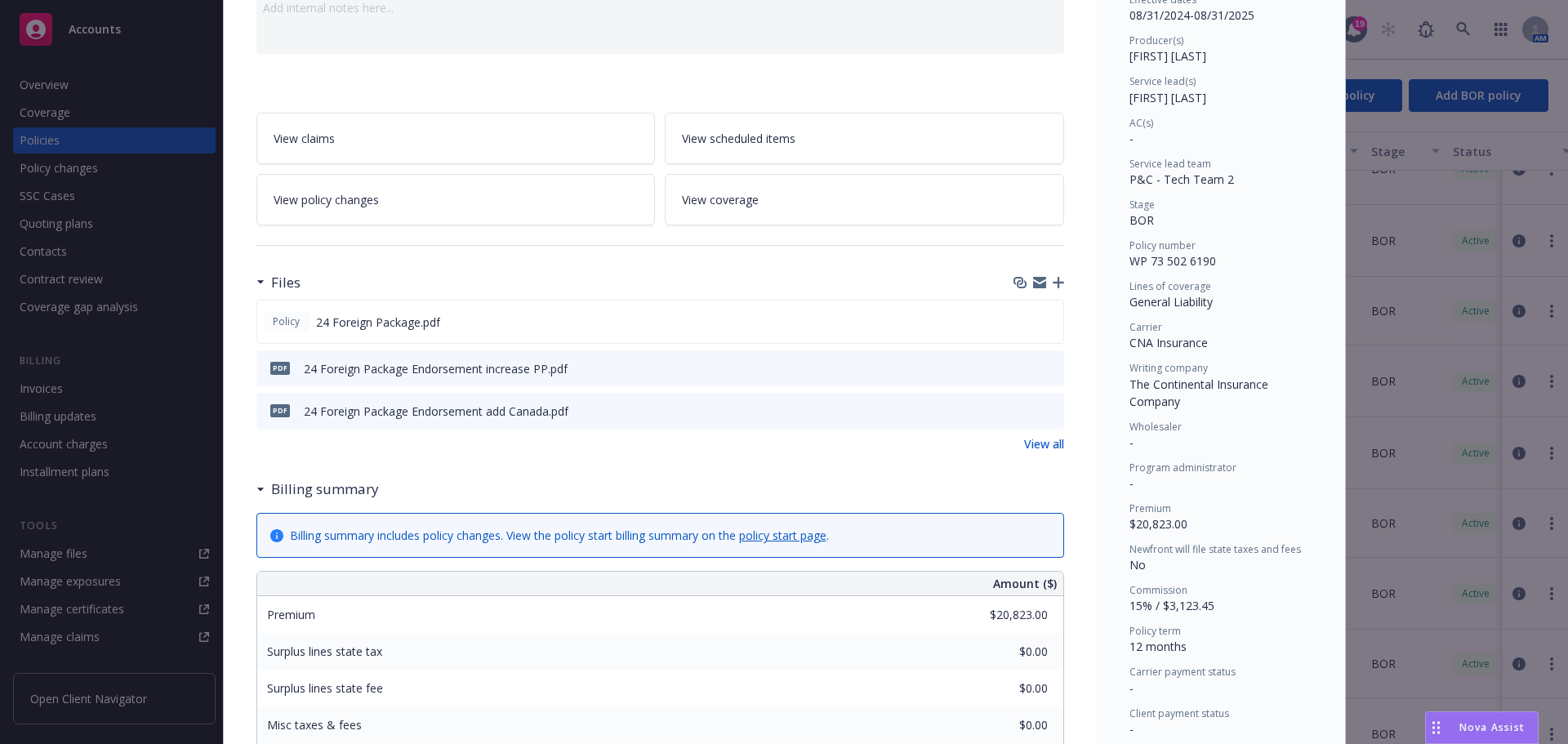 click on "View policy changes" at bounding box center (326, 199) 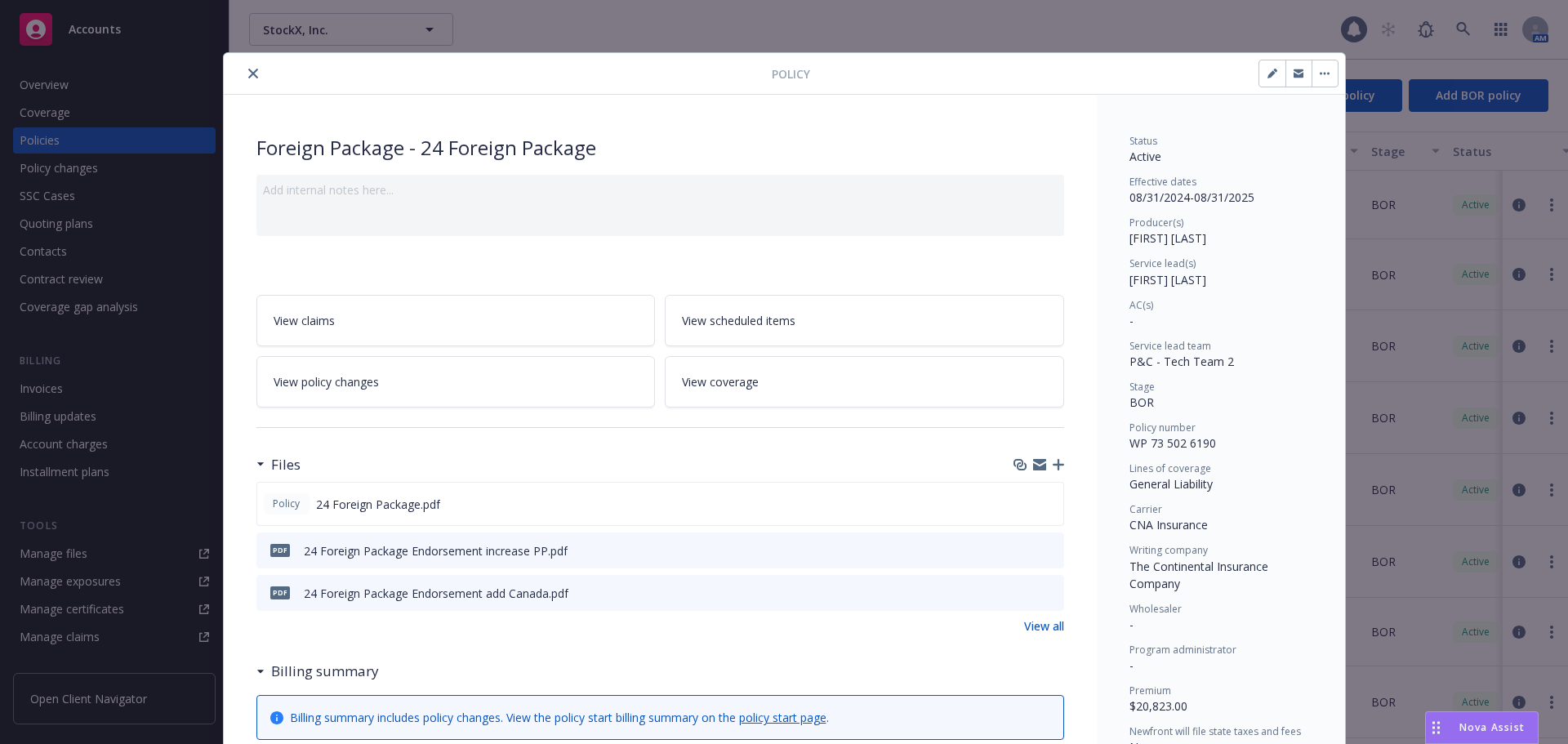 scroll, scrollTop: 49, scrollLeft: 0, axis: vertical 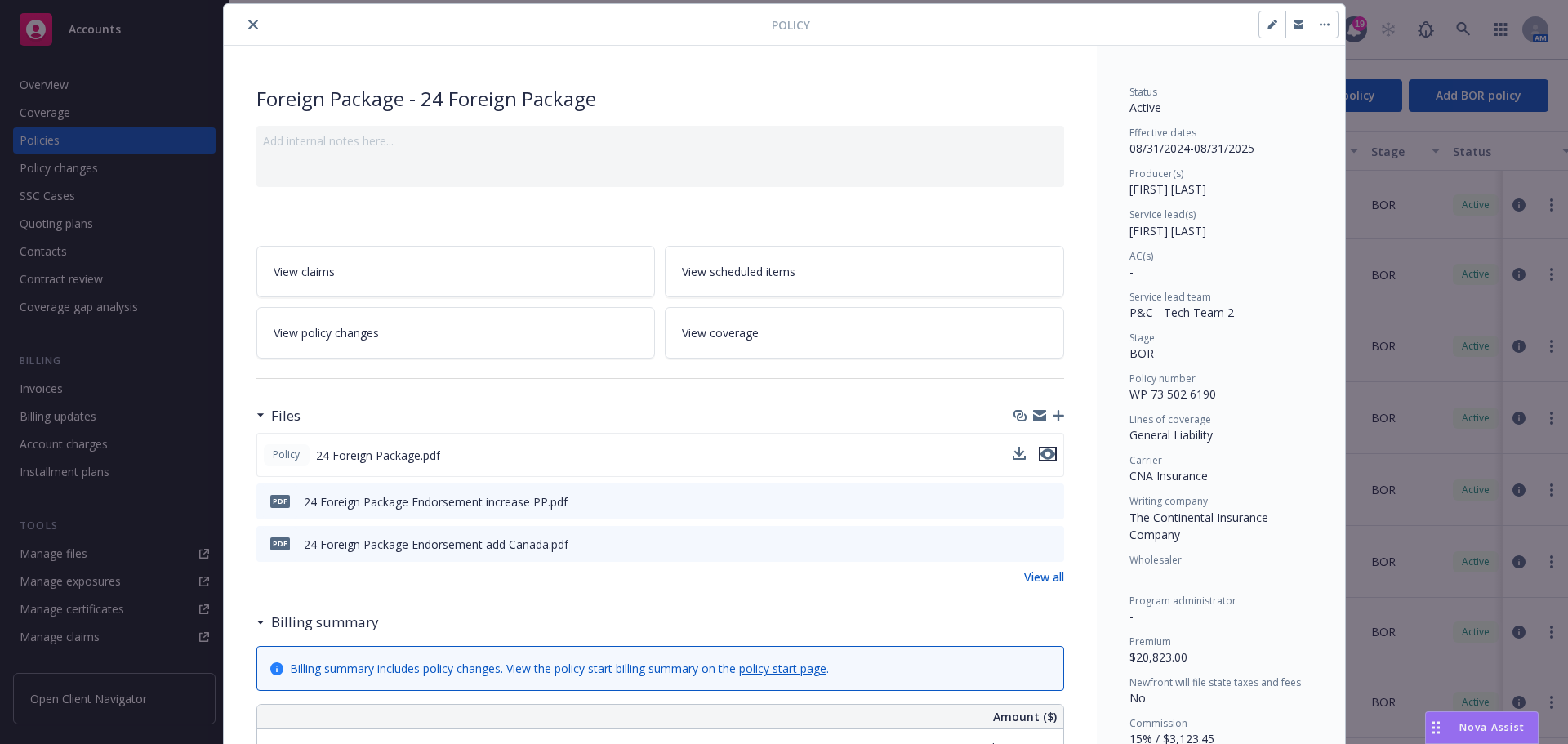 click 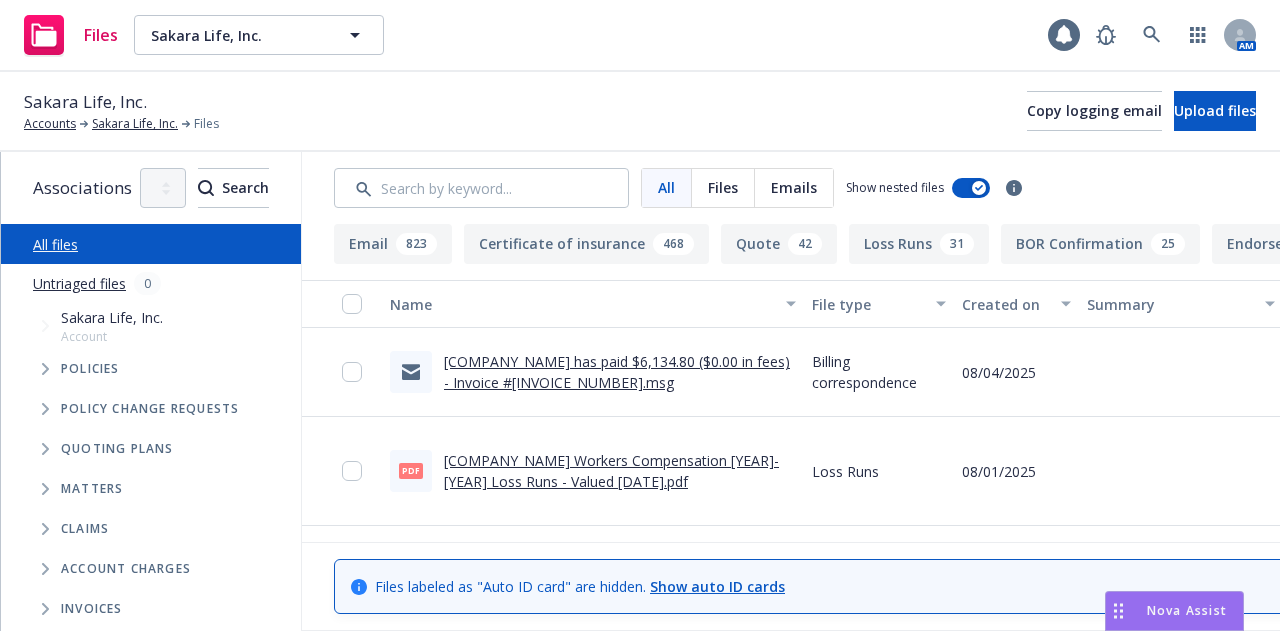 scroll, scrollTop: 0, scrollLeft: 0, axis: both 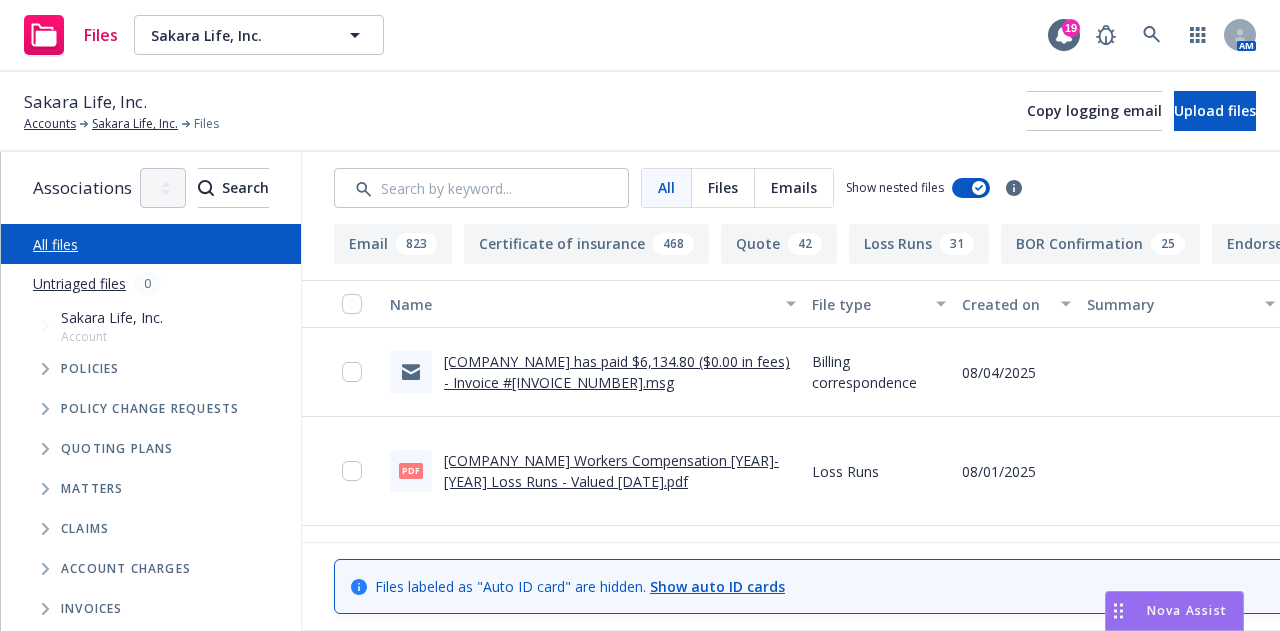 click on "08/04/2025" at bounding box center (1016, 372) 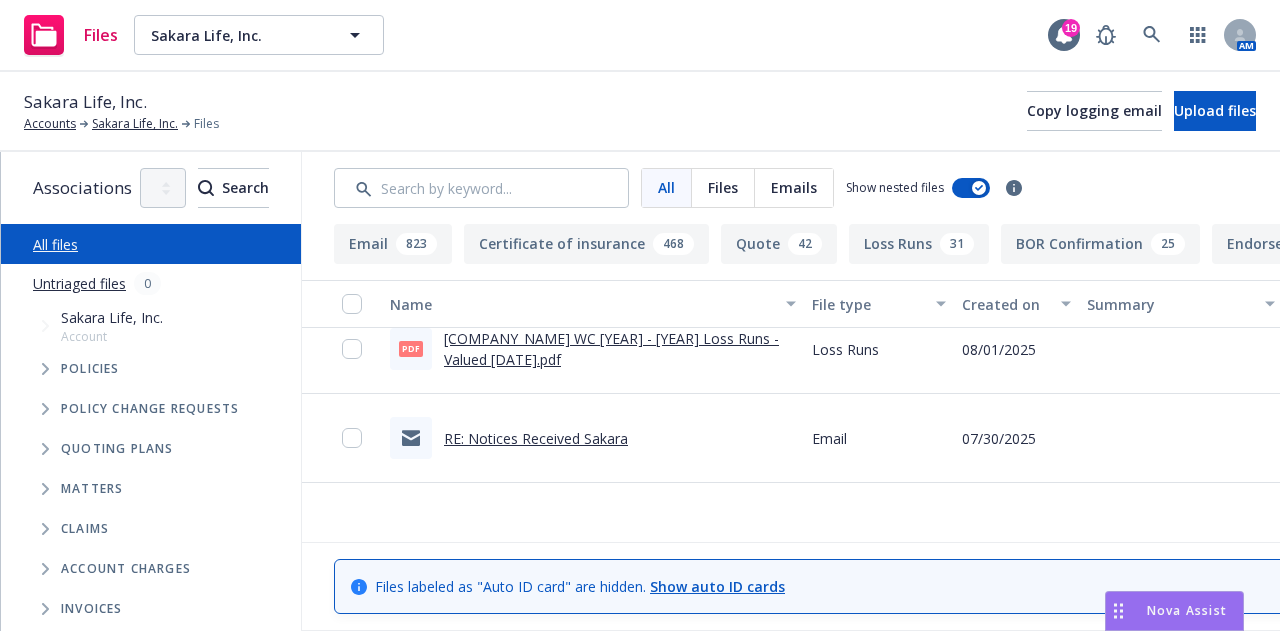 scroll, scrollTop: 0, scrollLeft: 0, axis: both 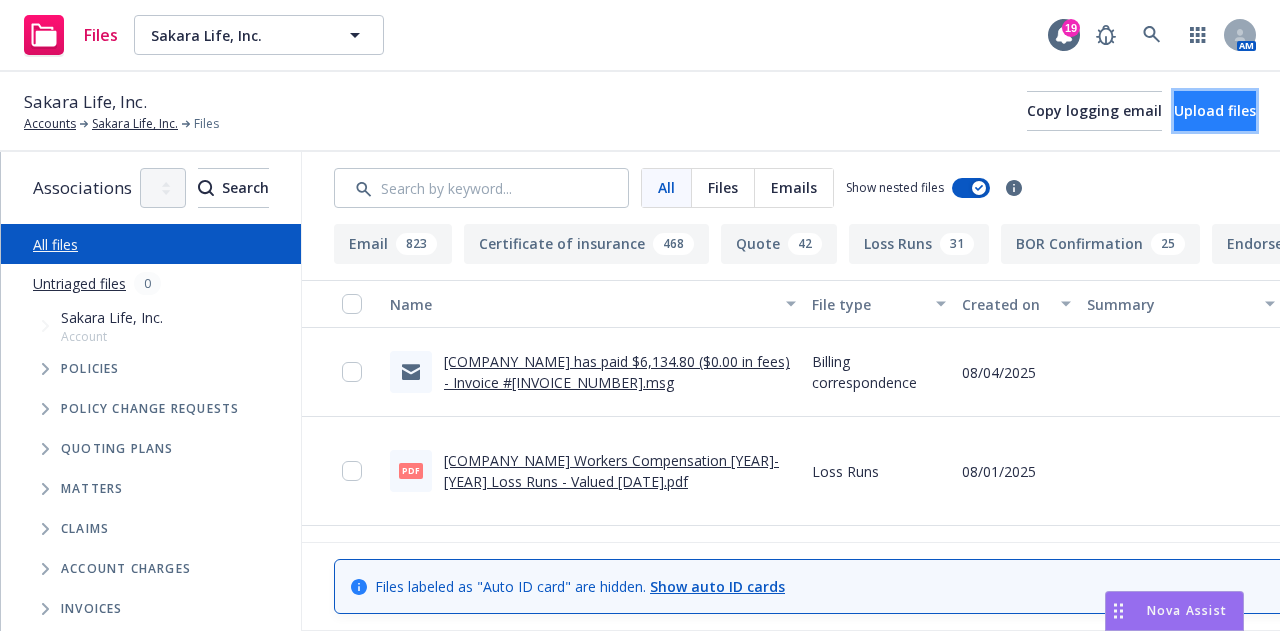 click on "Upload files" at bounding box center (1215, 110) 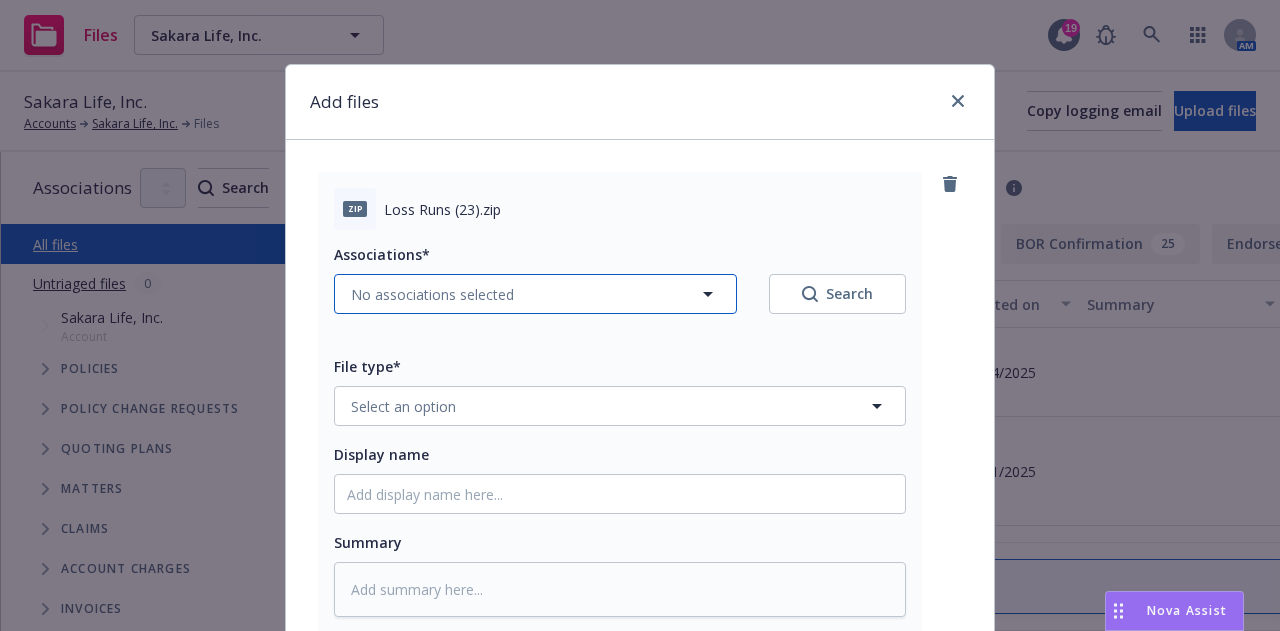 click on "No associations selected" at bounding box center [535, 294] 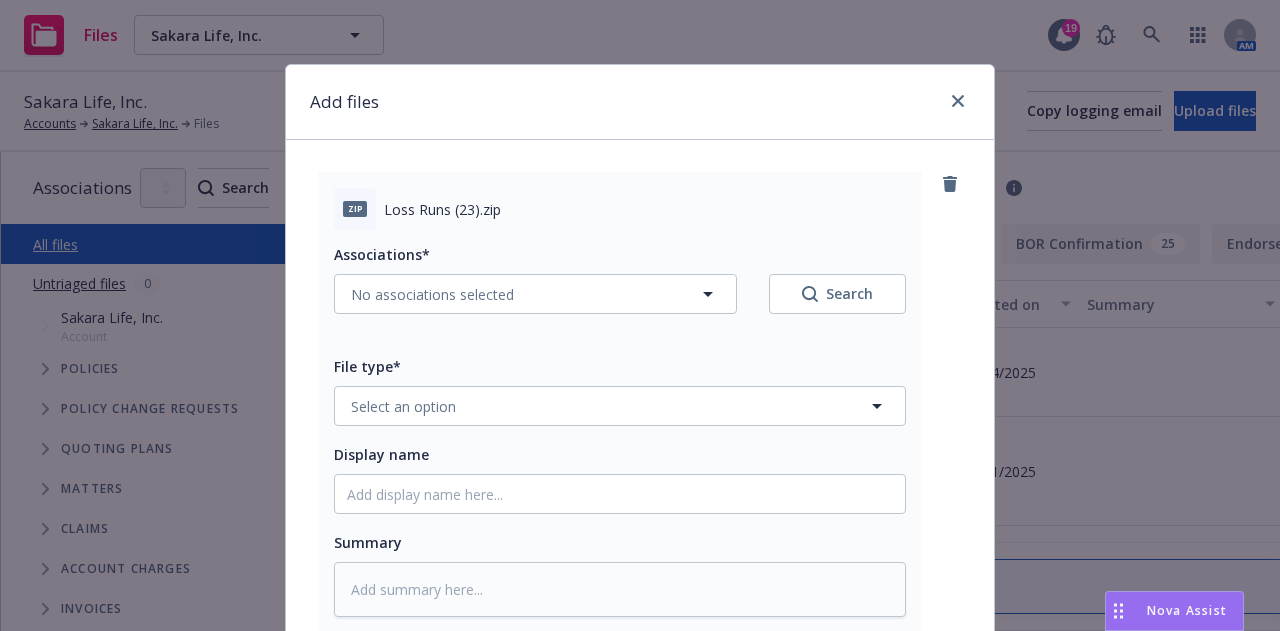 type on "x" 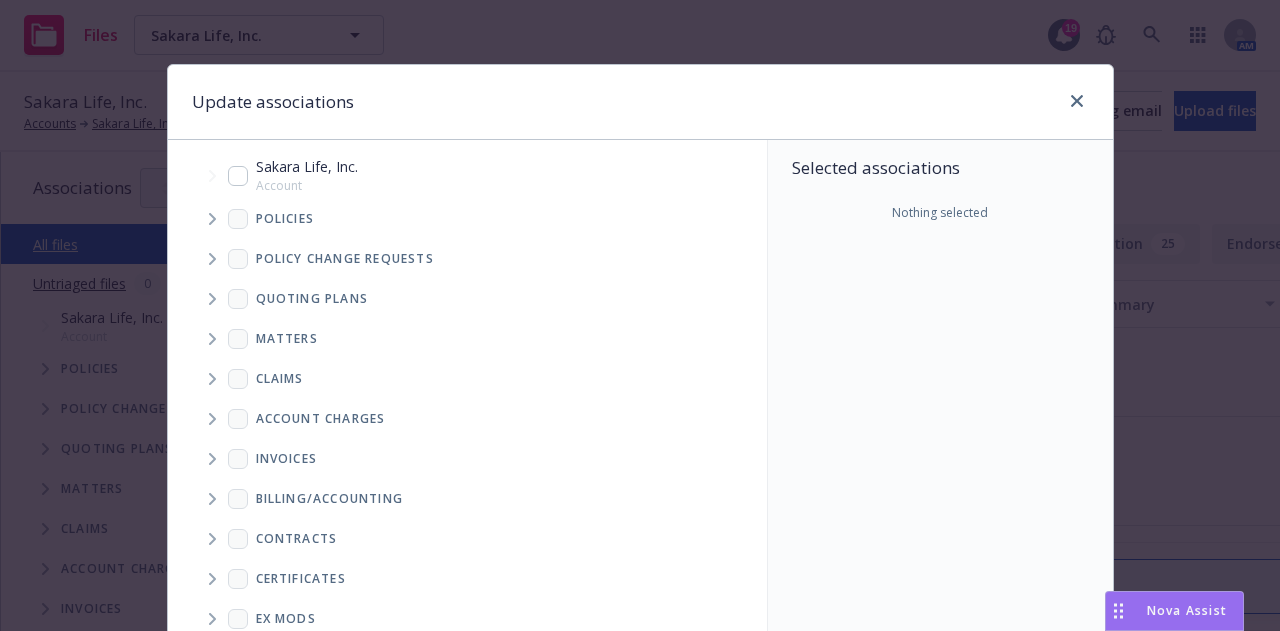 click at bounding box center [238, 176] 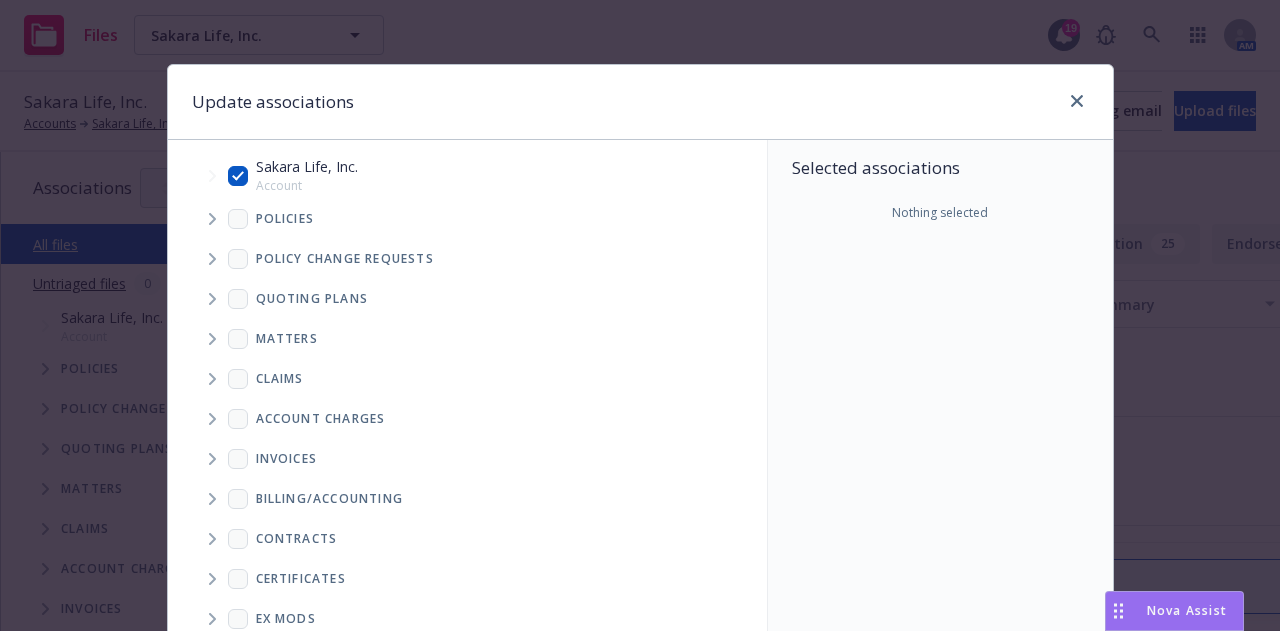 checkbox on "true" 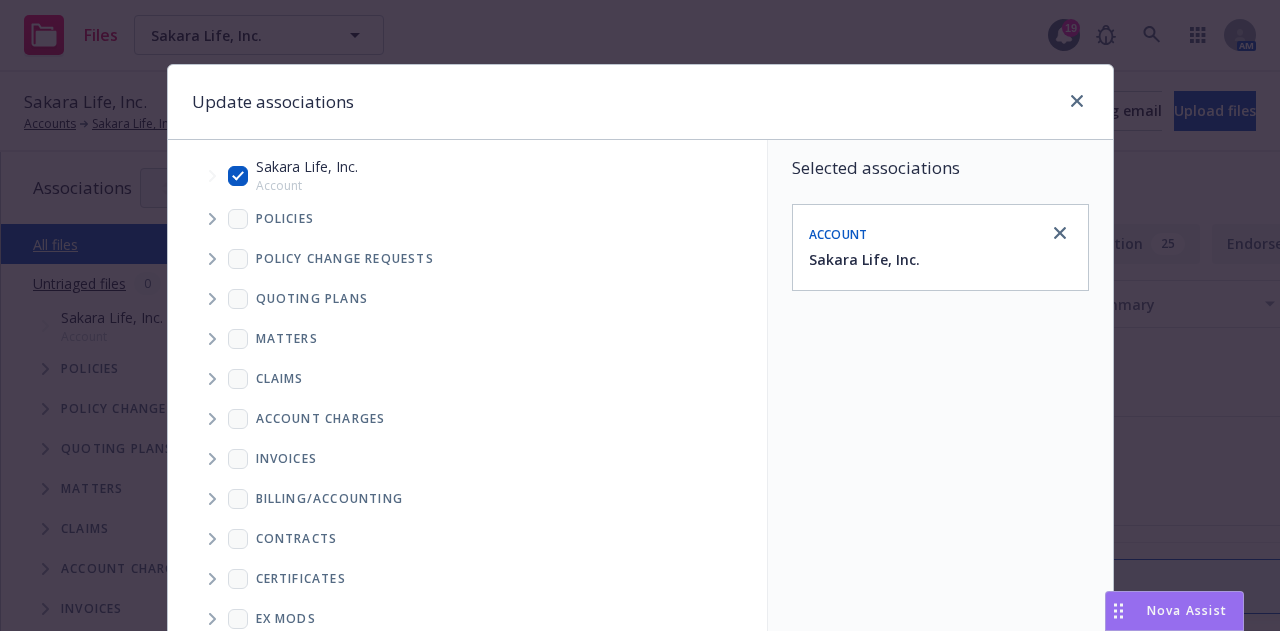 scroll, scrollTop: 362, scrollLeft: 0, axis: vertical 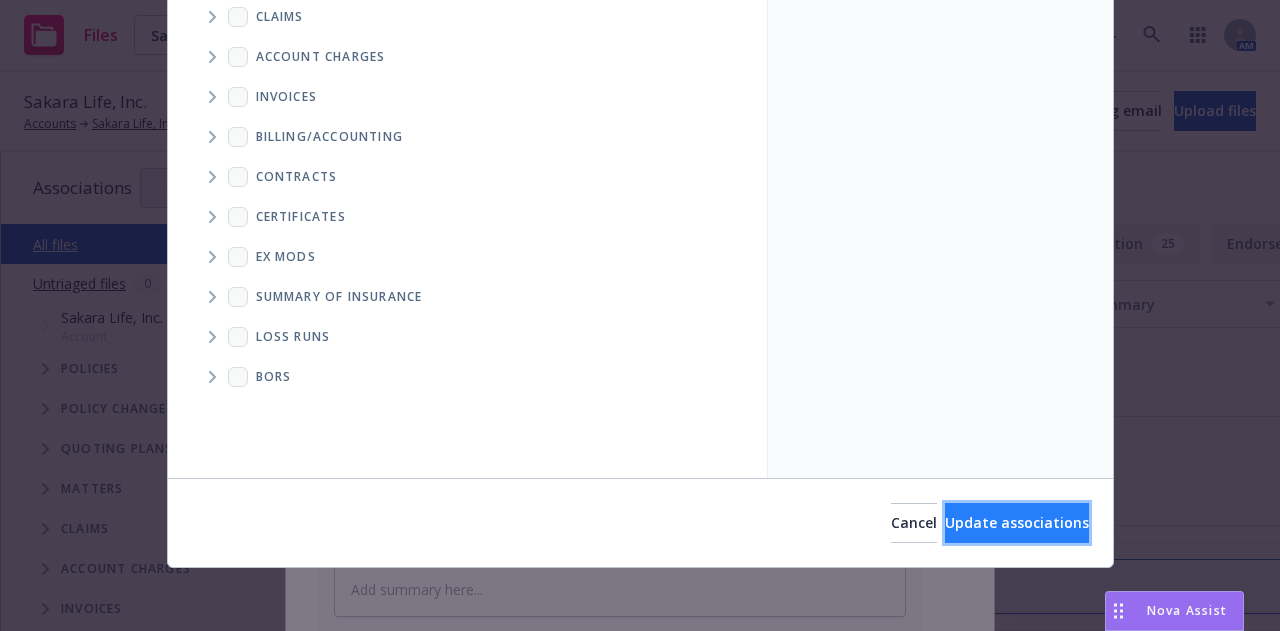 click on "Update associations" at bounding box center (1017, 523) 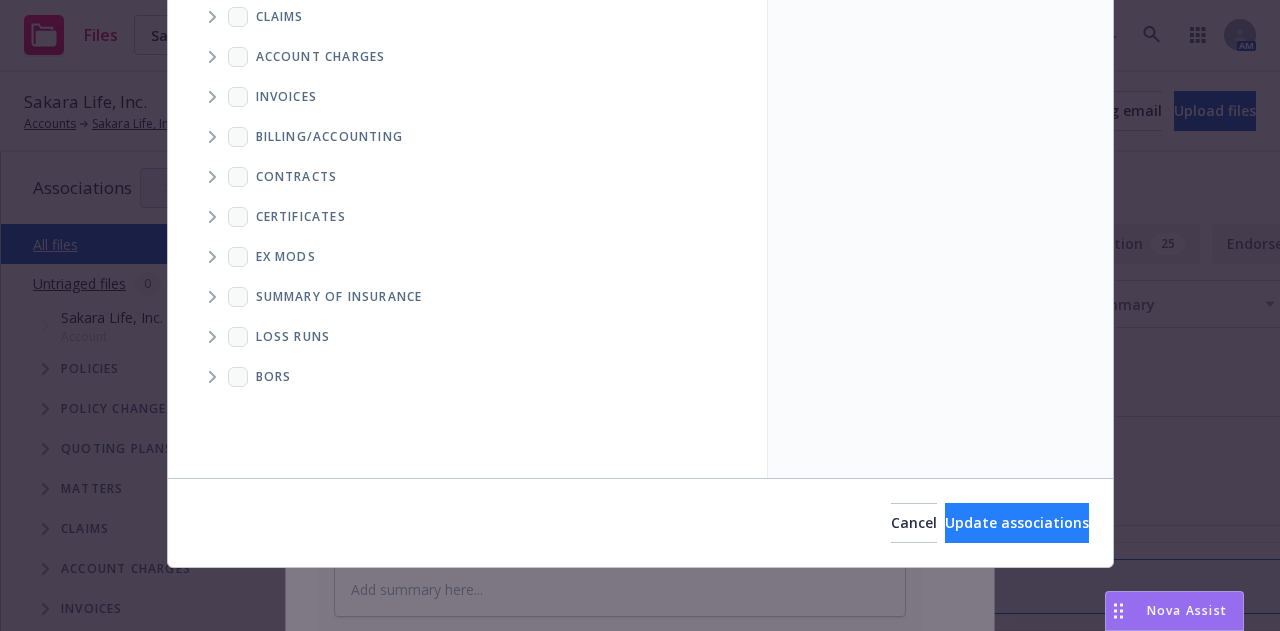 type on "x" 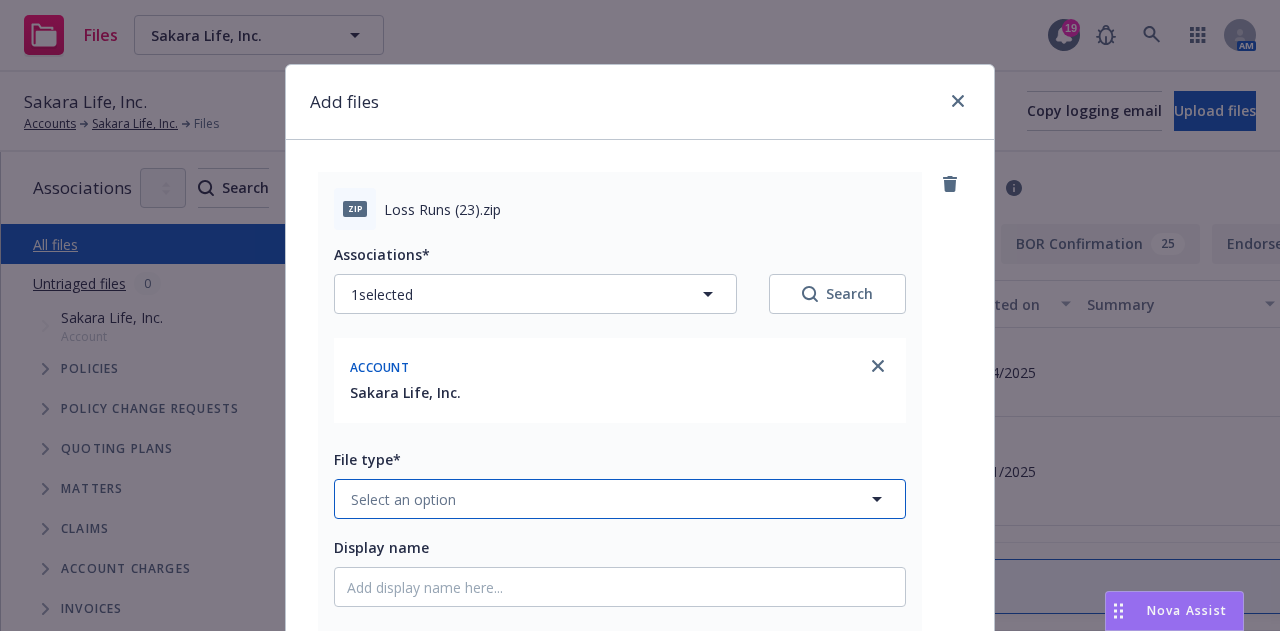 click on "Select an option" at bounding box center (620, 499) 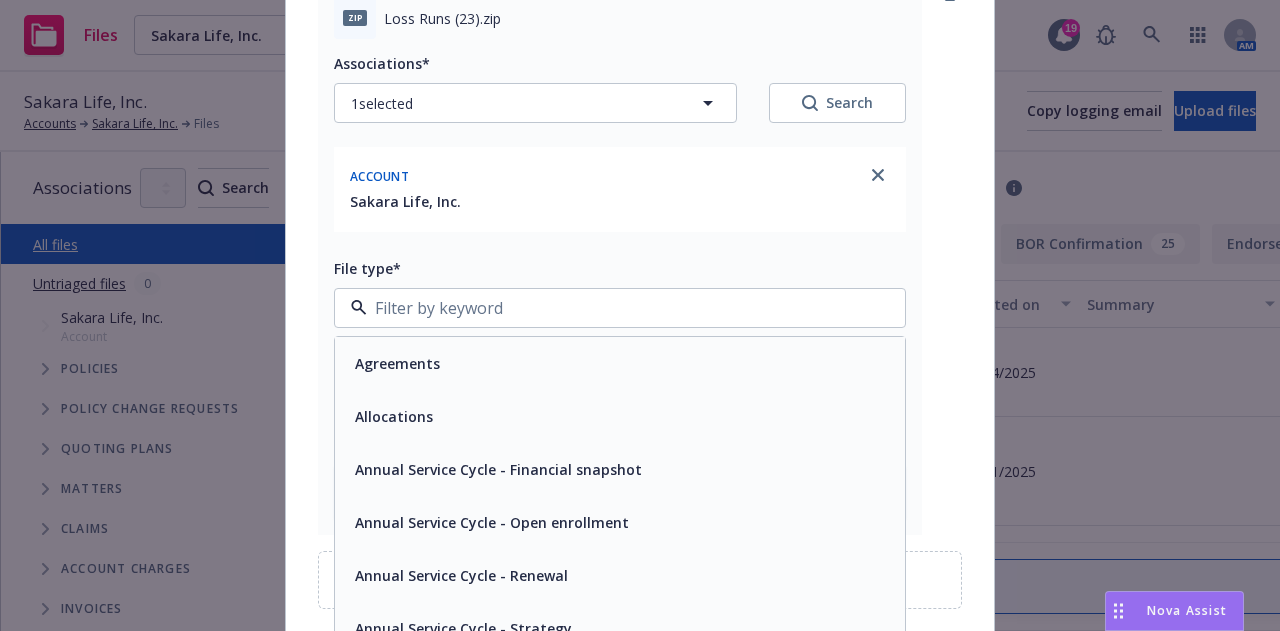 scroll, scrollTop: 194, scrollLeft: 0, axis: vertical 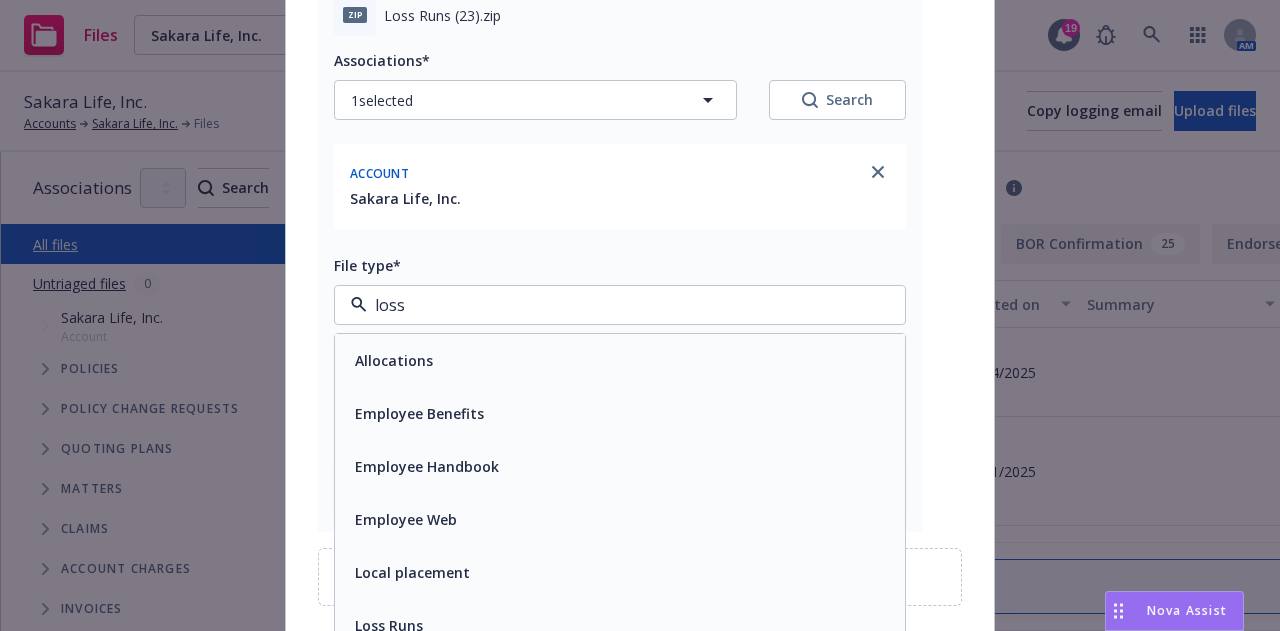 type on "loss" 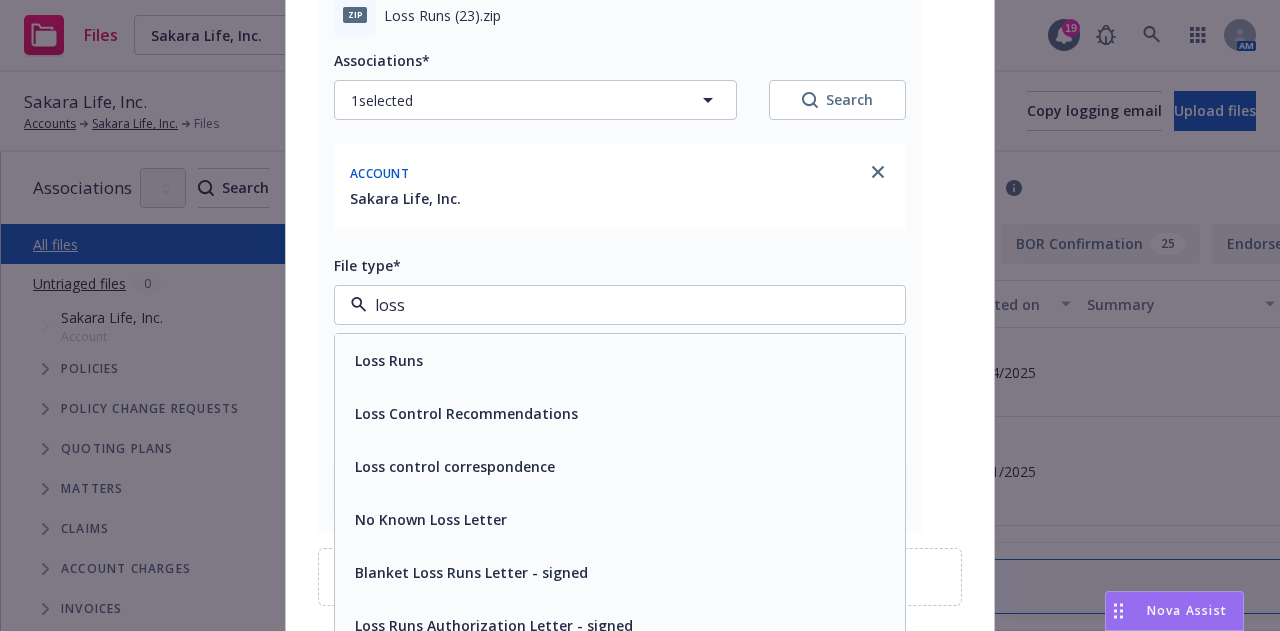 click on "Loss Runs" at bounding box center [620, 360] 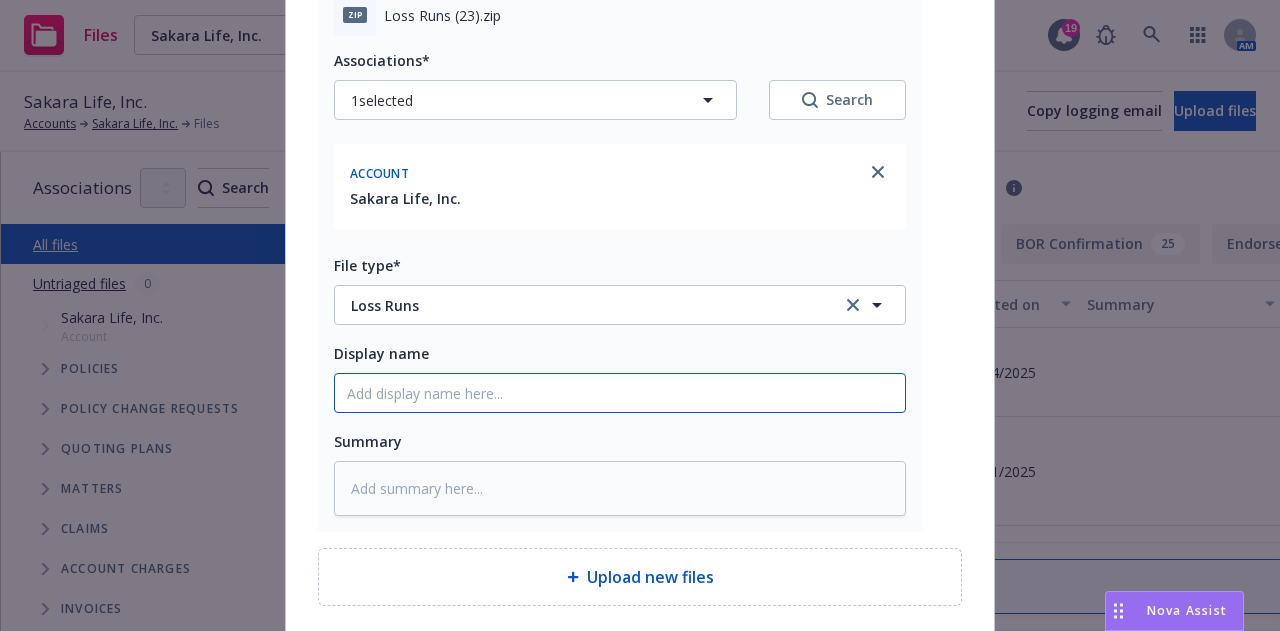 click on "Display name" at bounding box center (620, 393) 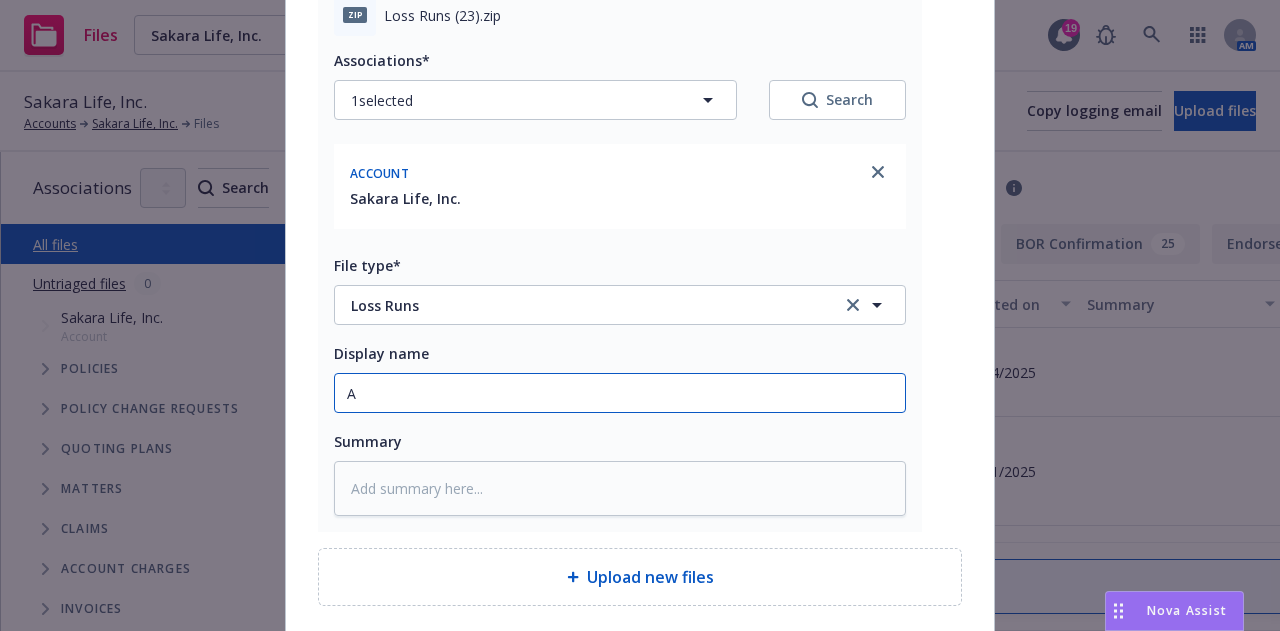type on "x" 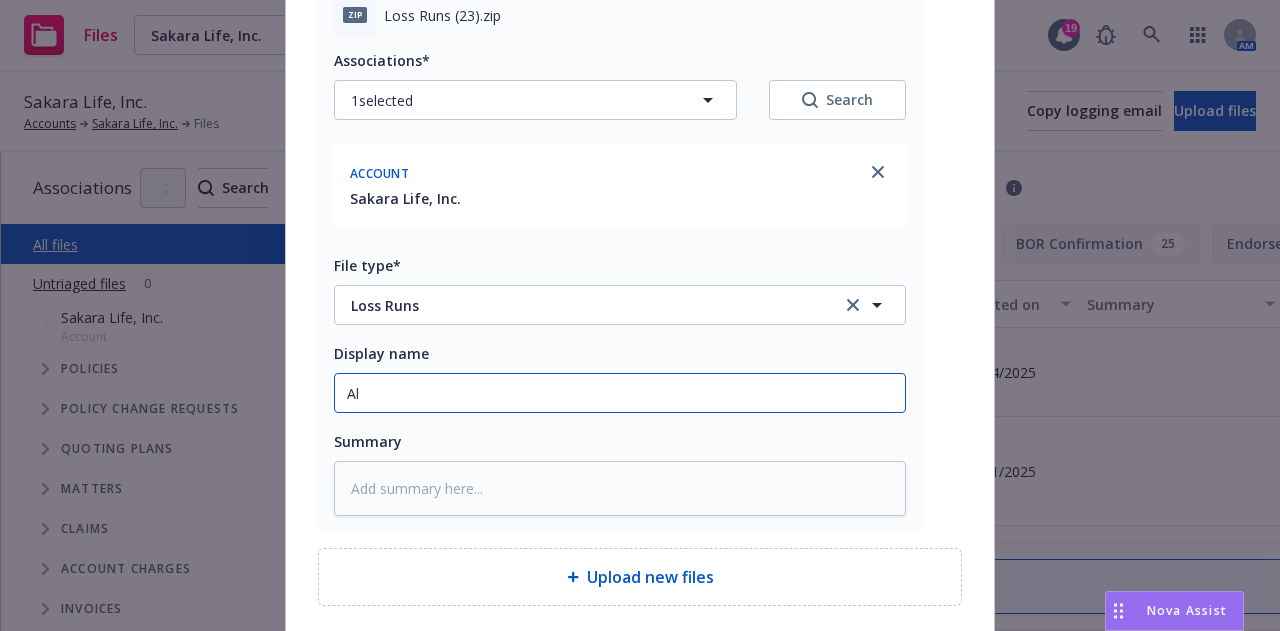 type on "x" 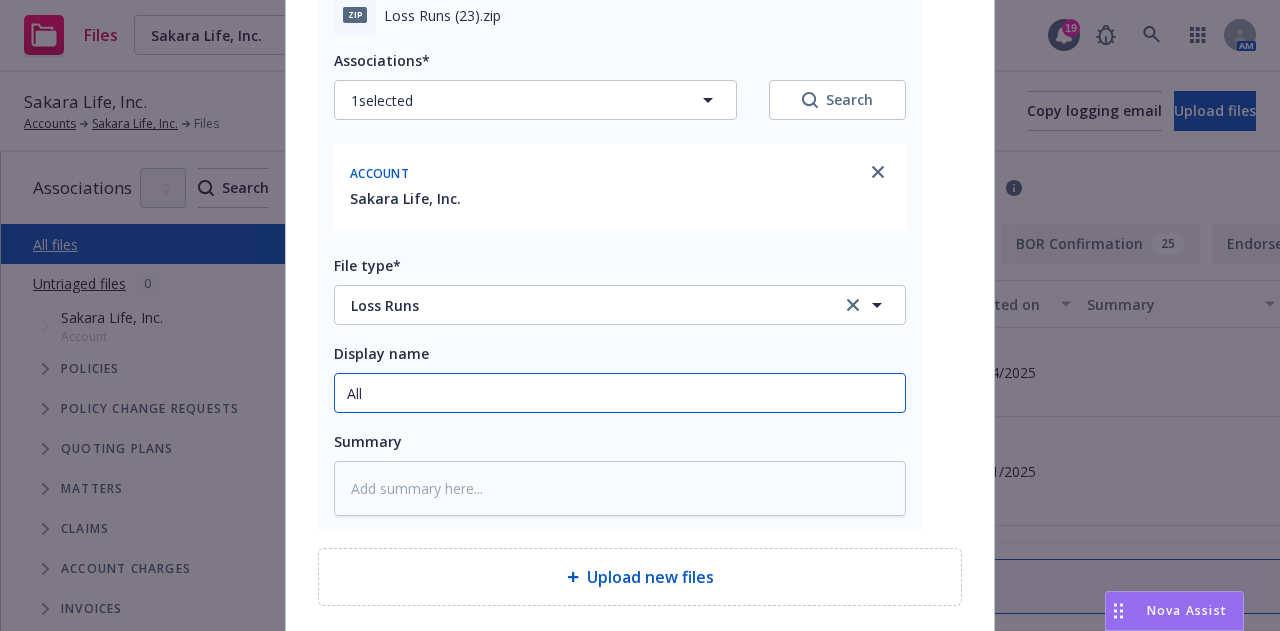 type on "x" 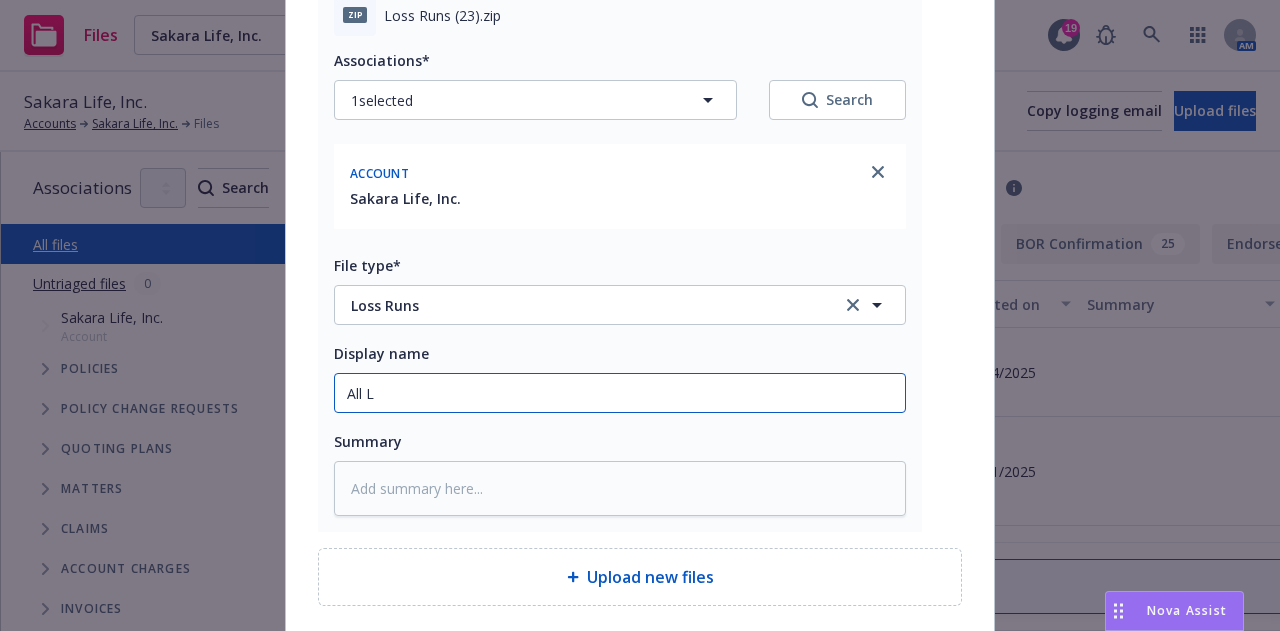 type on "x" 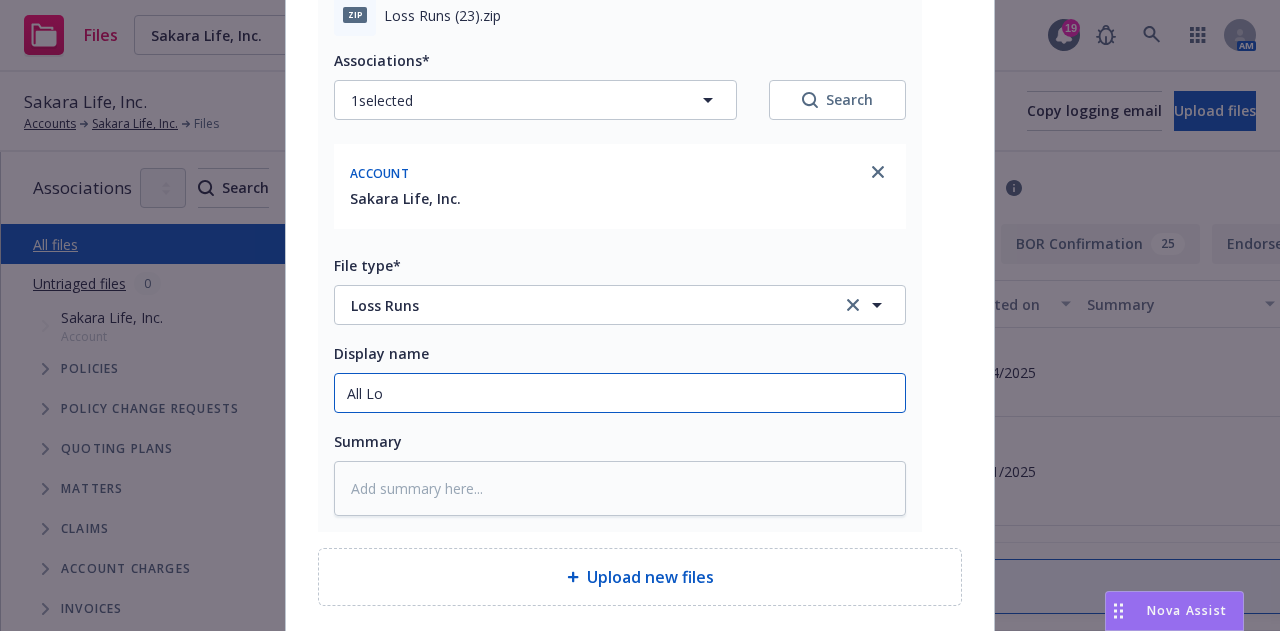 type on "x" 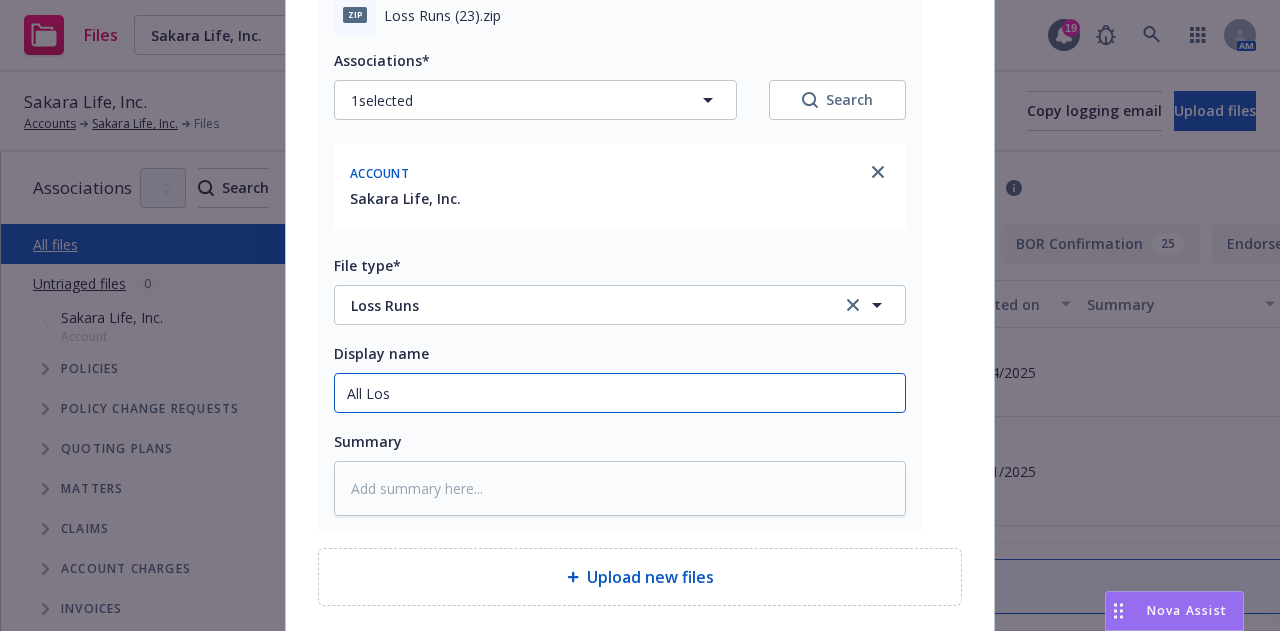 type on "x" 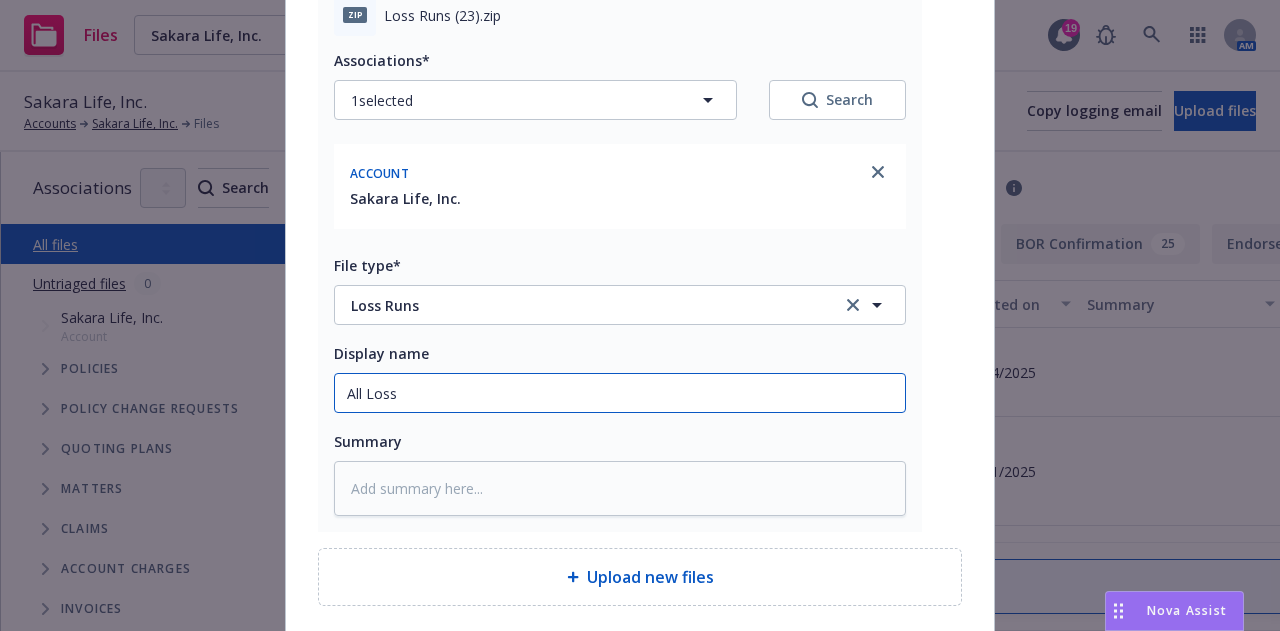 type on "x" 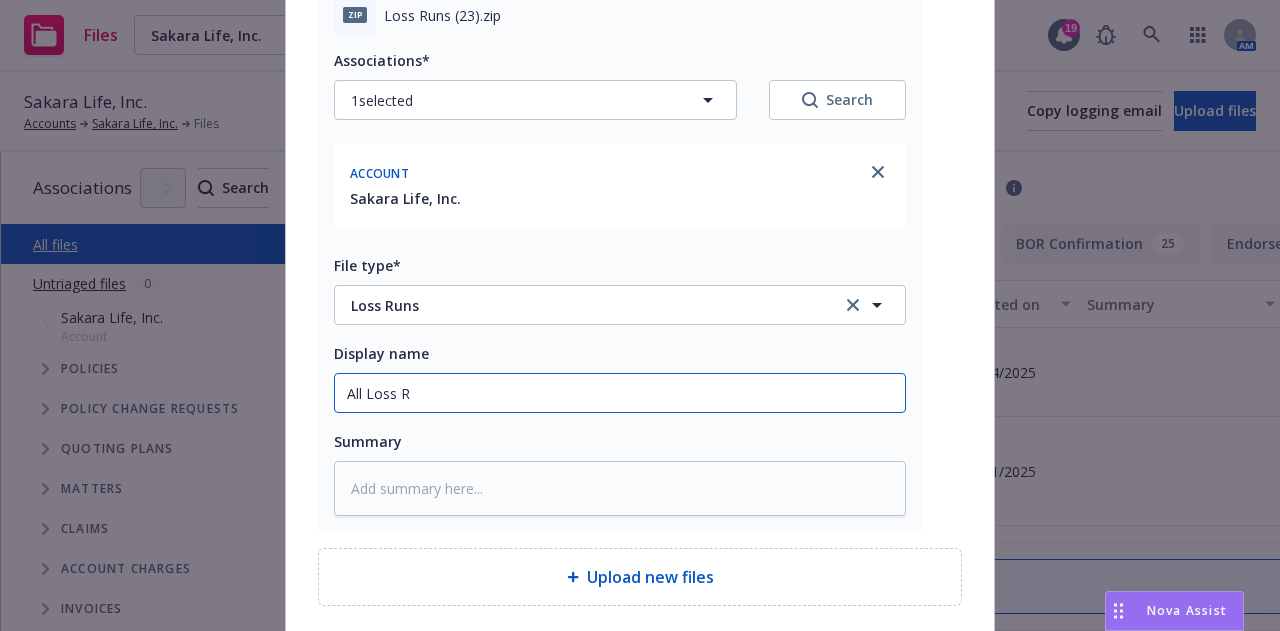 type on "x" 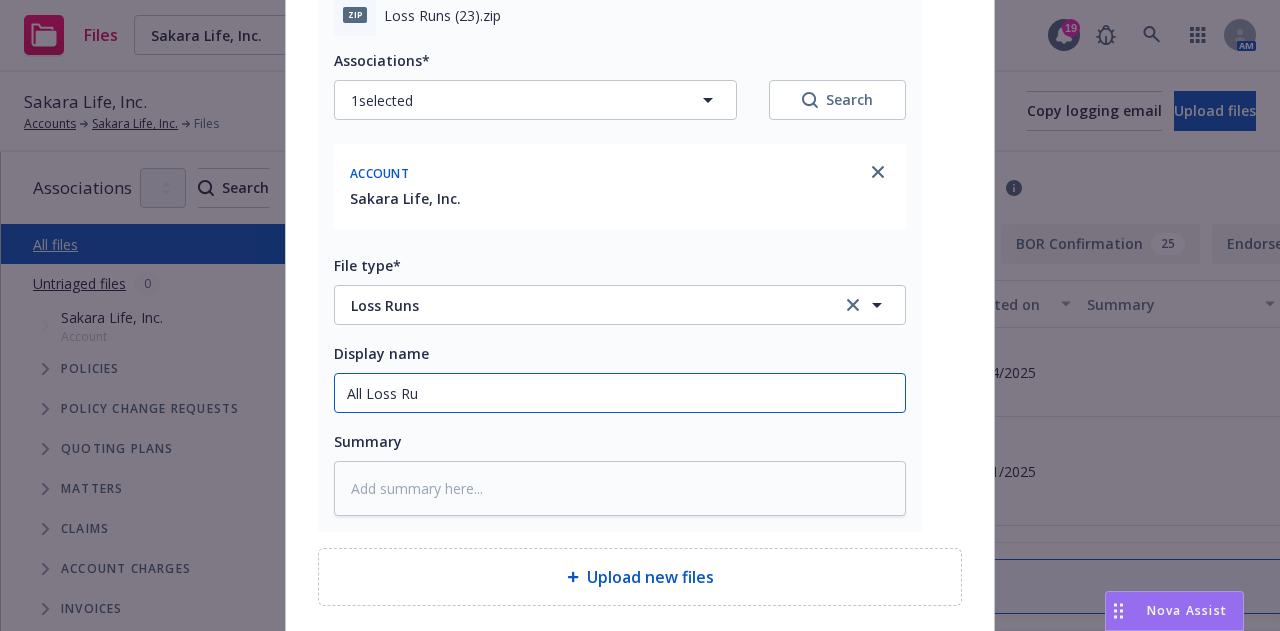 type on "x" 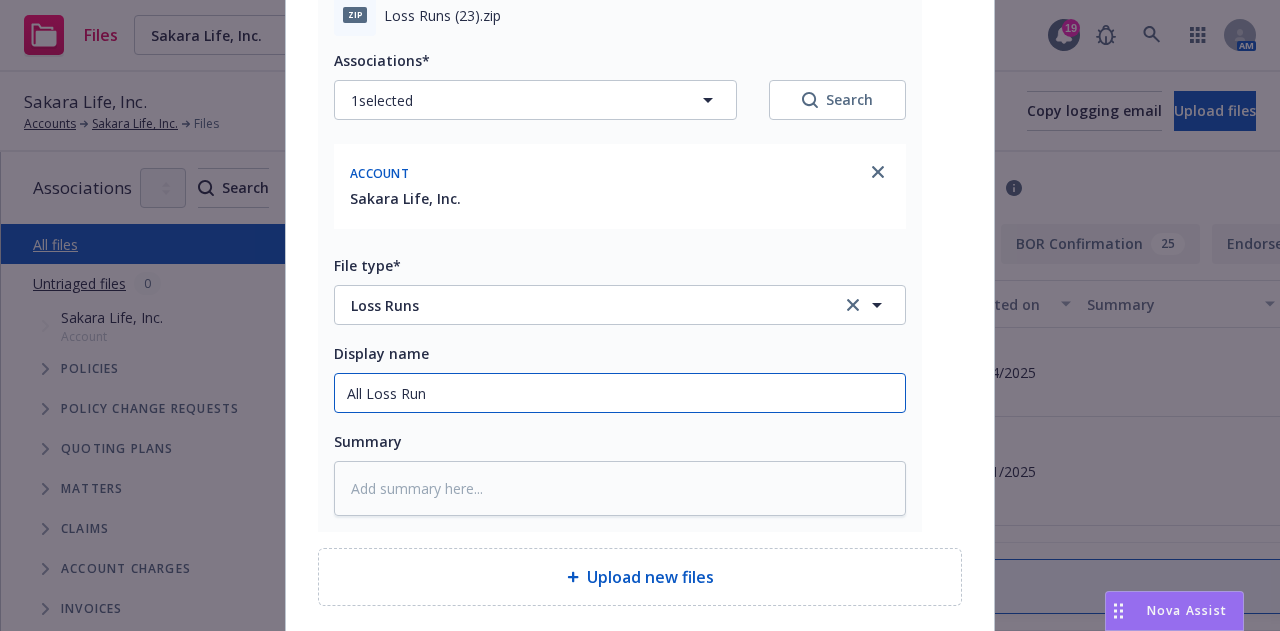 type on "x" 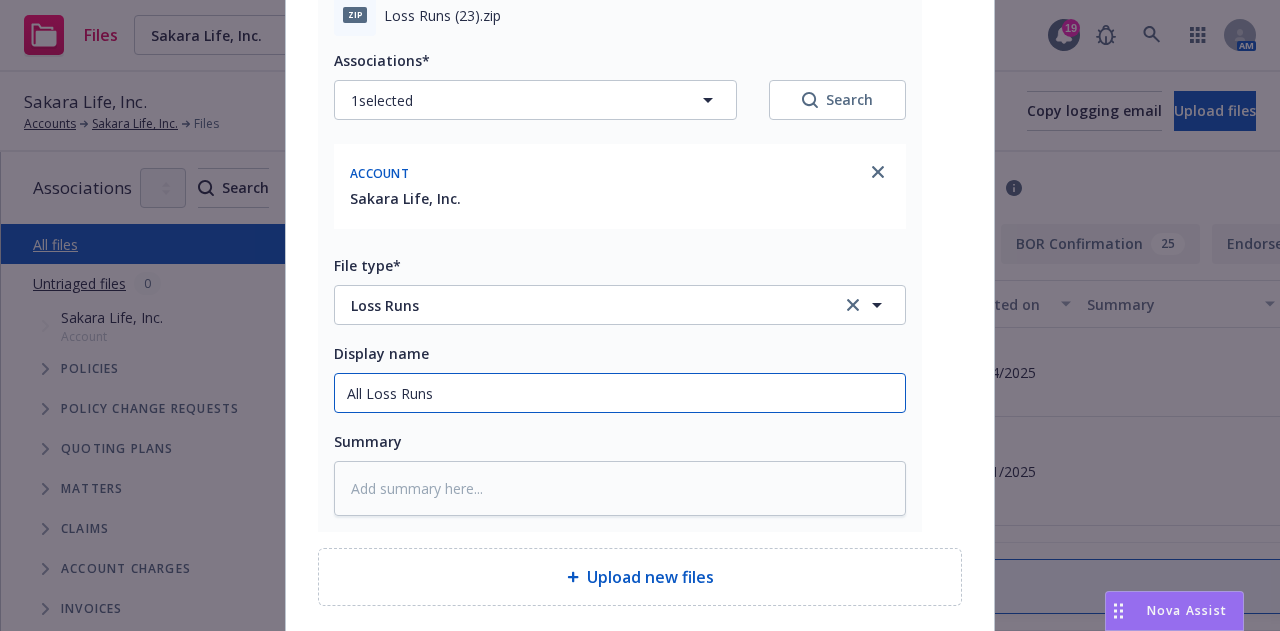 type on "All Loss Runs" 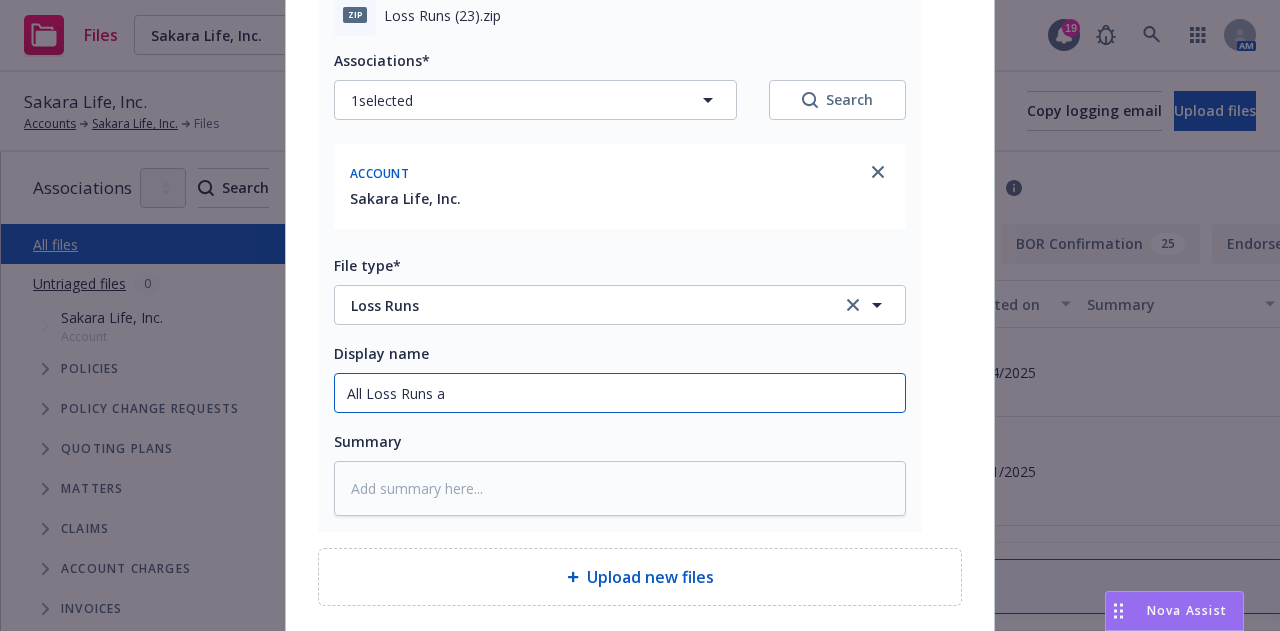 type on "x" 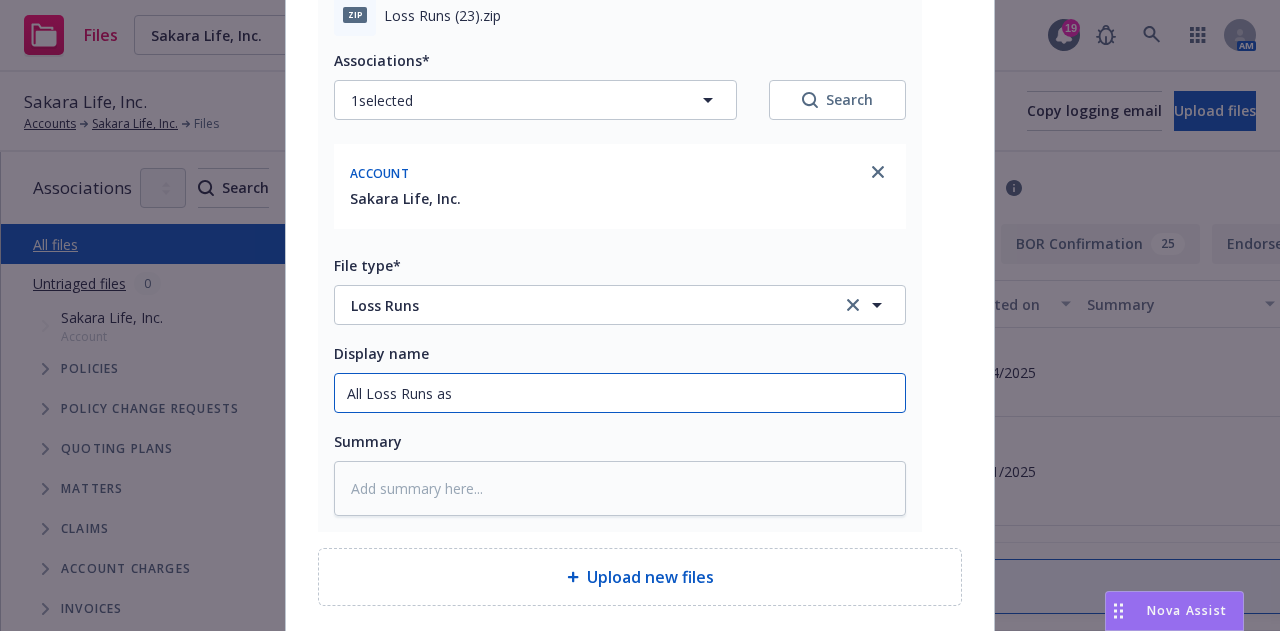 type on "x" 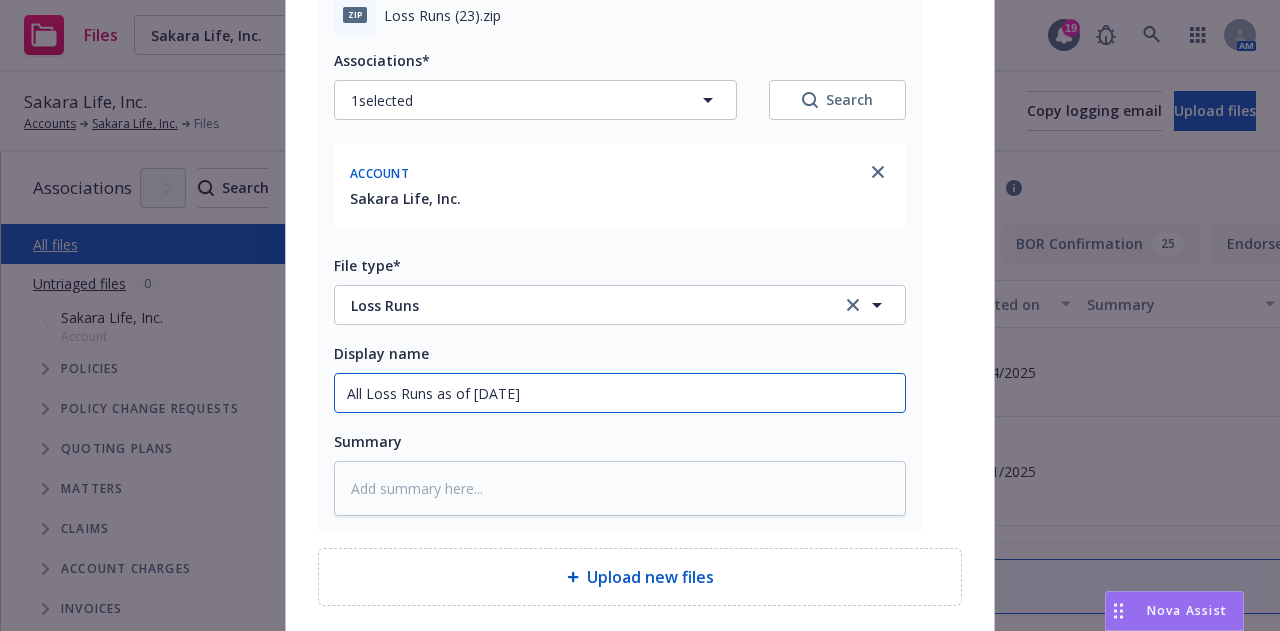 type on "x" 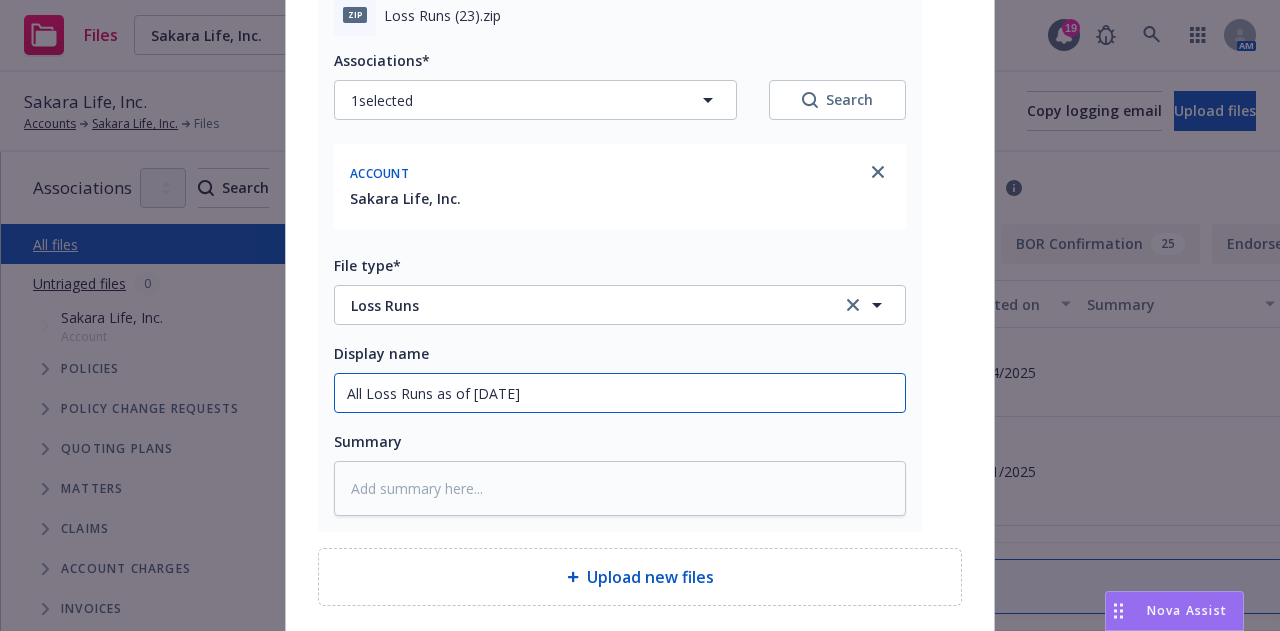type on "All Loss Runs as of 8/5/" 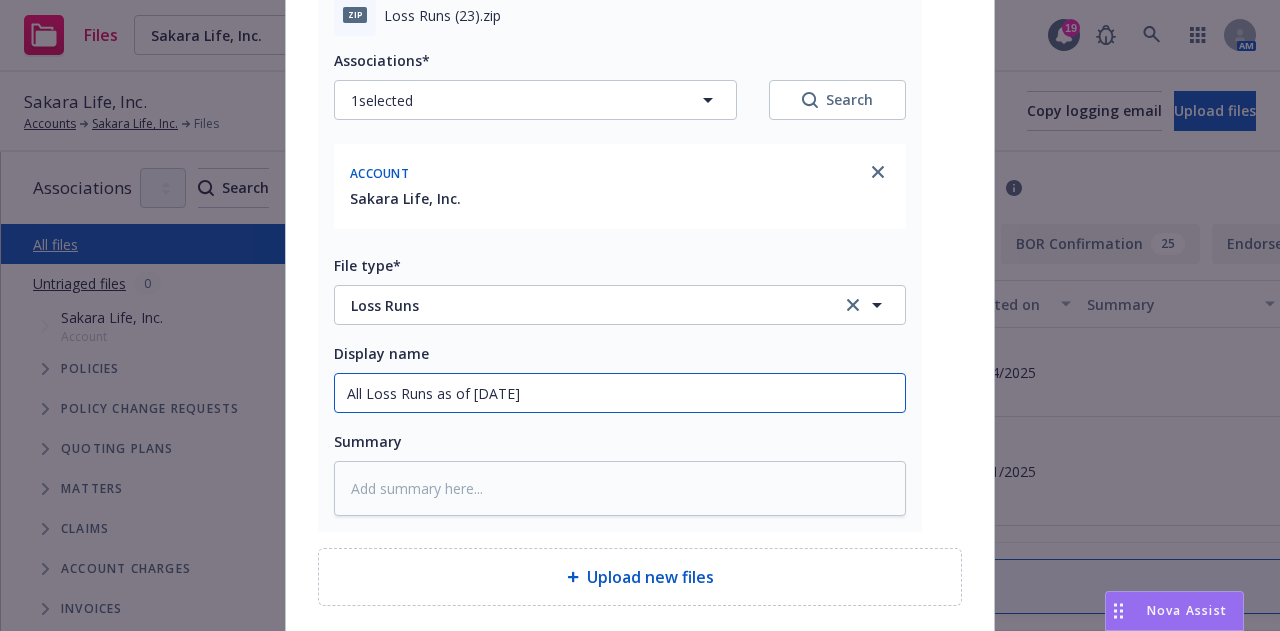 type on "x" 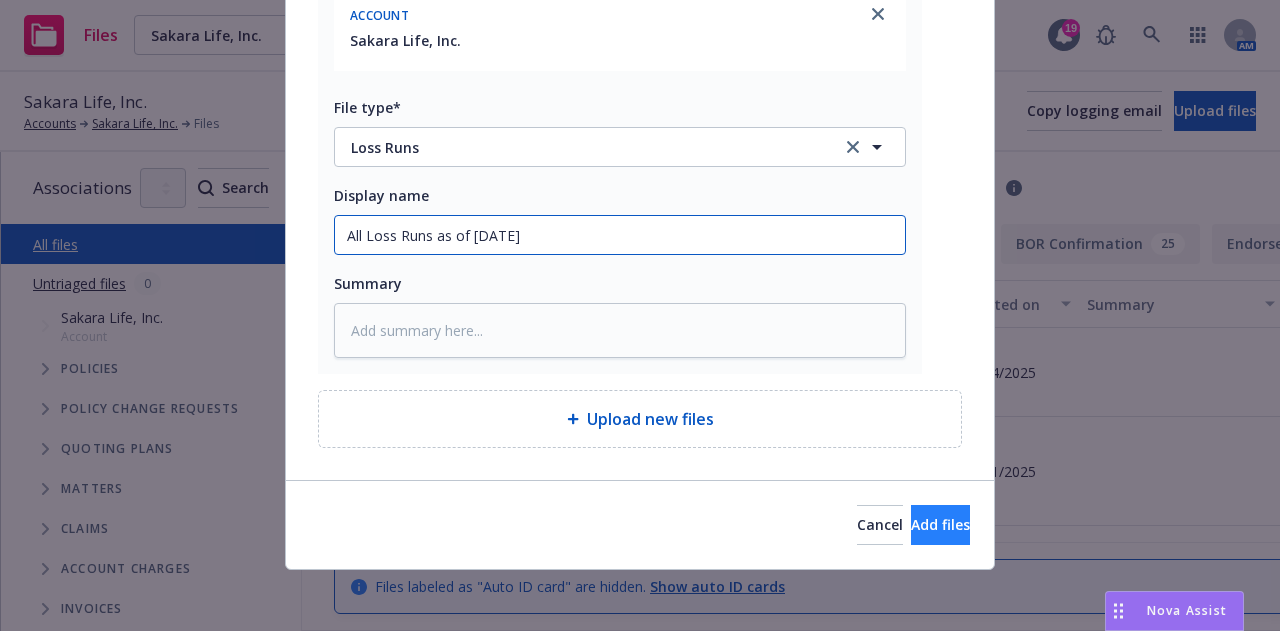 type on "All Loss Runs as of 8/5/25" 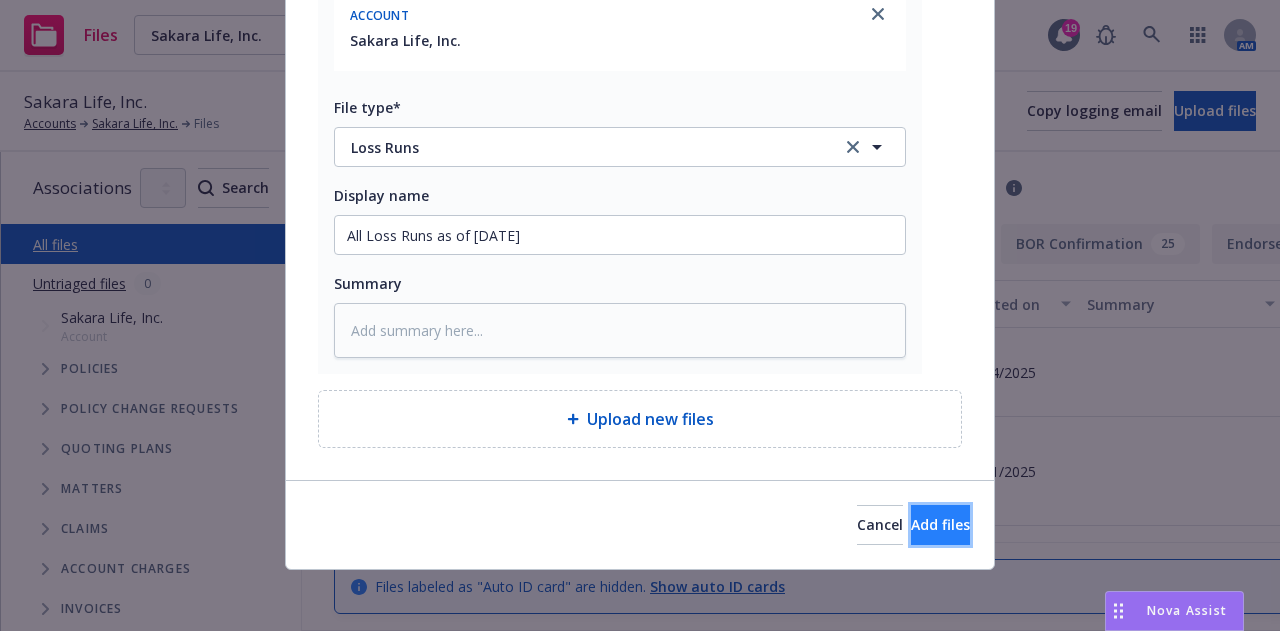 click on "Add files" at bounding box center [940, 525] 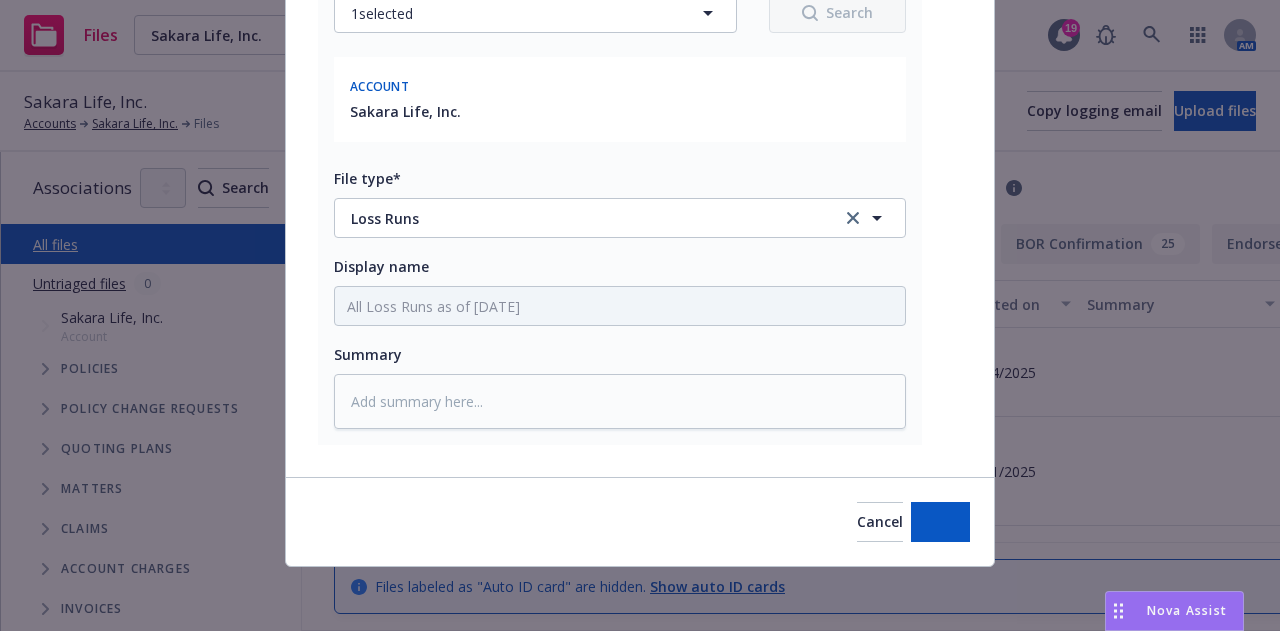 scroll, scrollTop: 279, scrollLeft: 0, axis: vertical 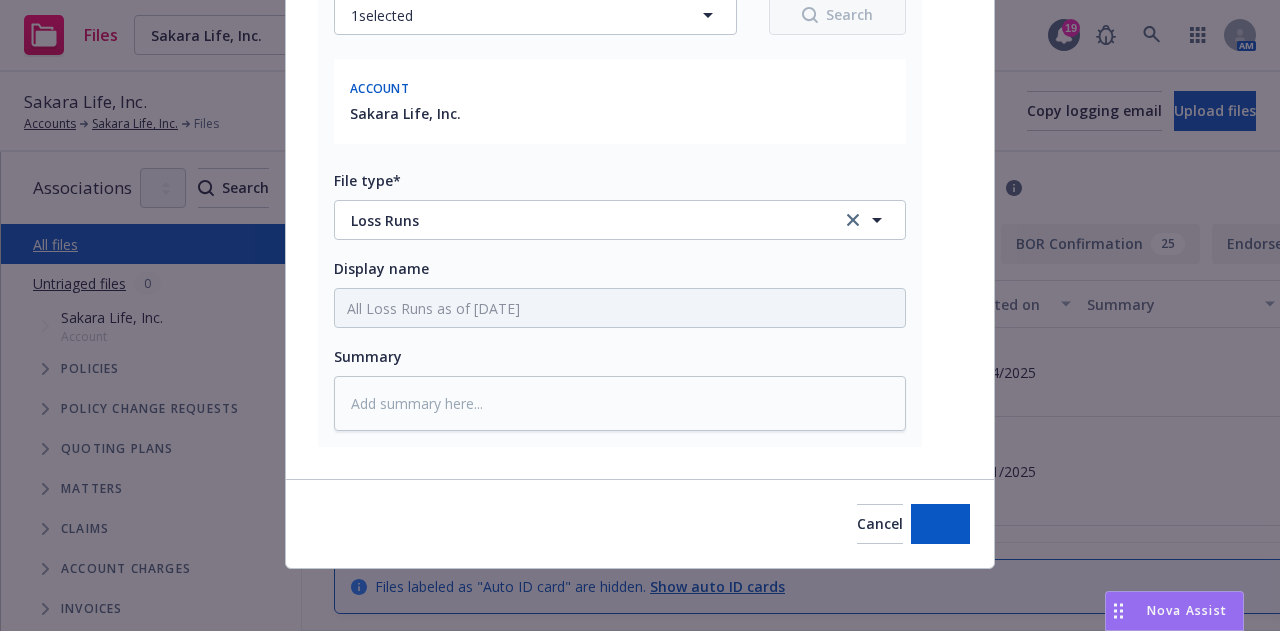 type on "x" 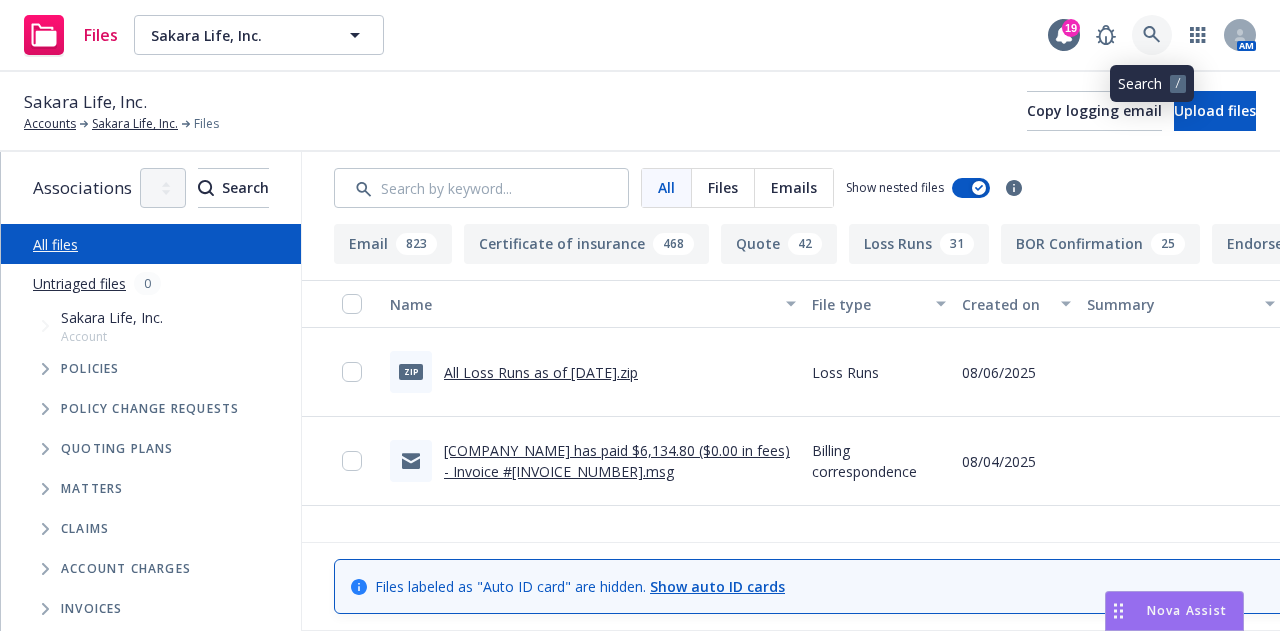 click 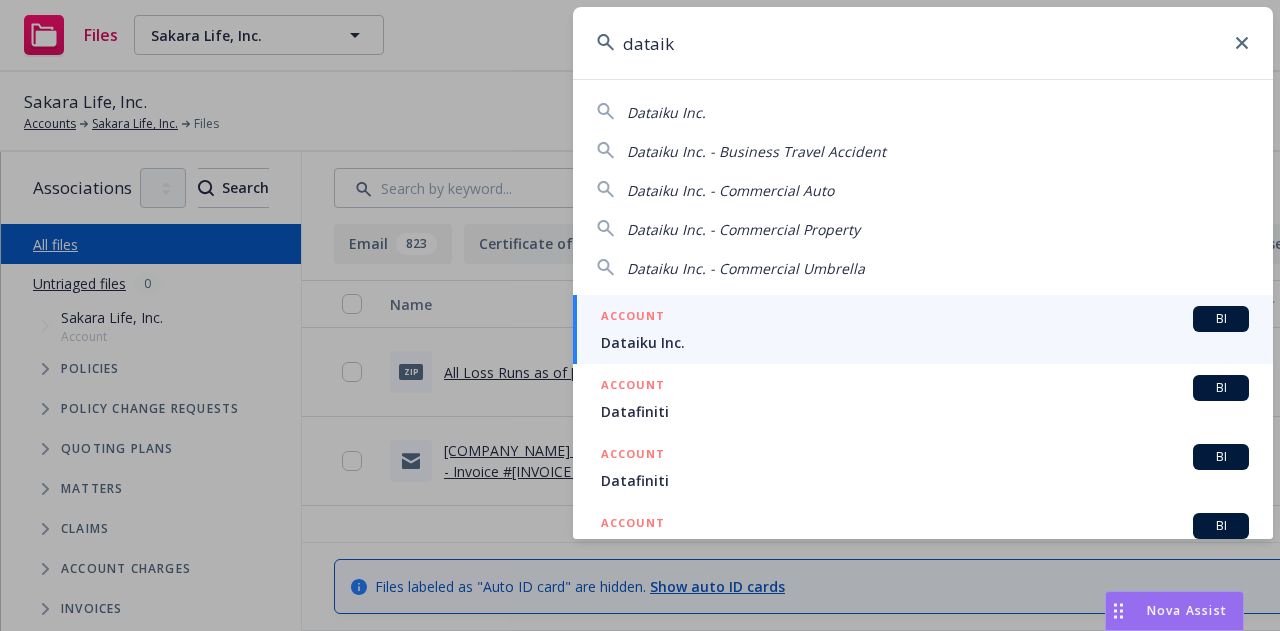 type on "dataik" 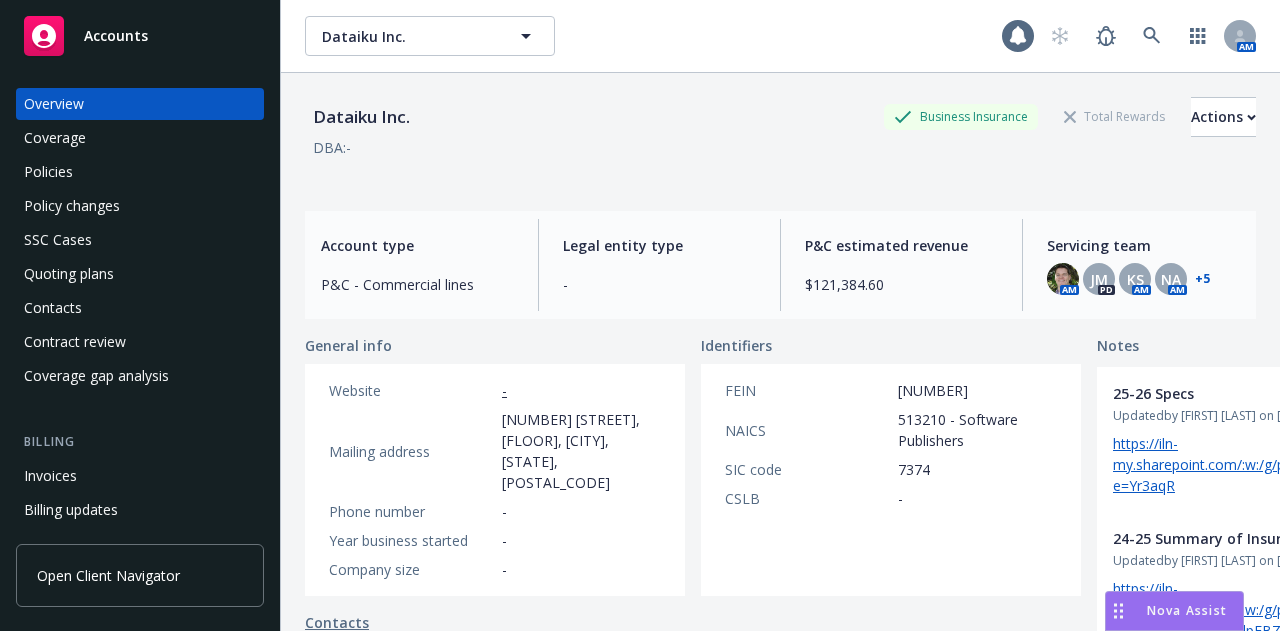 scroll, scrollTop: 0, scrollLeft: 0, axis: both 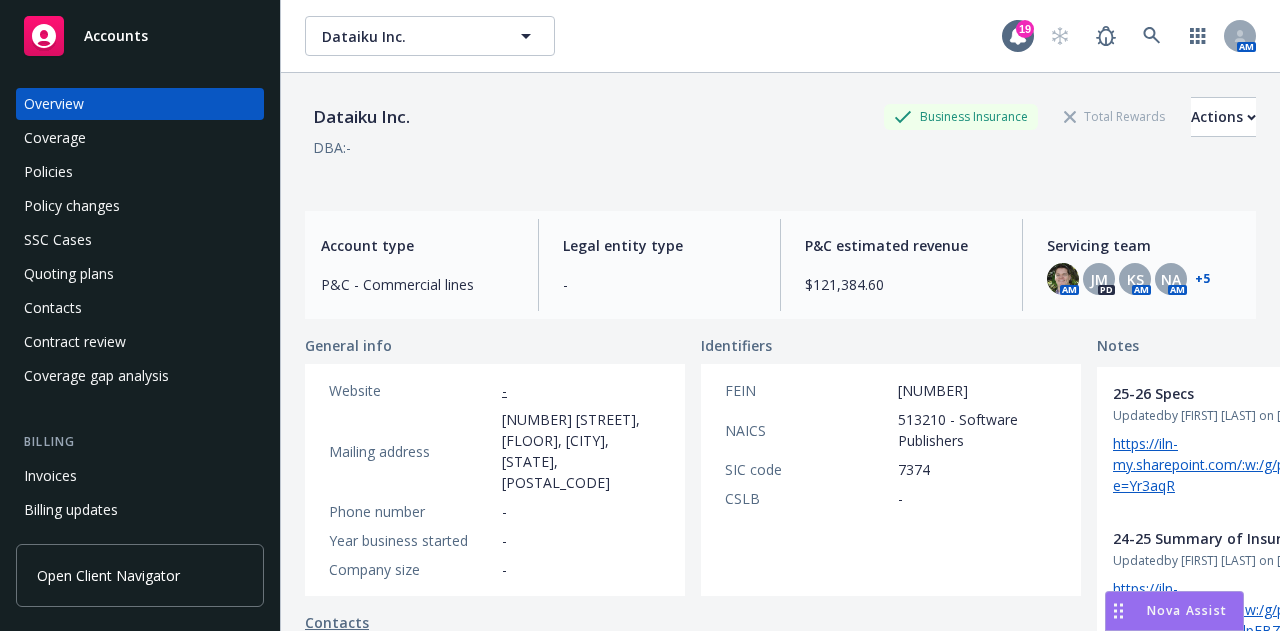 click on "Policies" at bounding box center (140, 172) 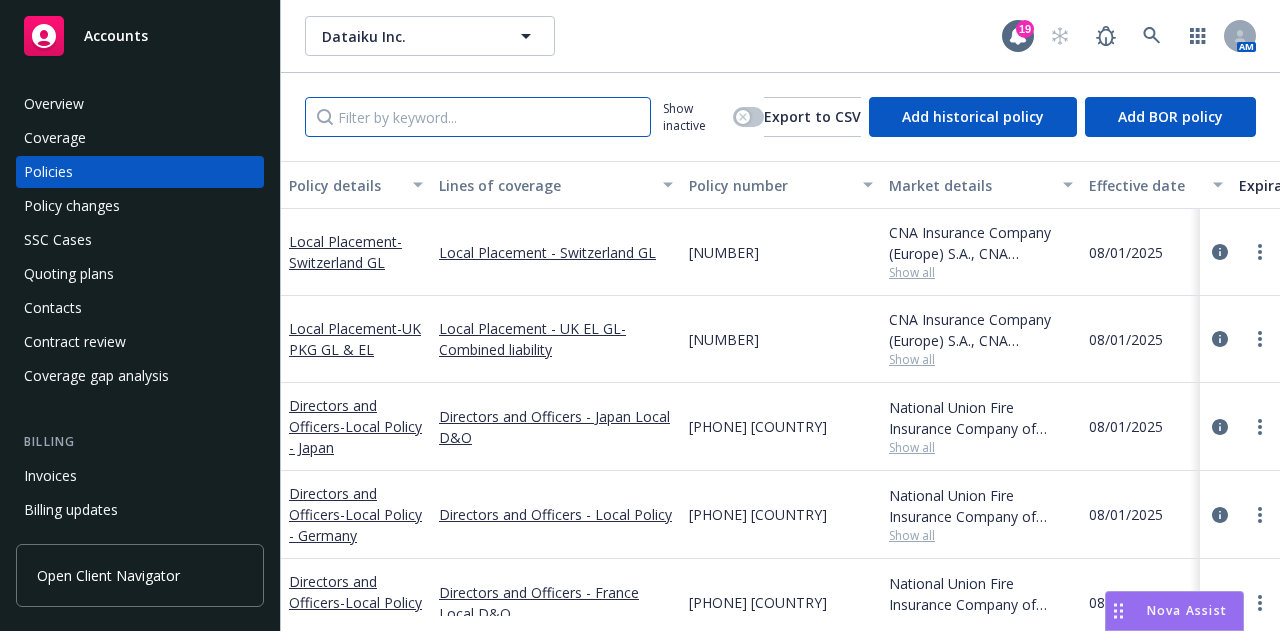 click at bounding box center [478, 117] 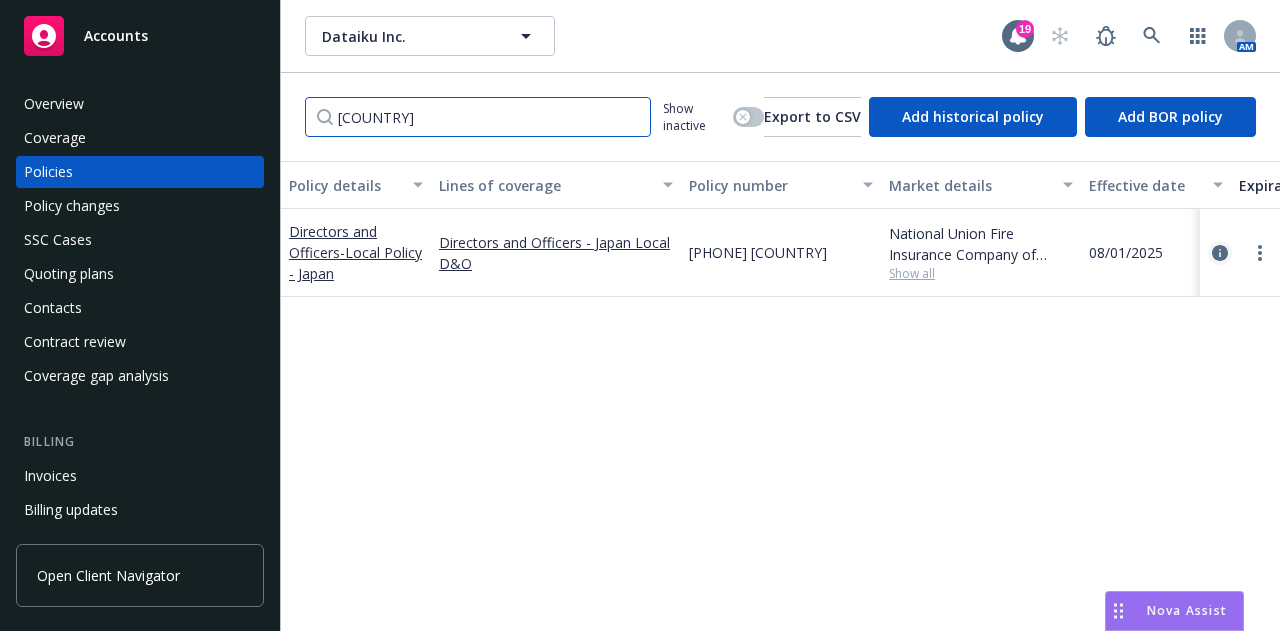 type on "[COUNTRY]" 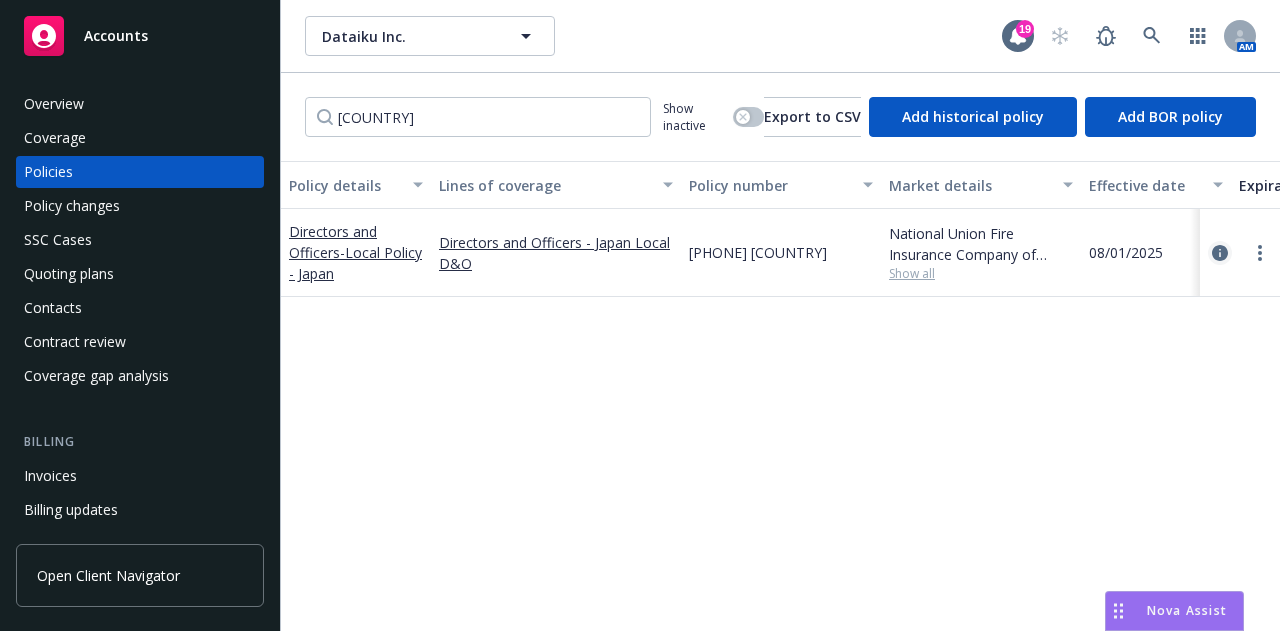 click 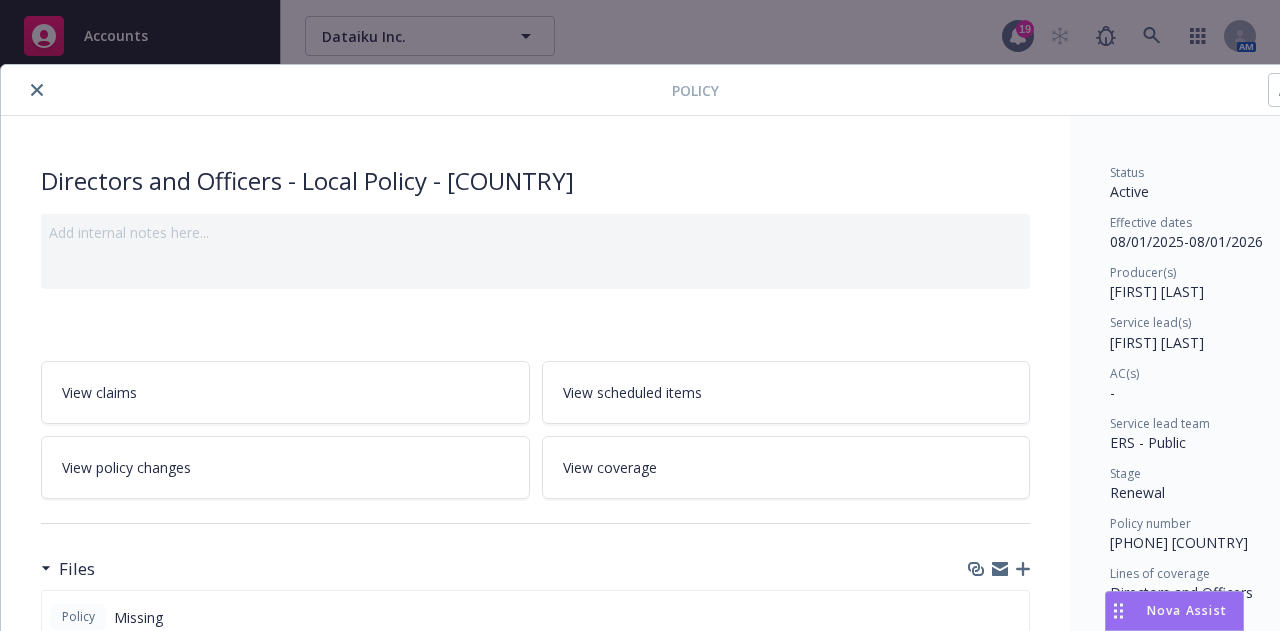 scroll, scrollTop: 372, scrollLeft: 0, axis: vertical 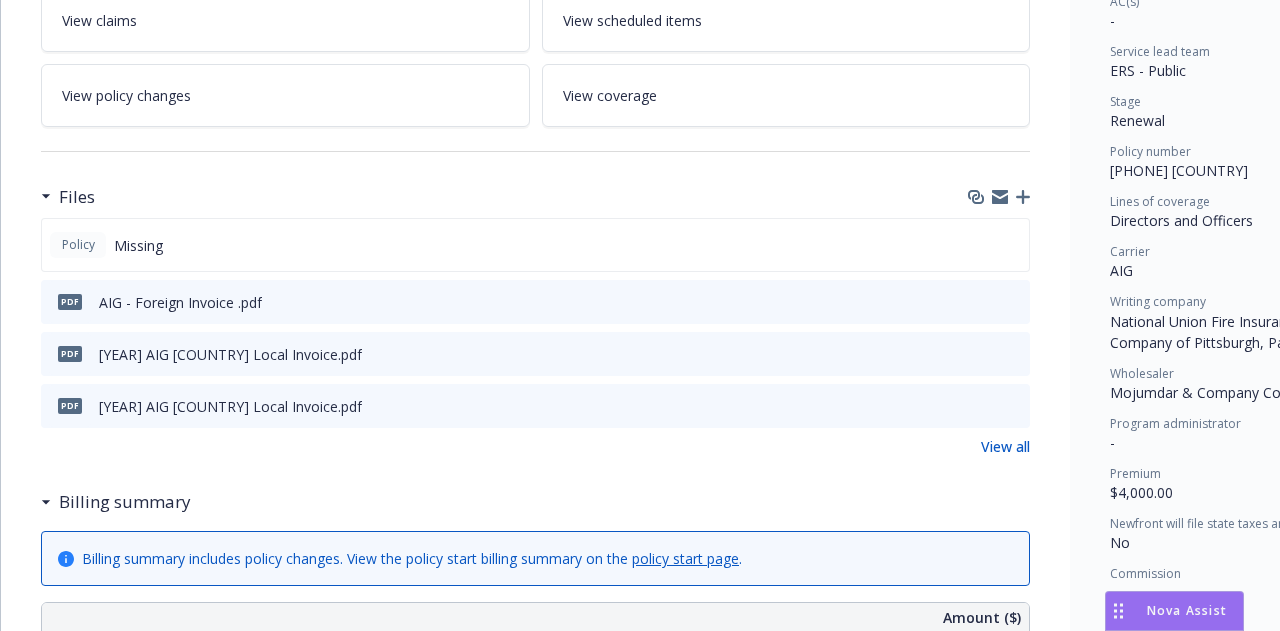 click 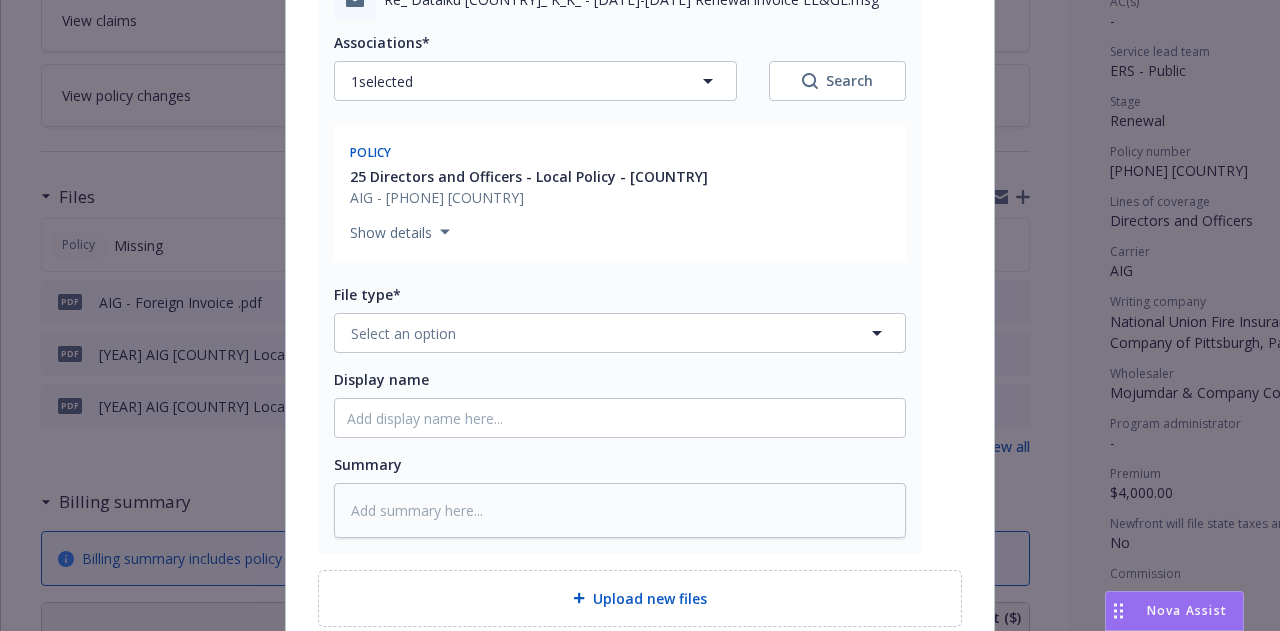 scroll, scrollTop: 284, scrollLeft: 0, axis: vertical 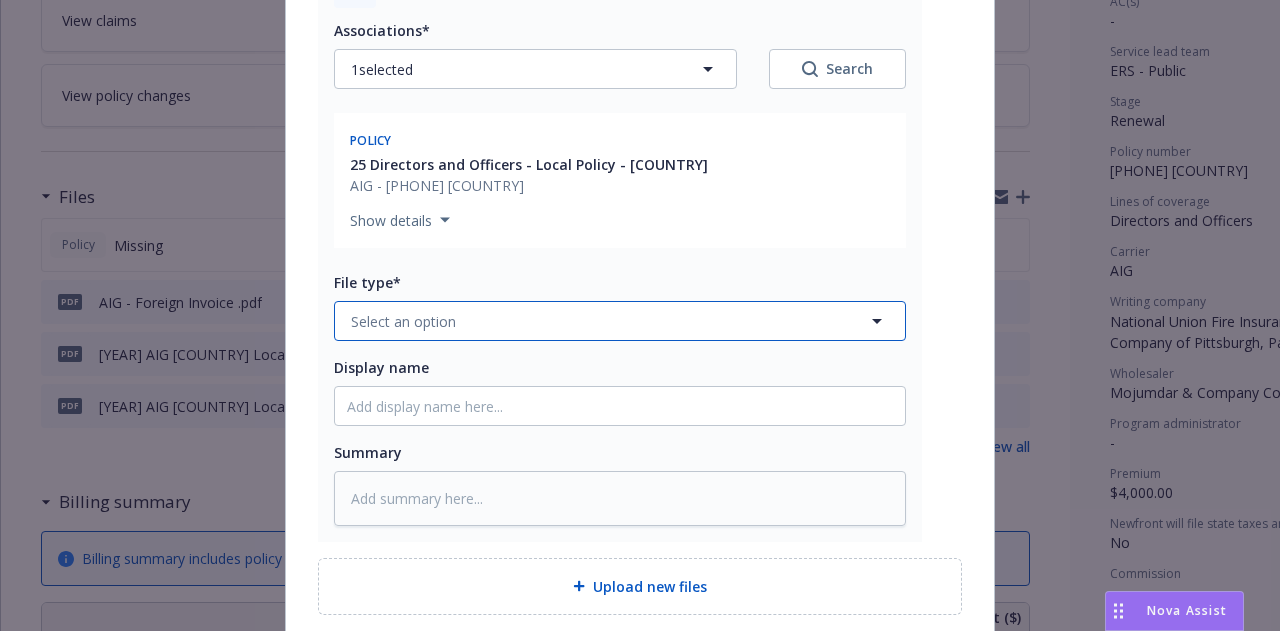click on "Select an option" at bounding box center [620, 321] 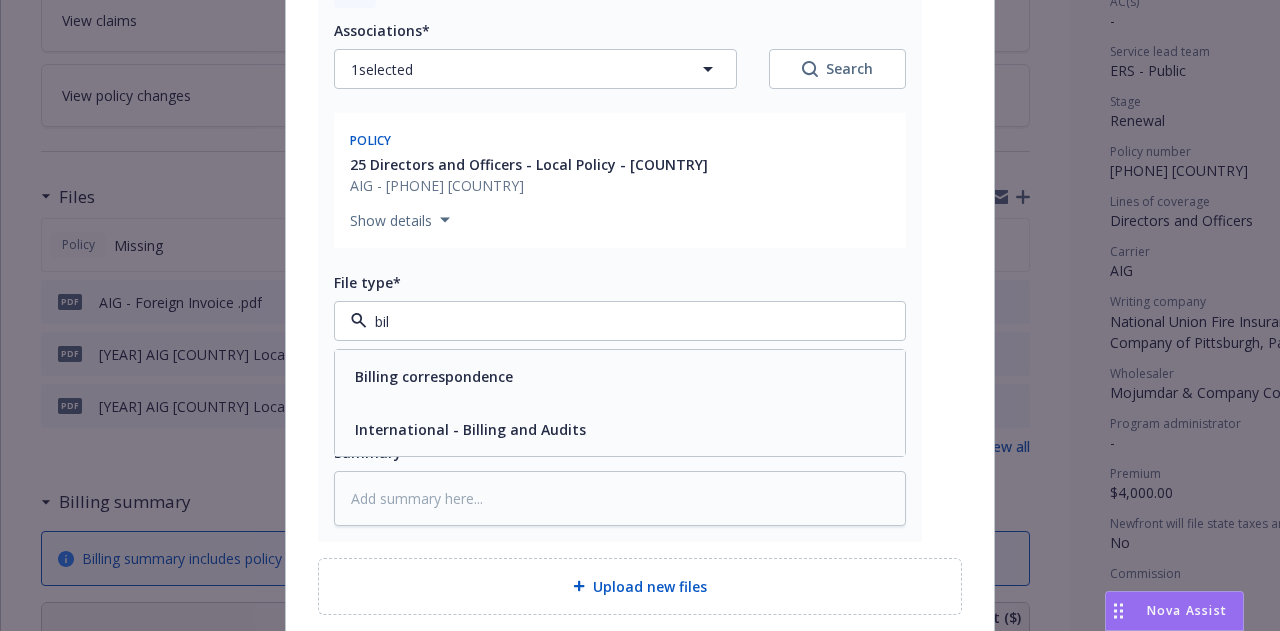 type on "bill" 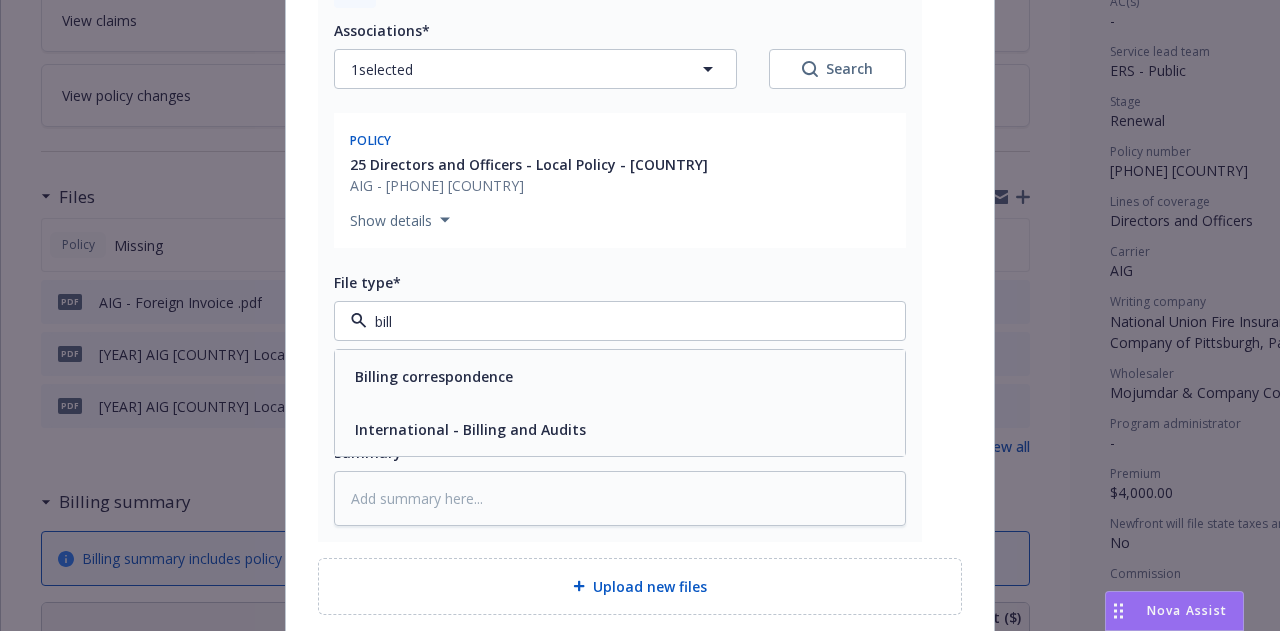 click on "Billing correspondence" at bounding box center [620, 376] 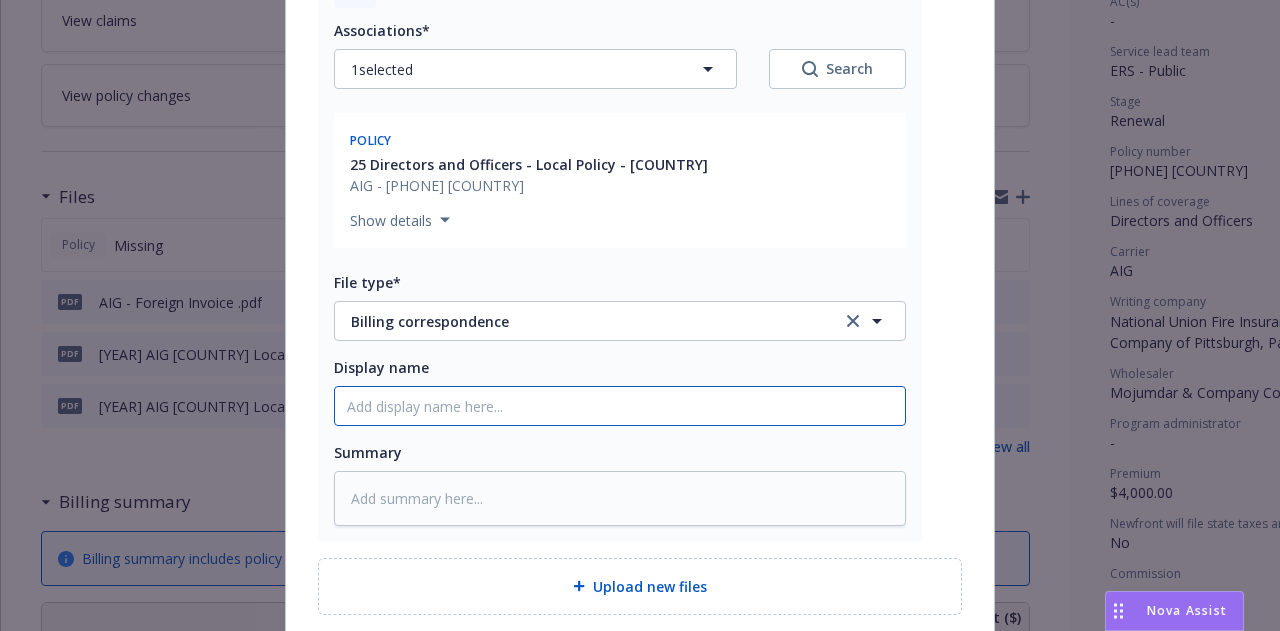 click on "Display name" at bounding box center [620, 406] 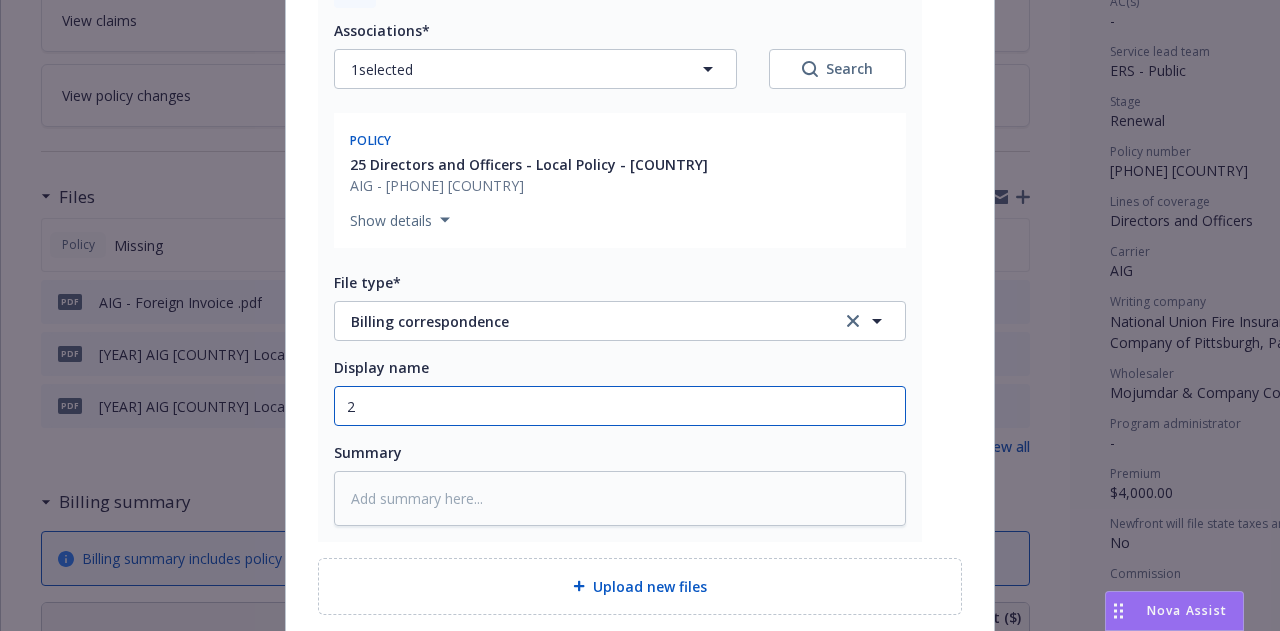 type on "x" 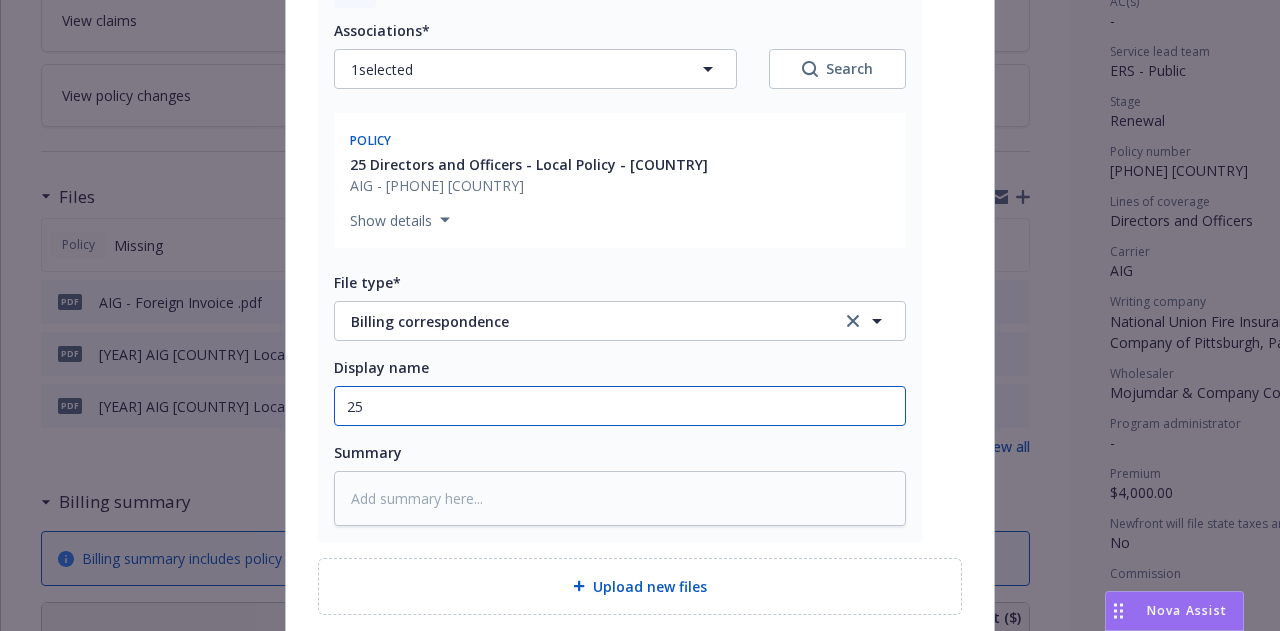 type on "25-" 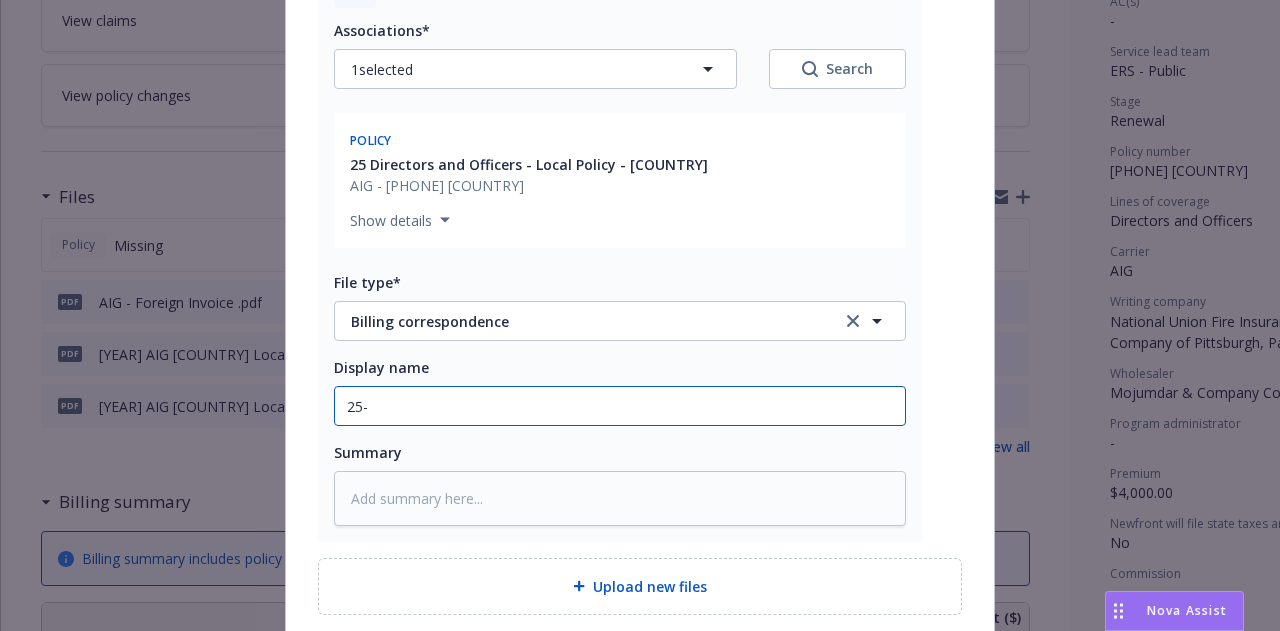 type on "x" 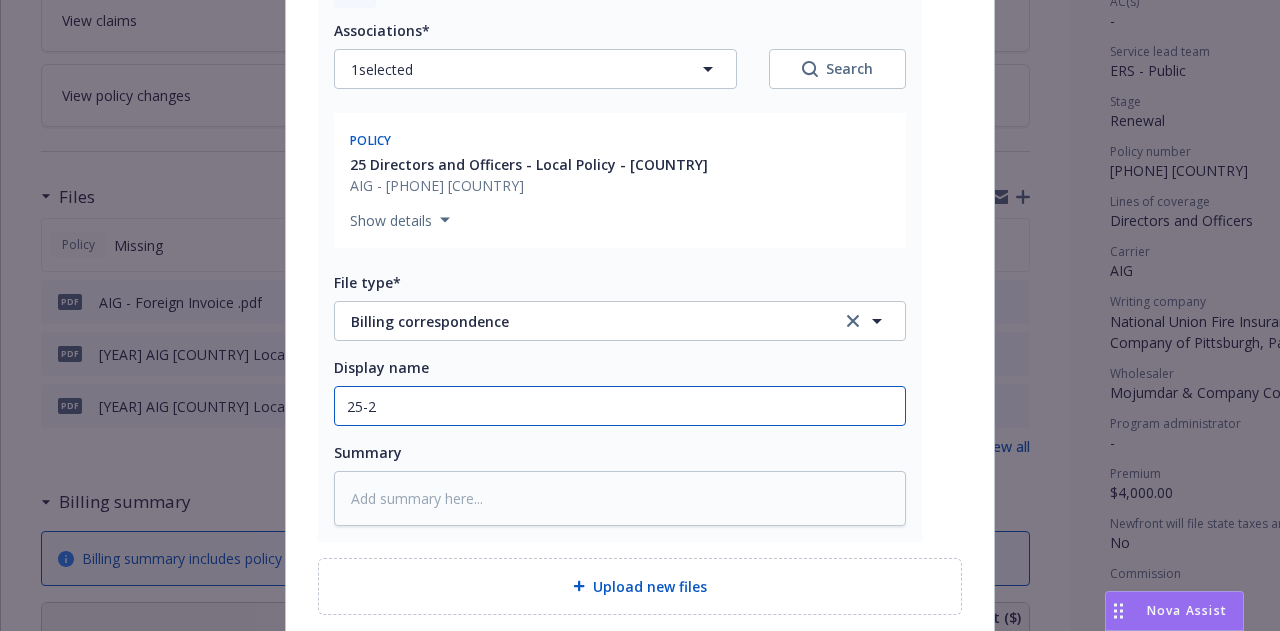 type on "x" 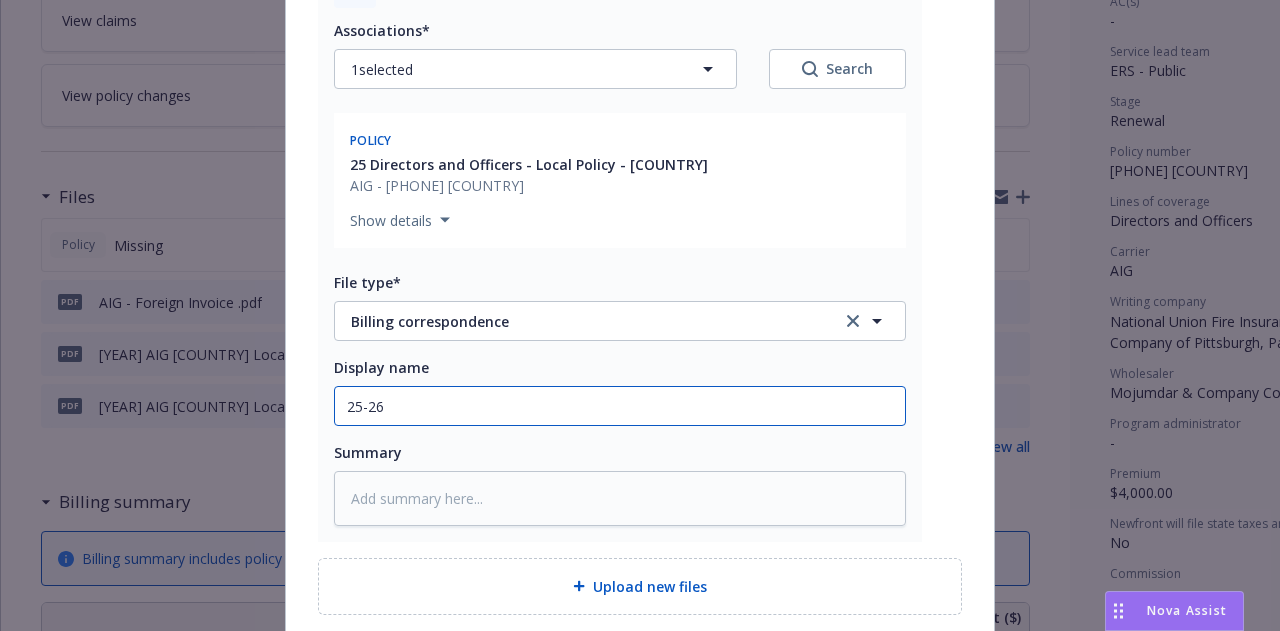 type on "x" 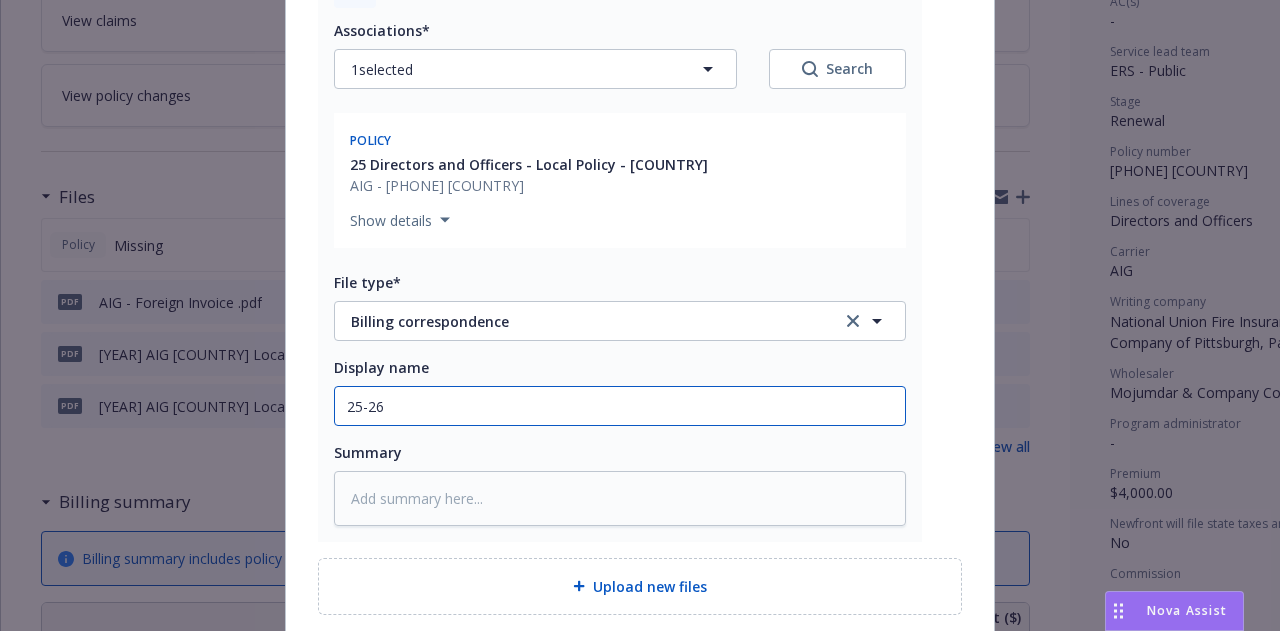 type on "x" 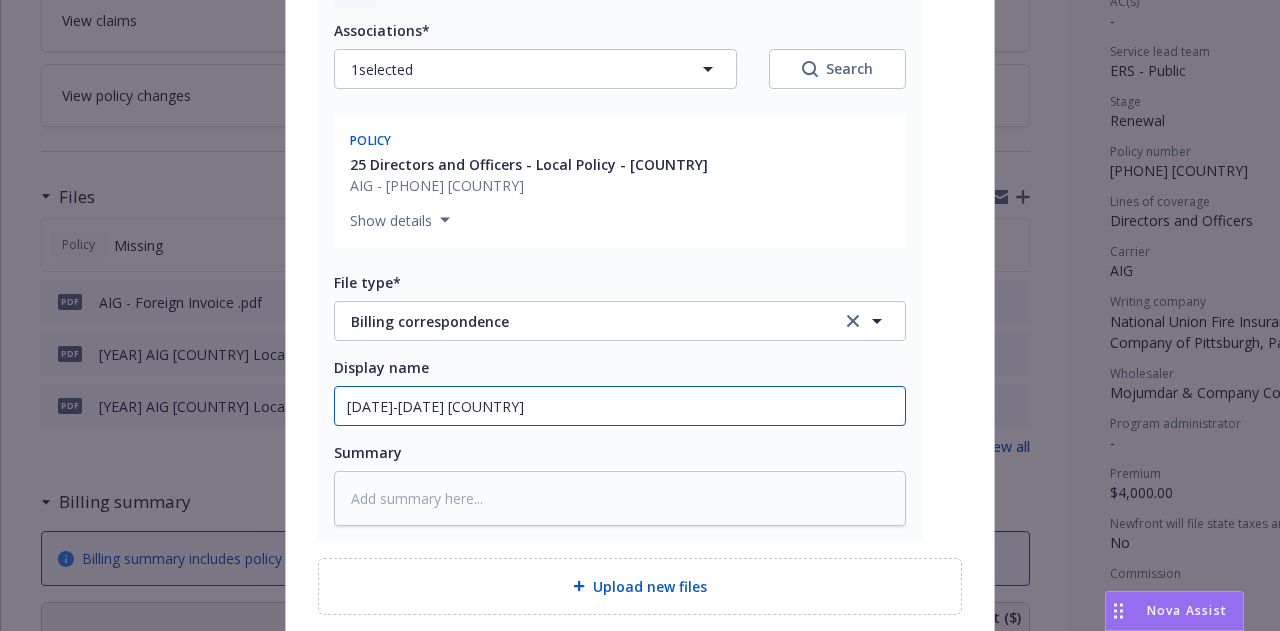 type on "x" 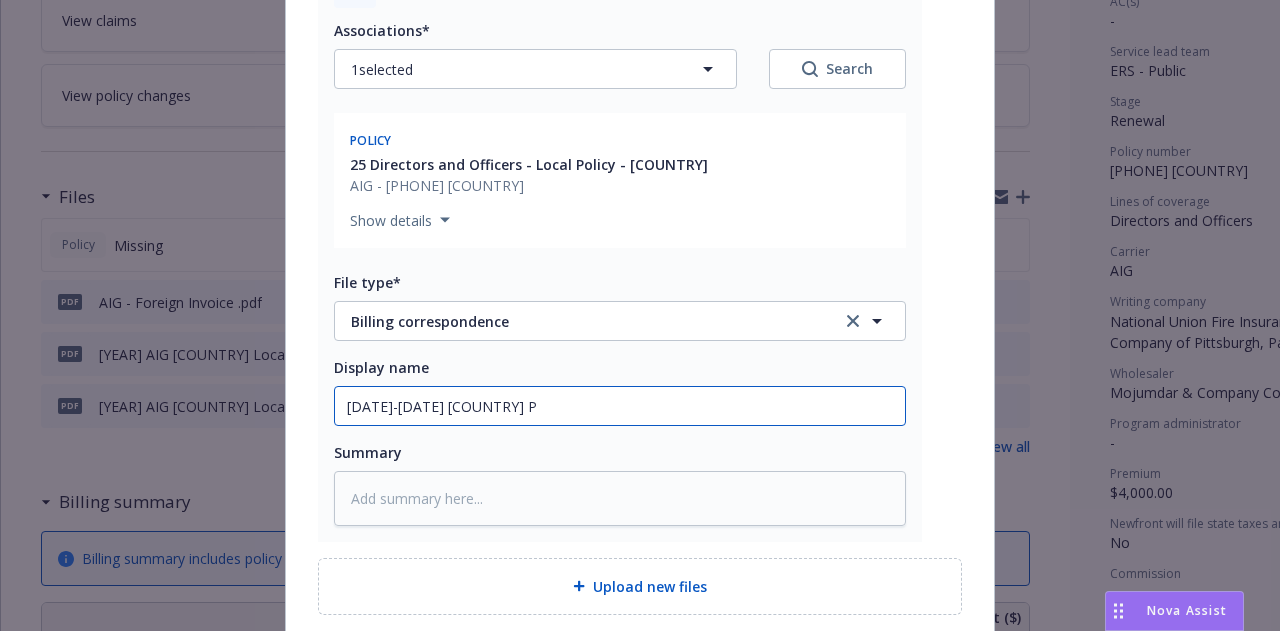 type on "x" 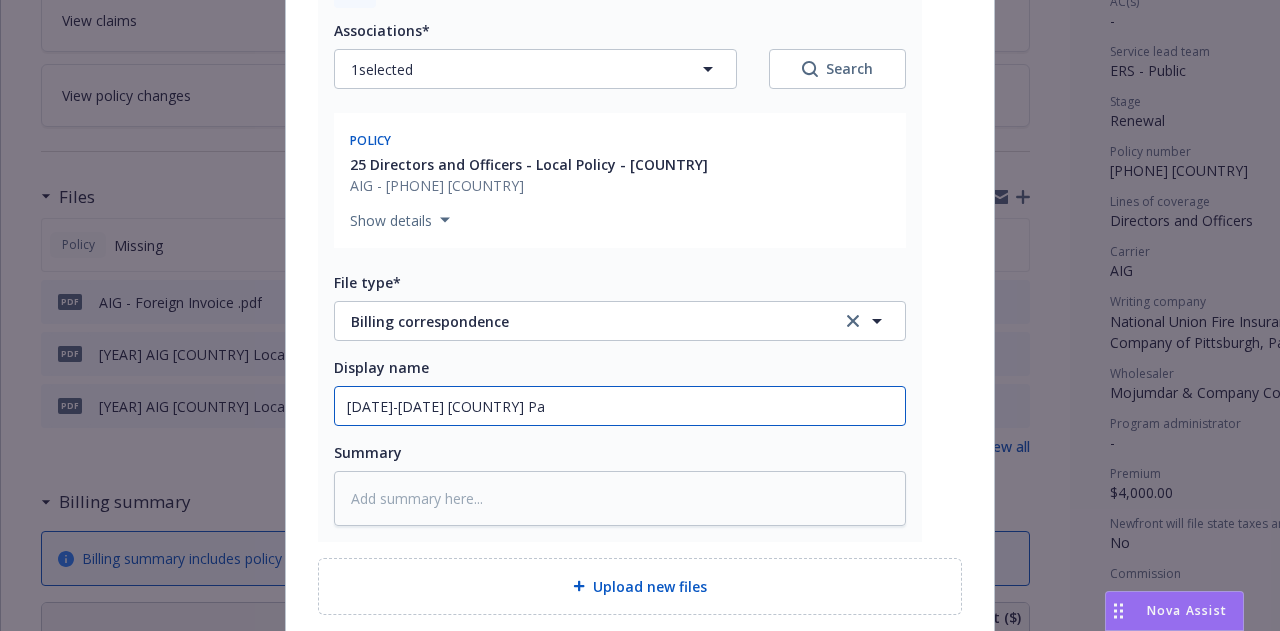 type on "x" 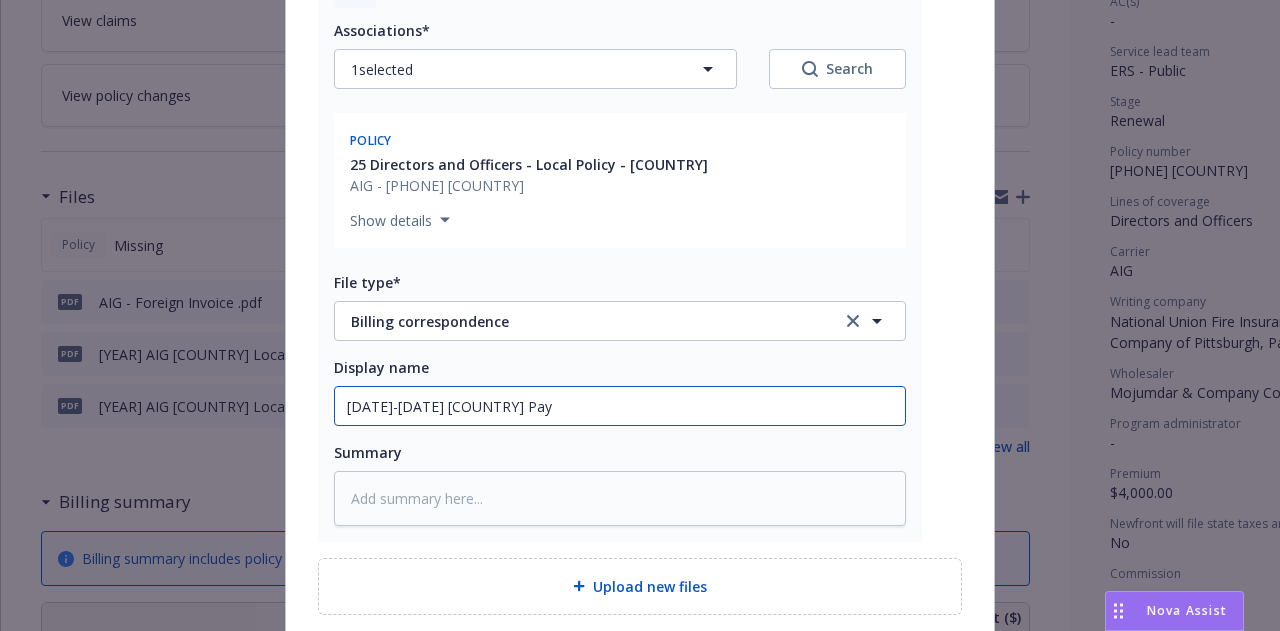 type on "x" 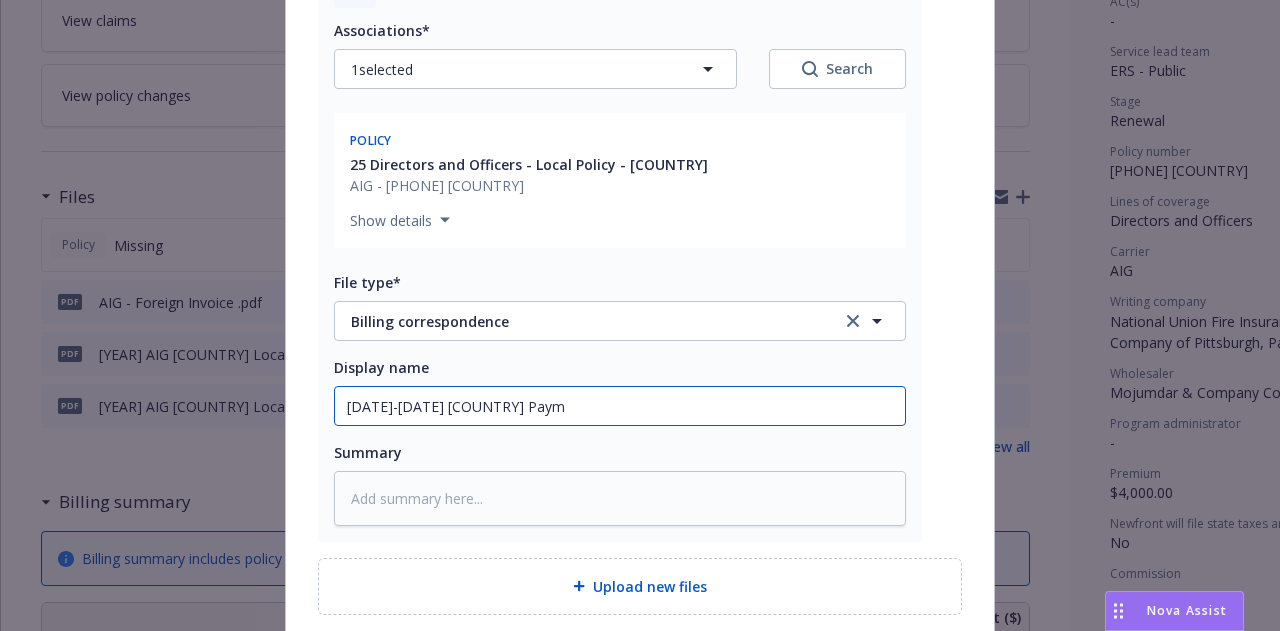 type on "x" 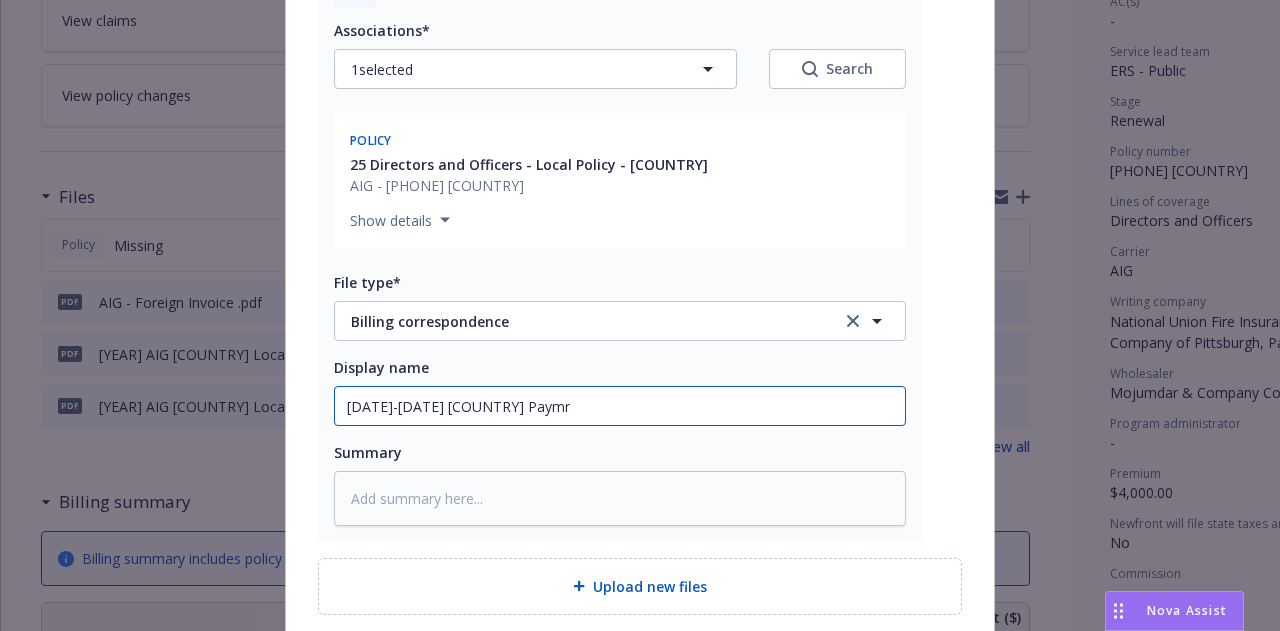 type on "x" 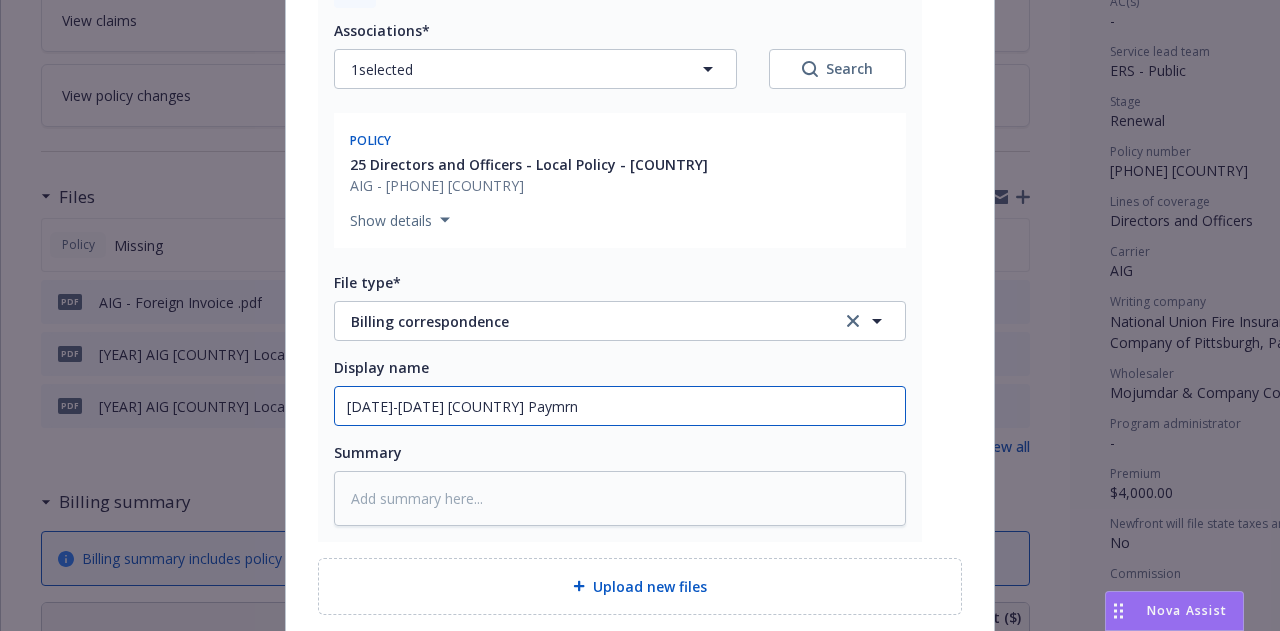 type on "x" 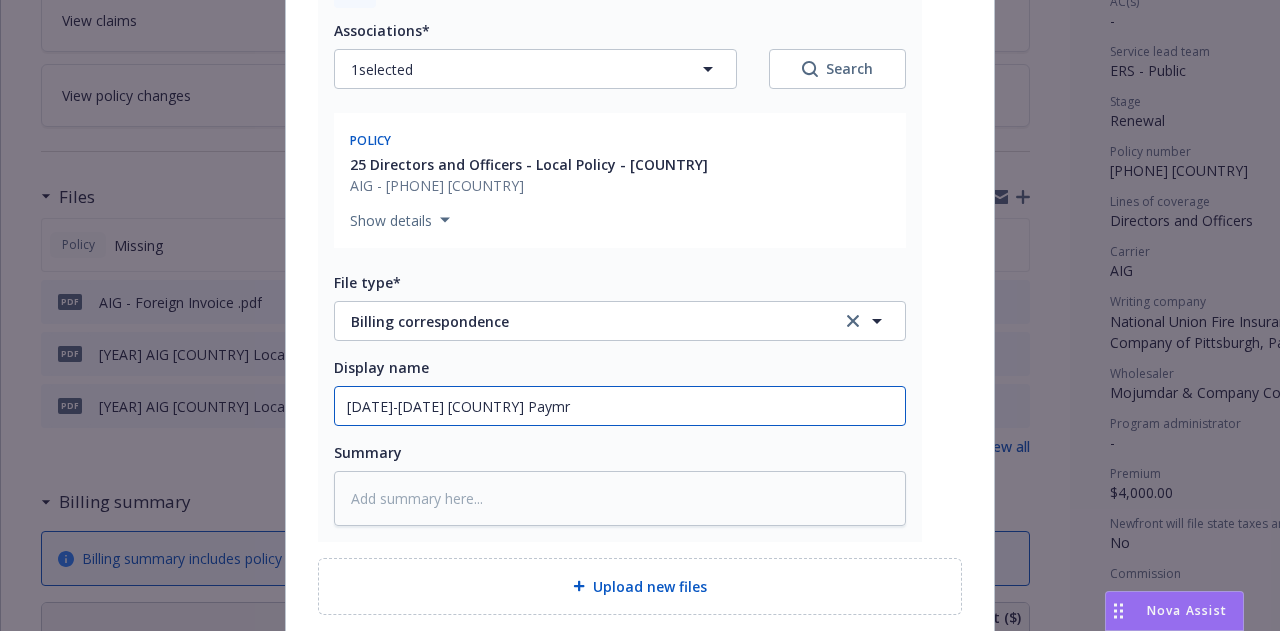type on "x" 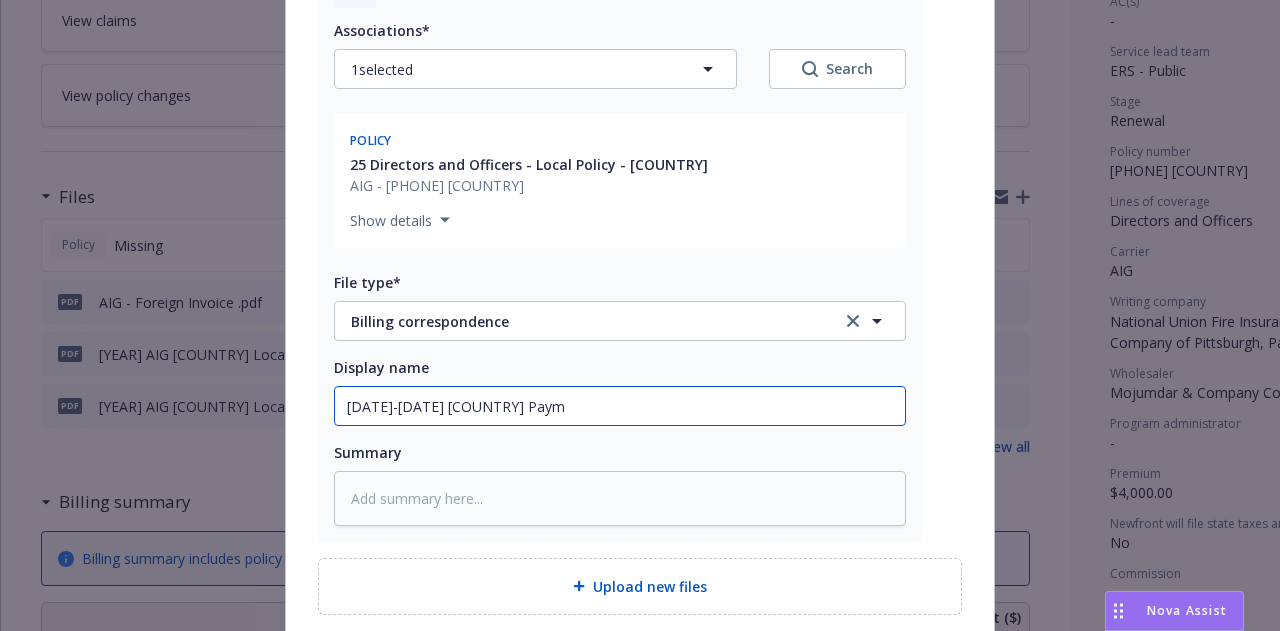type on "x" 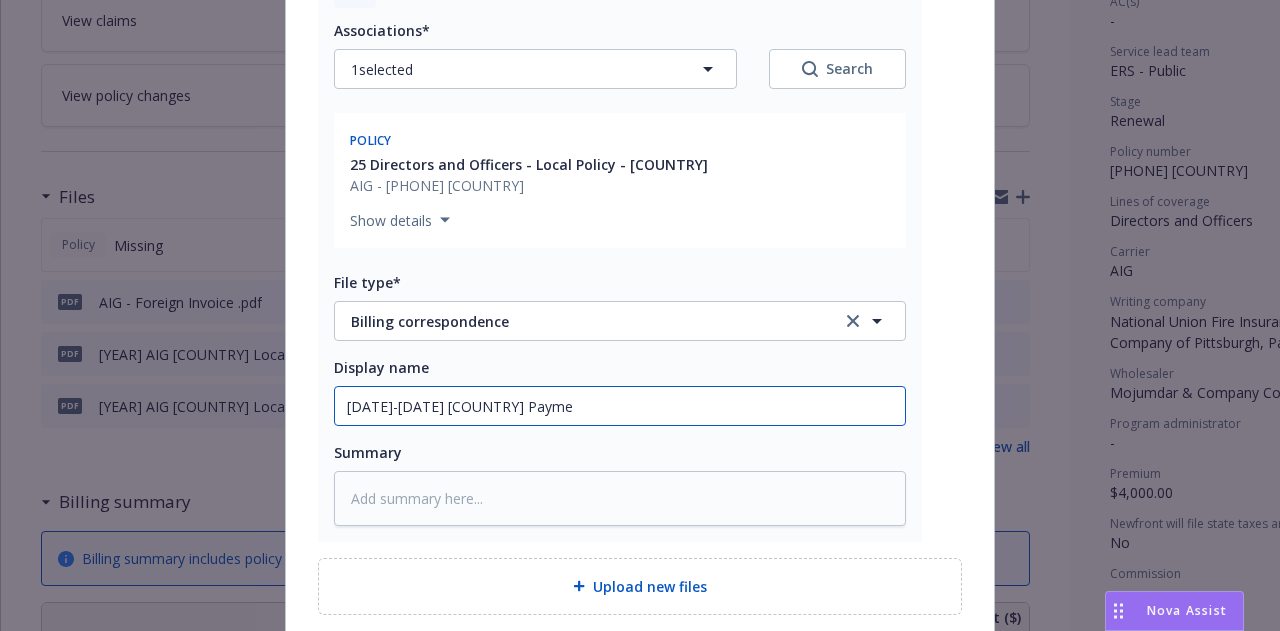 type on "x" 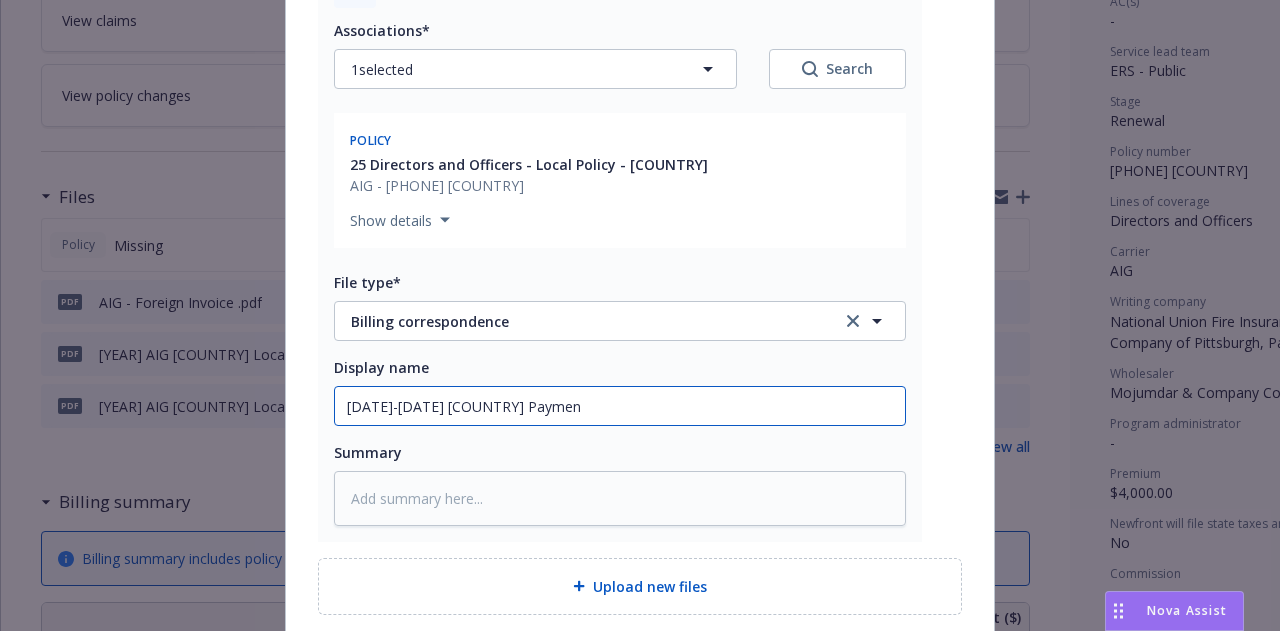 type on "x" 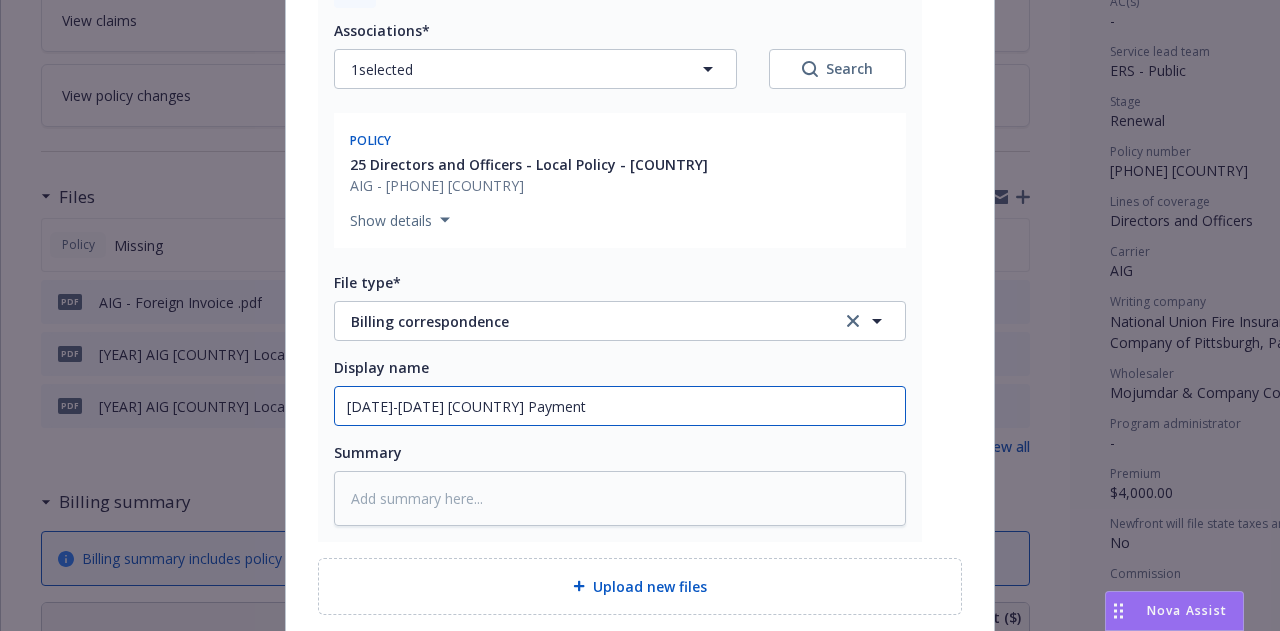 type on "x" 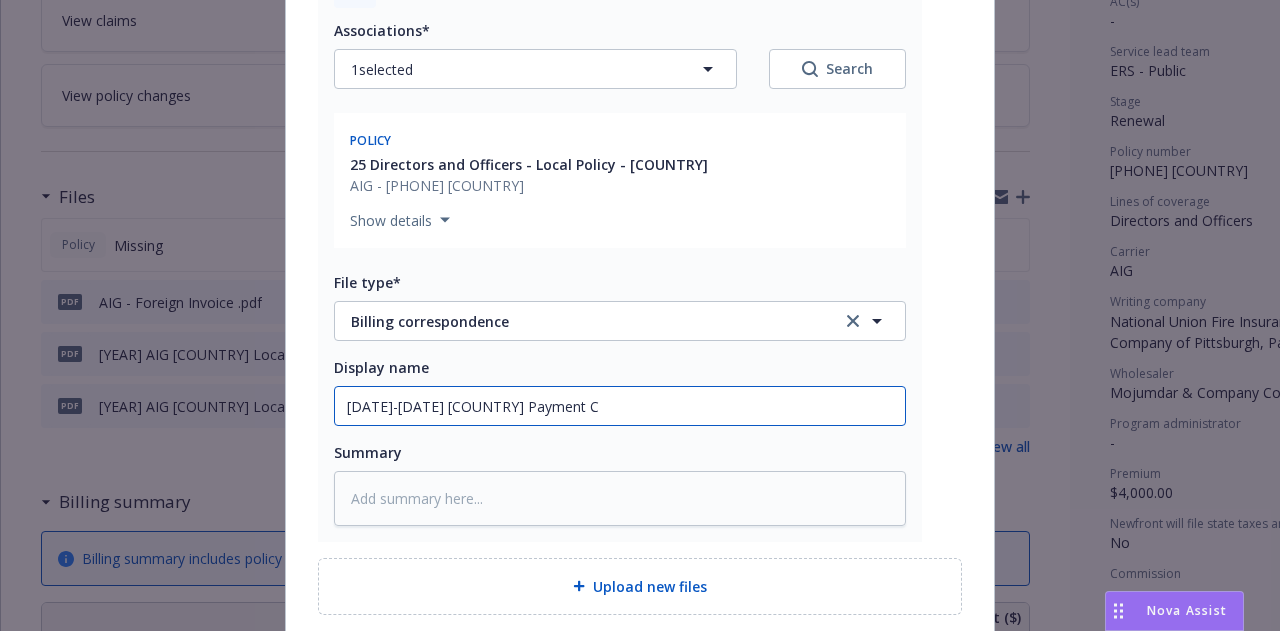type on "x" 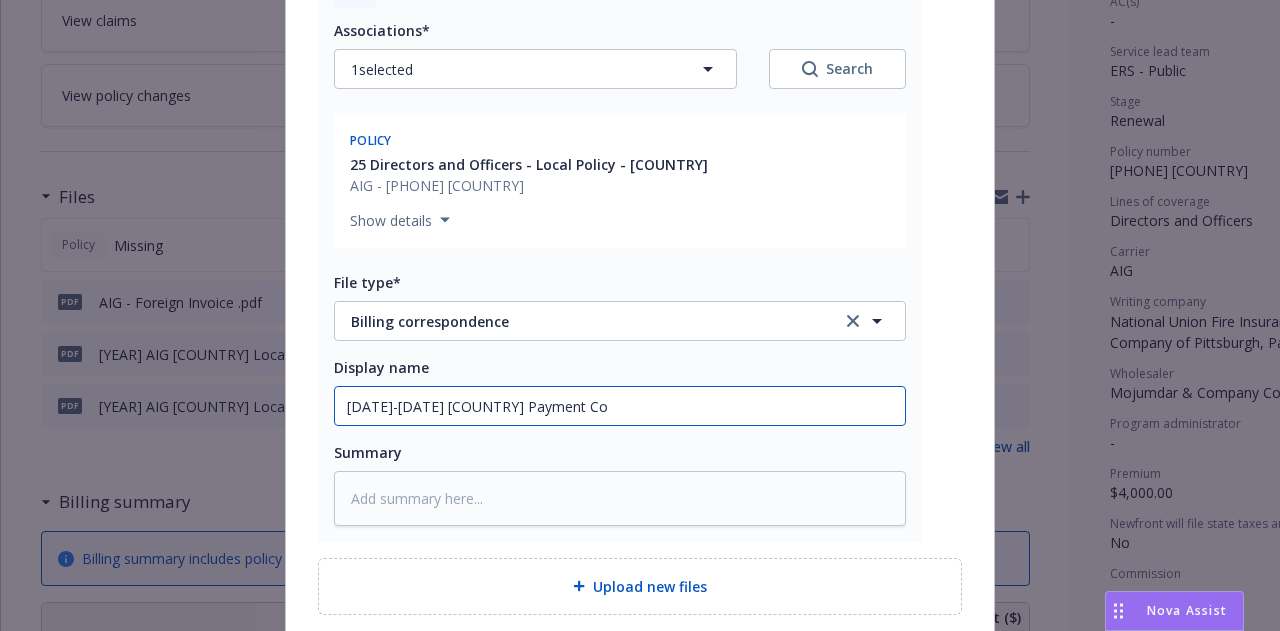 type on "x" 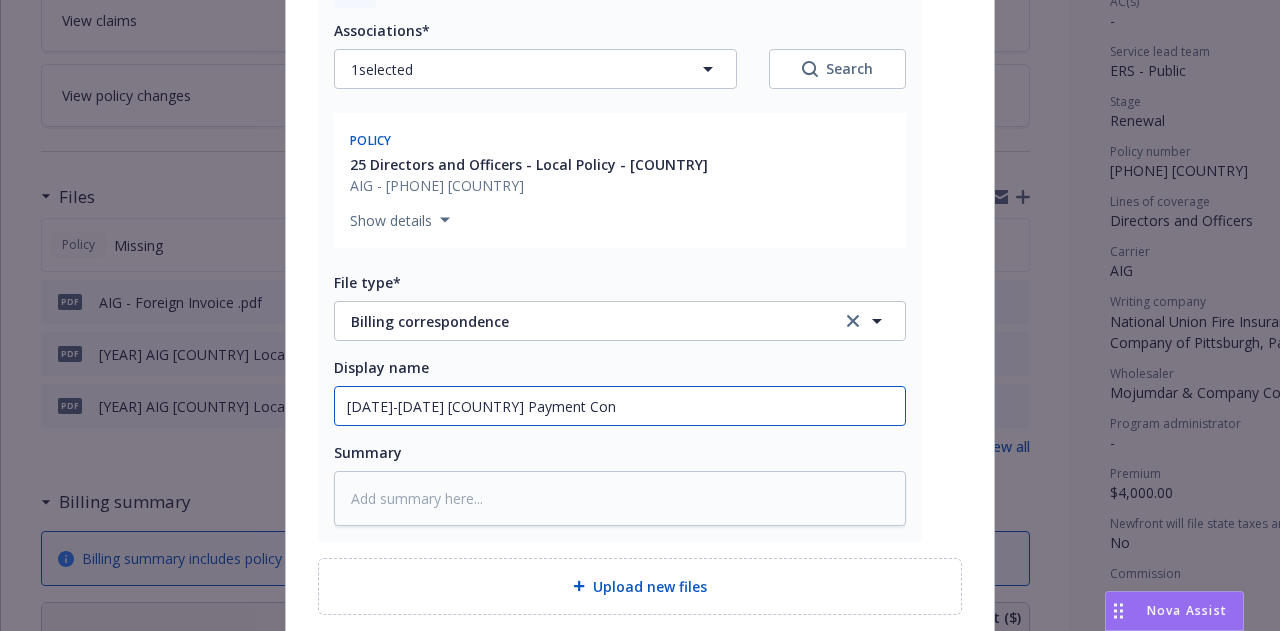 type on "x" 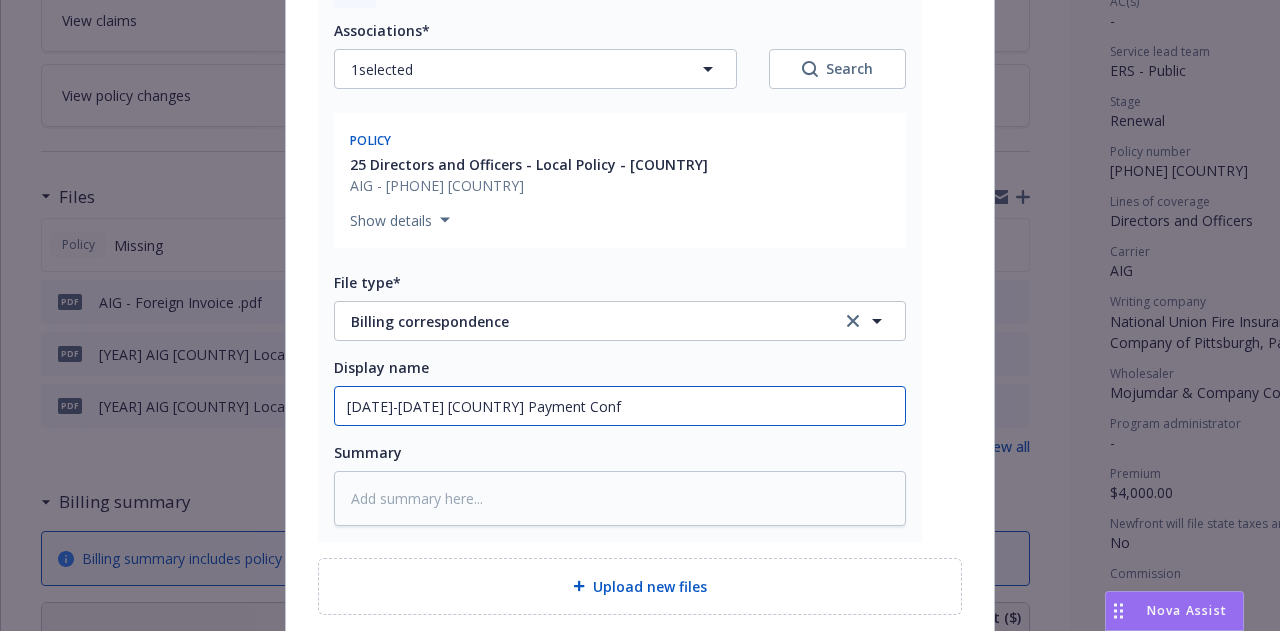 type on "x" 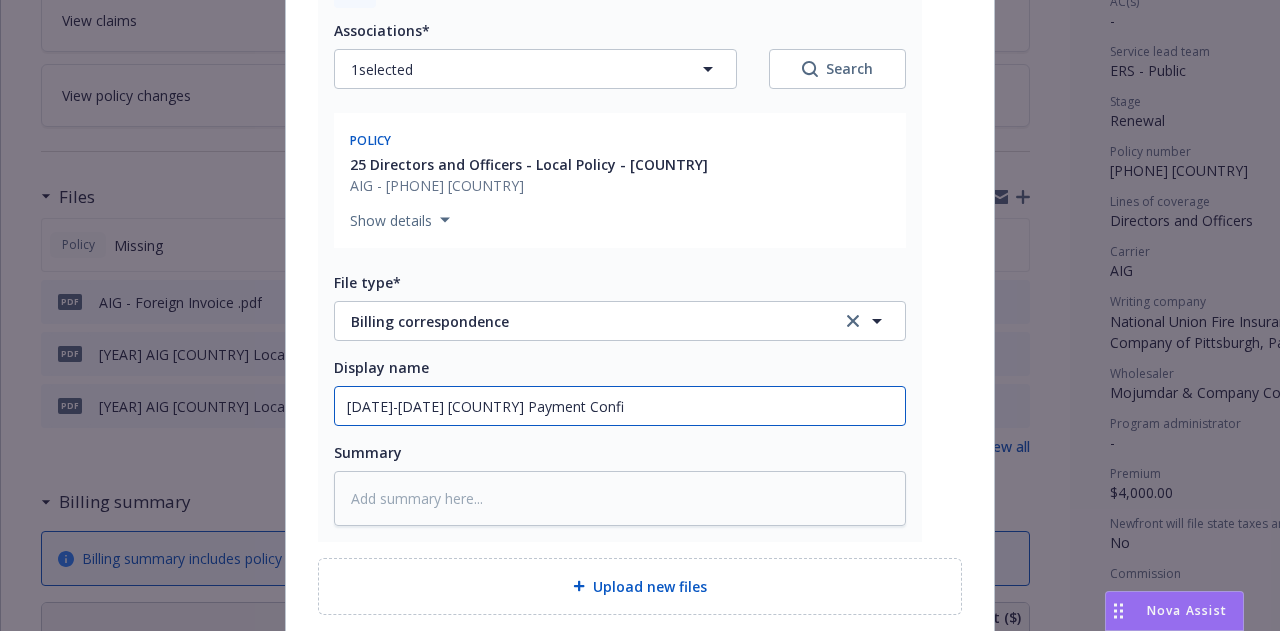 type on "x" 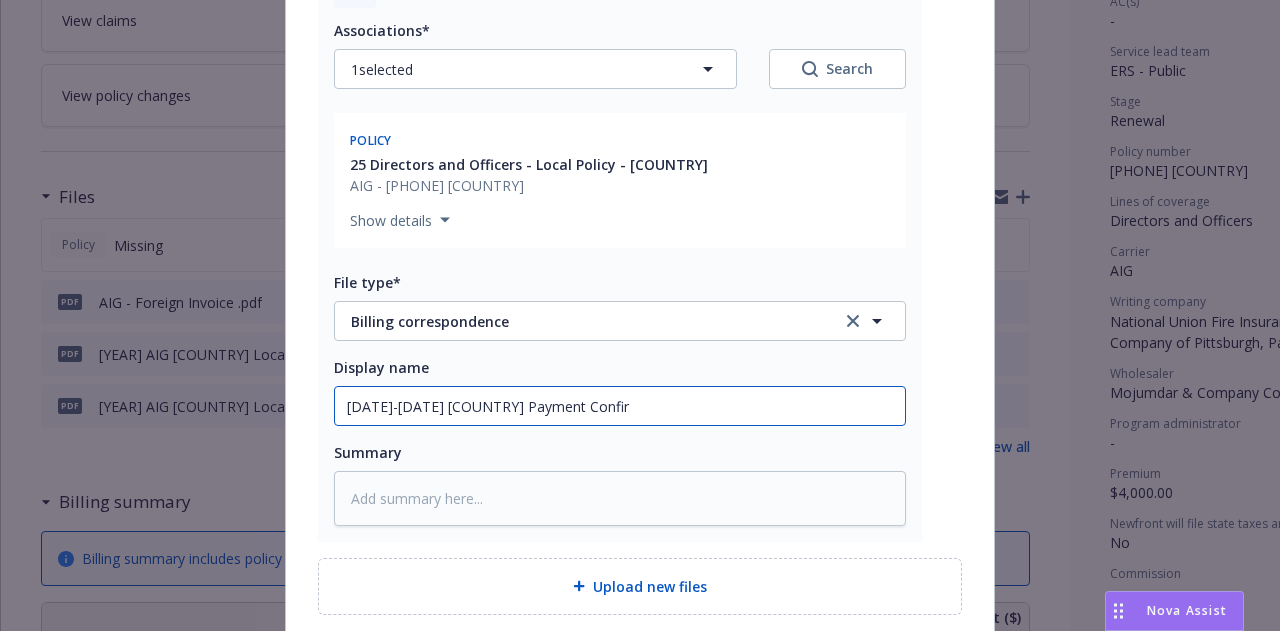type on "x" 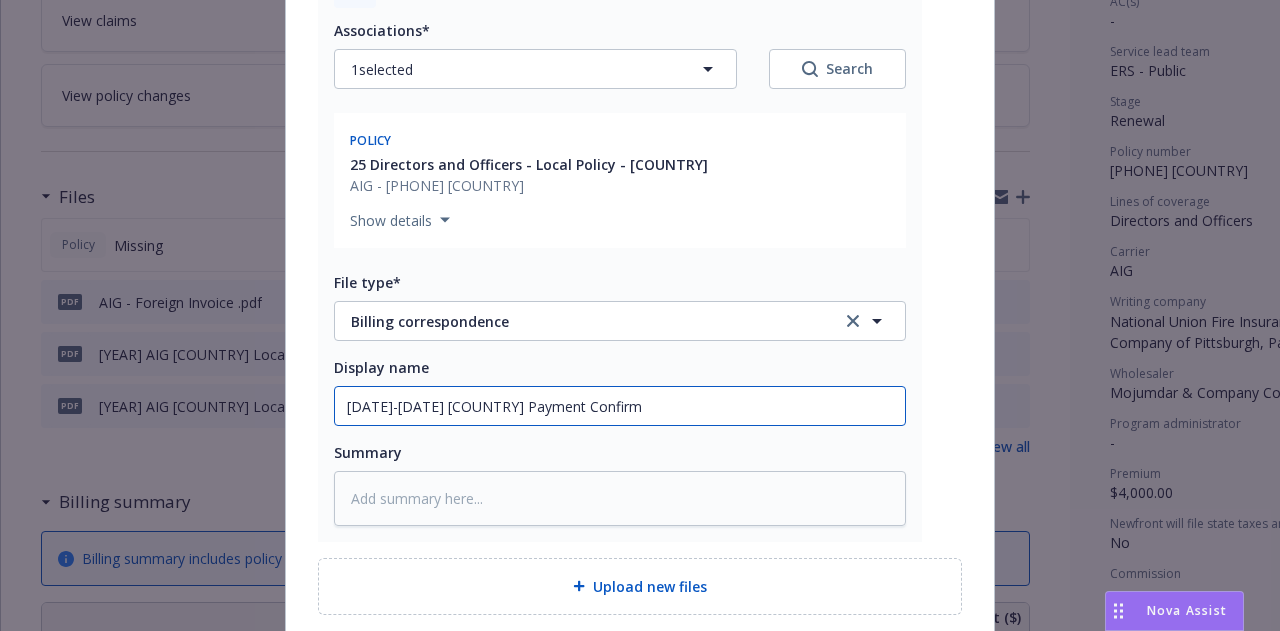 type on "x" 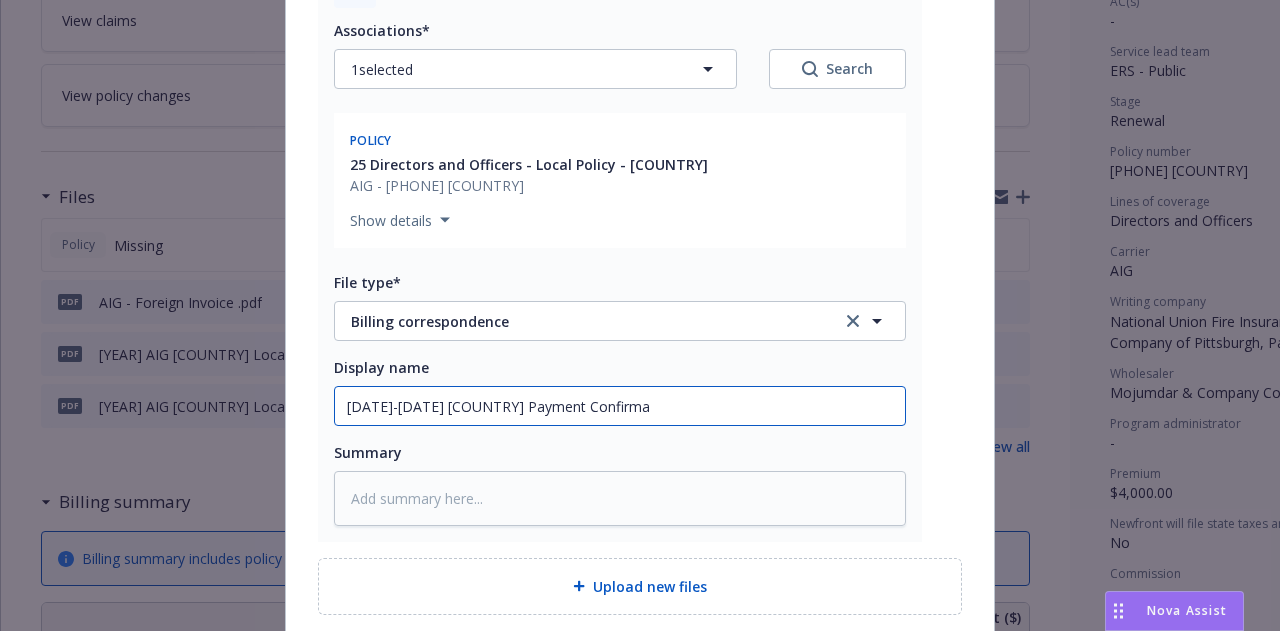 type on "x" 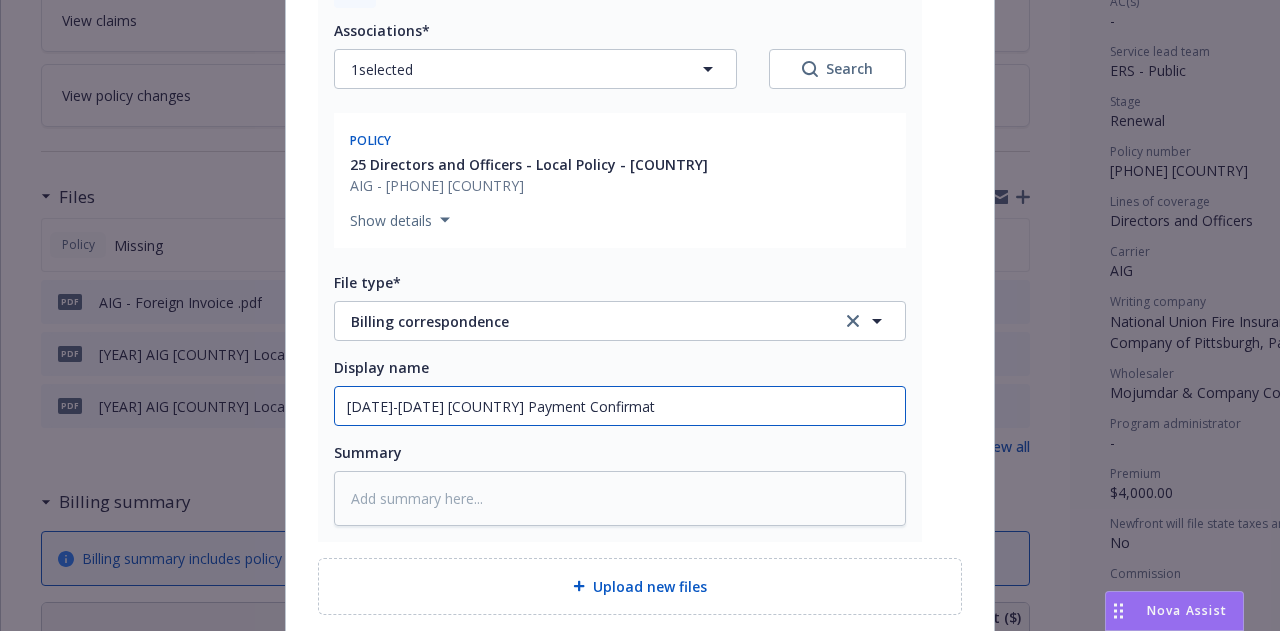 type on "25-26 Japan Payment Confirmati" 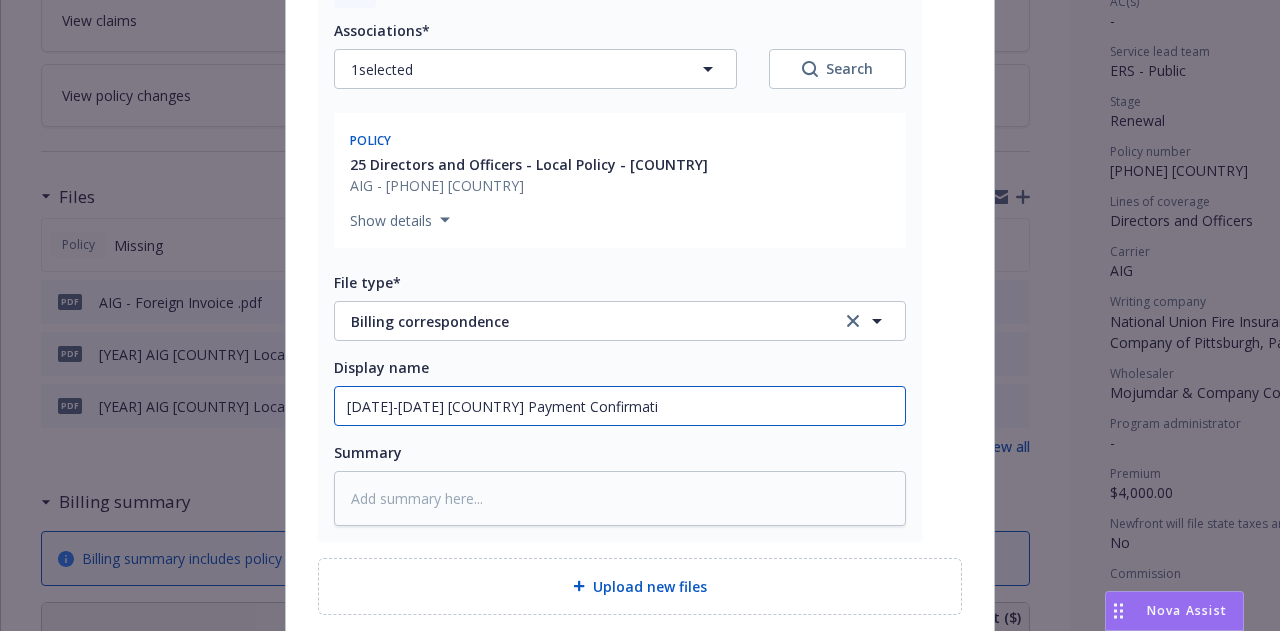 type on "x" 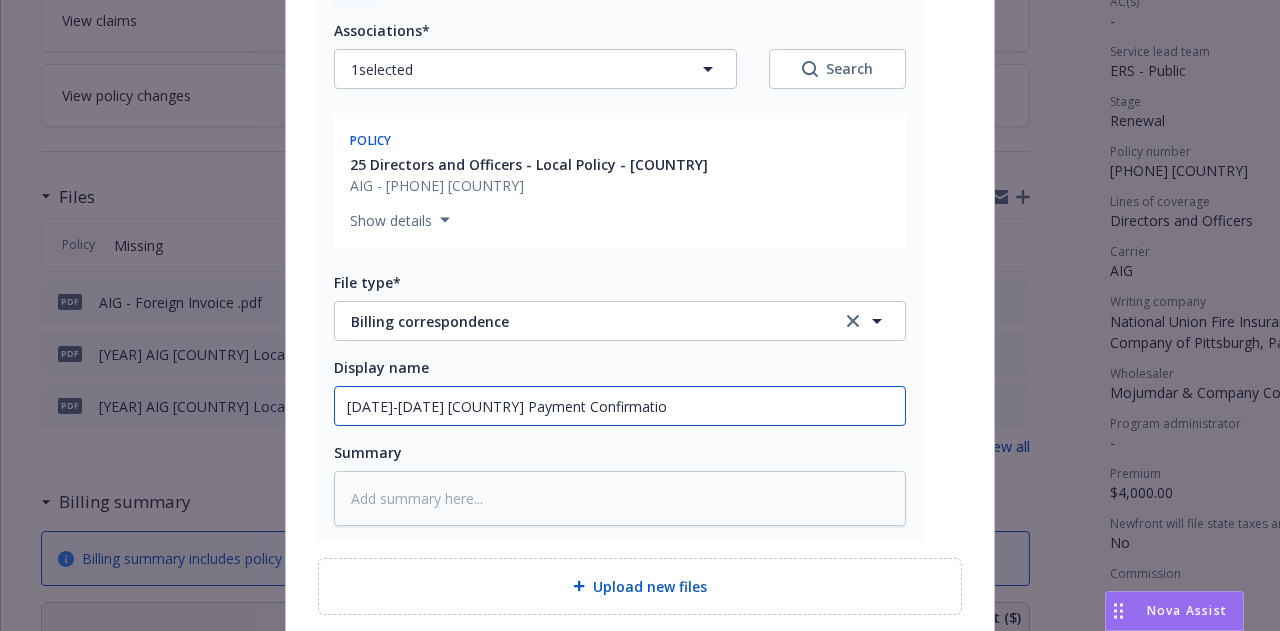 type on "x" 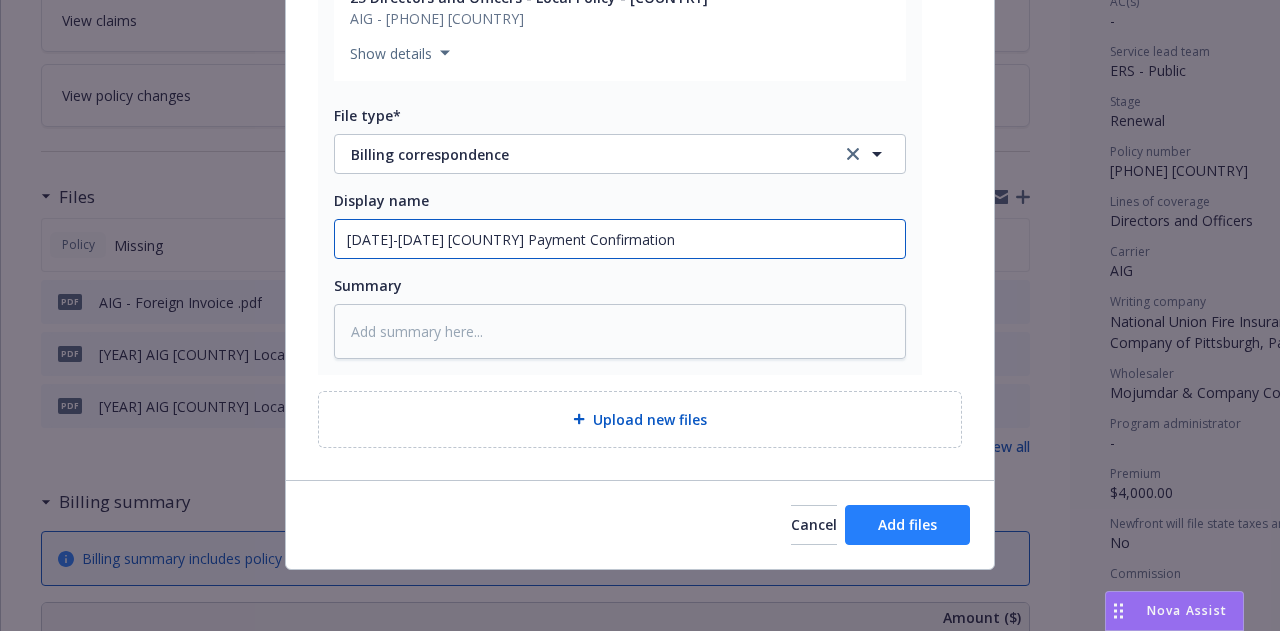 type on "25-26 Japan Payment Confirmation" 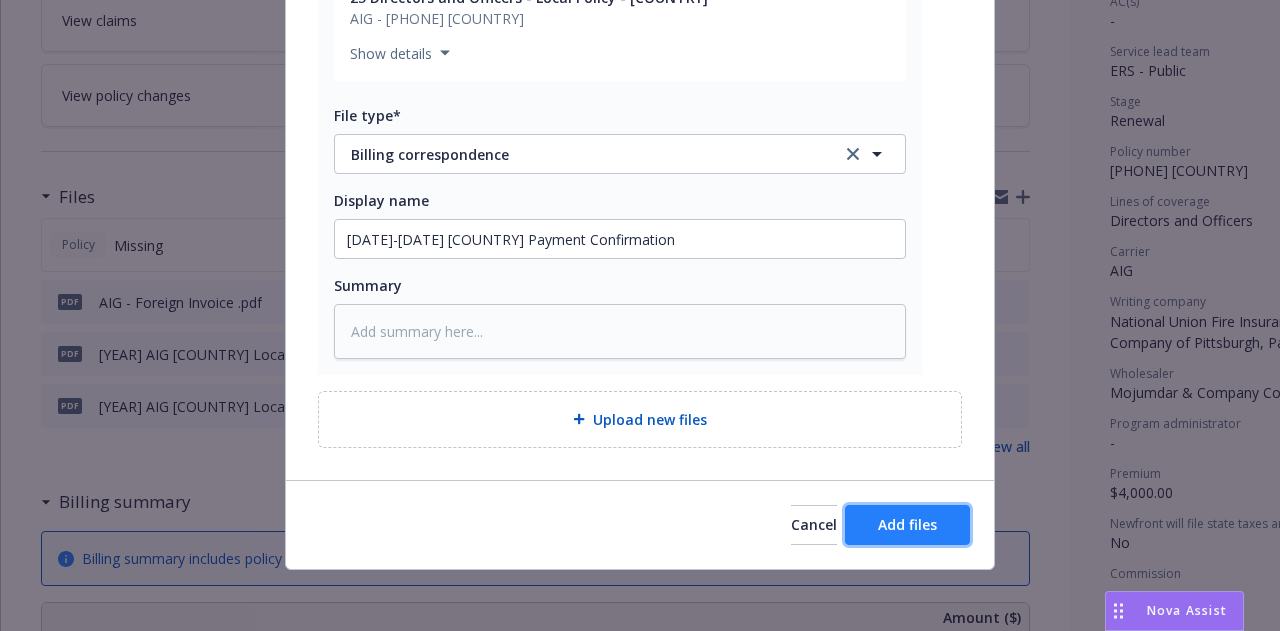 click on "Add files" at bounding box center (907, 525) 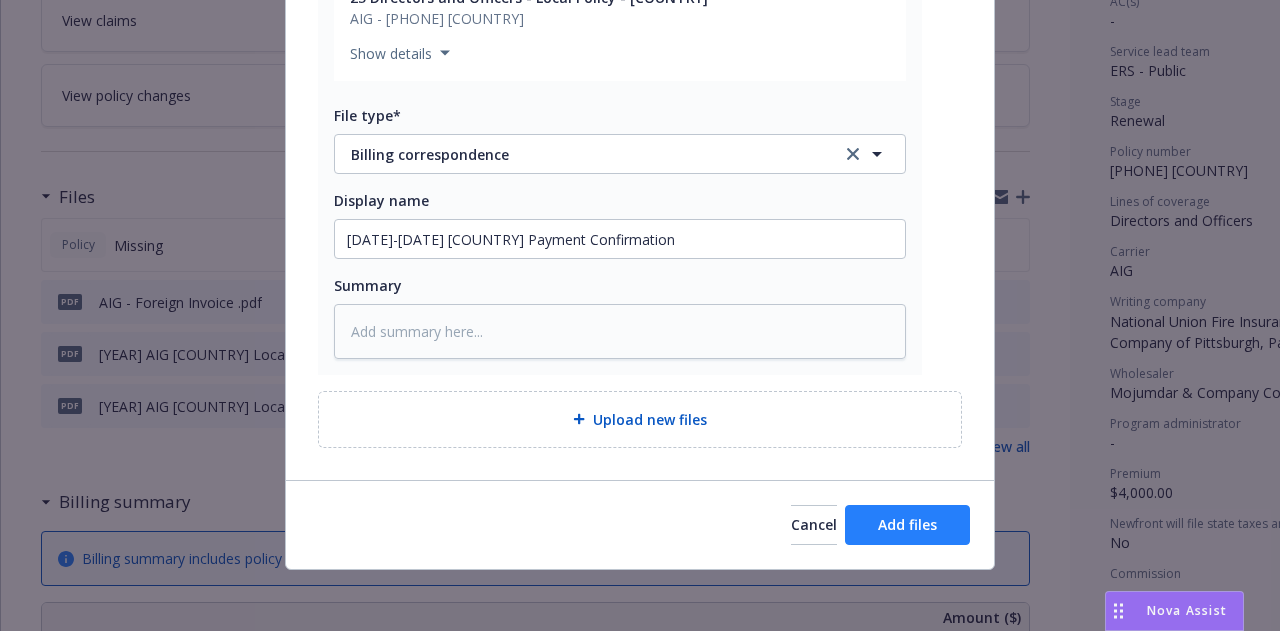 scroll, scrollTop: 378, scrollLeft: 0, axis: vertical 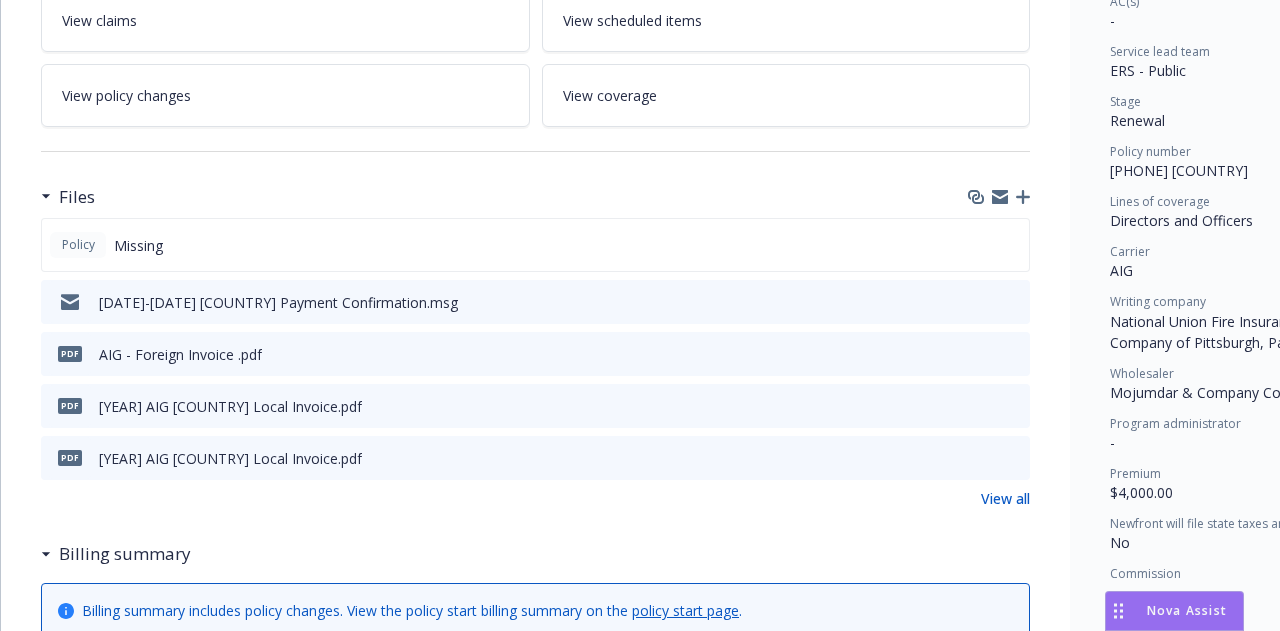 click 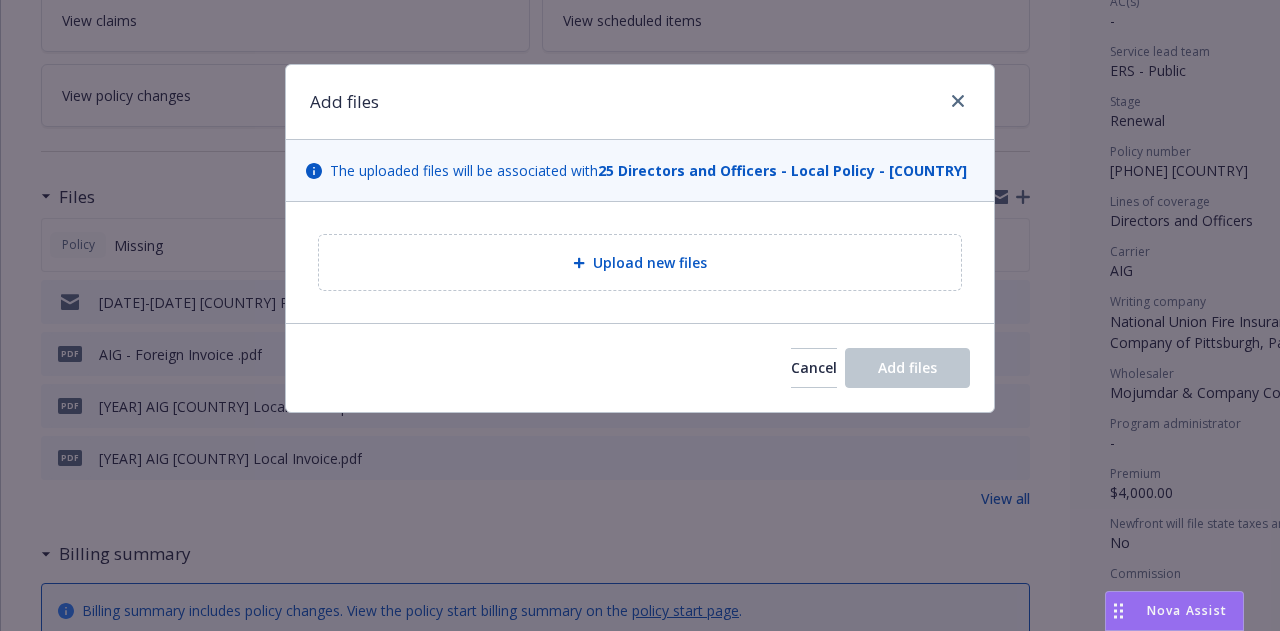 type on "x" 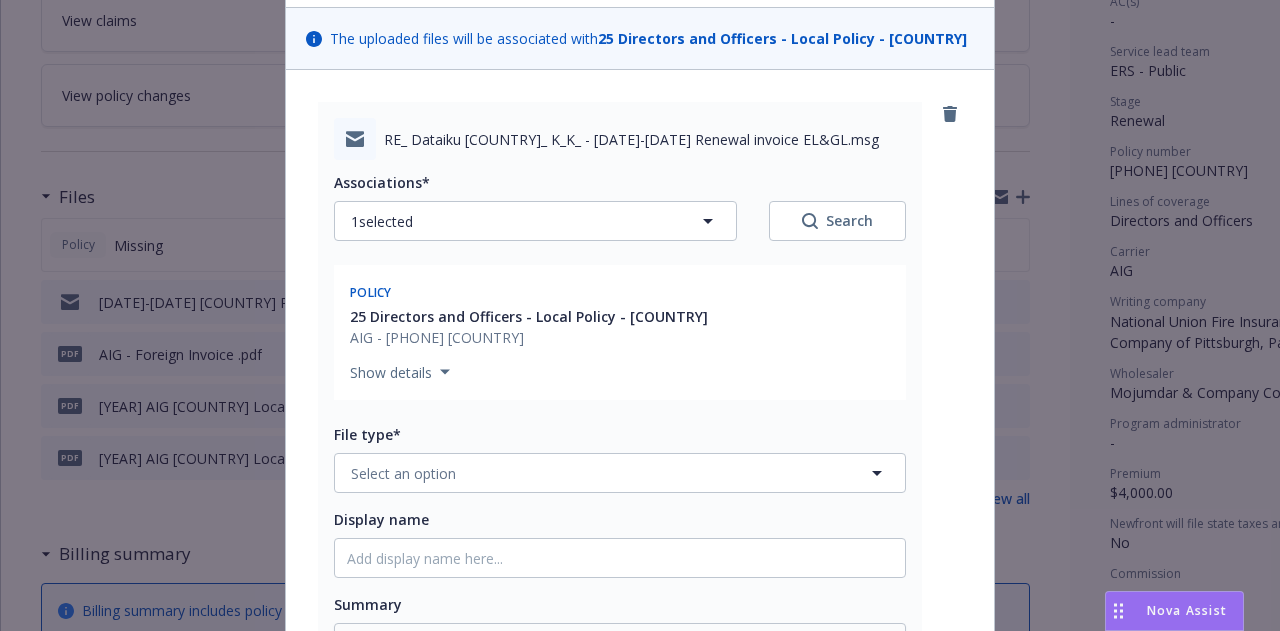 scroll, scrollTop: 135, scrollLeft: 0, axis: vertical 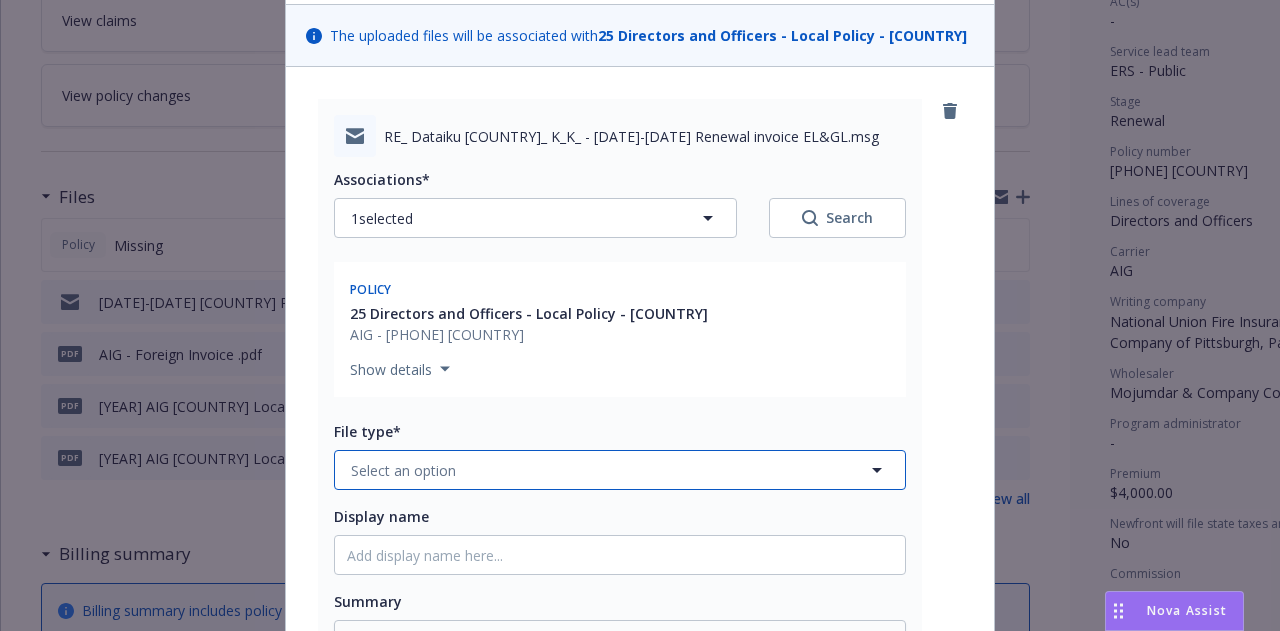 click on "Select an option" at bounding box center (620, 470) 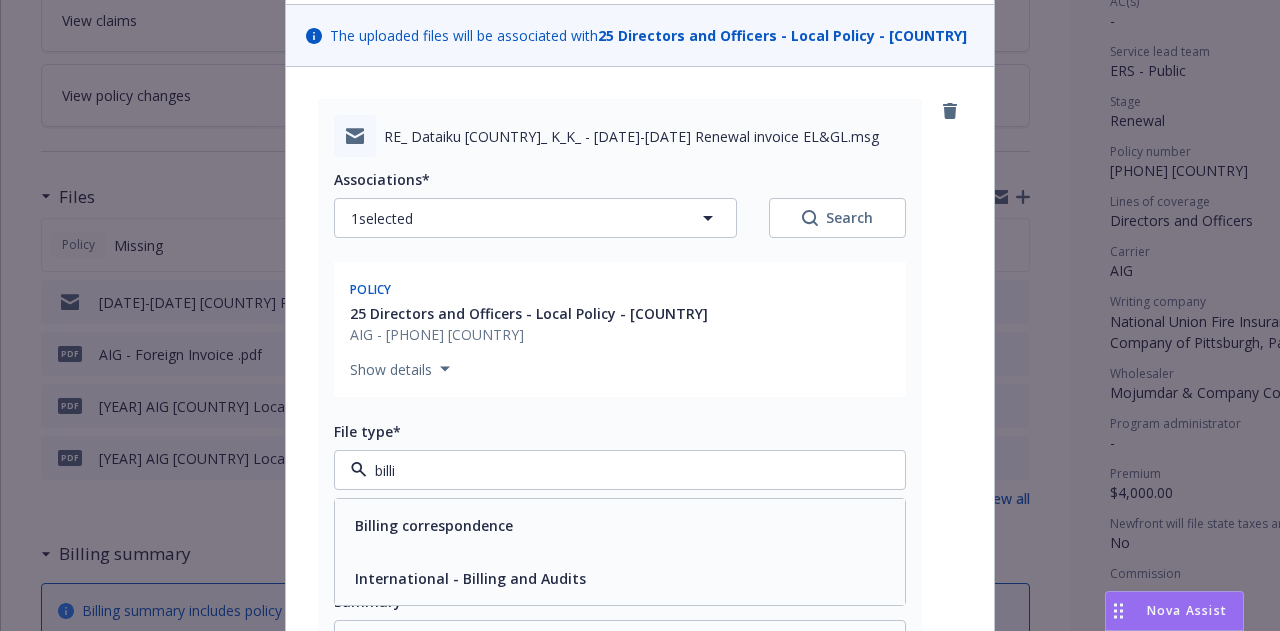 type on "billin" 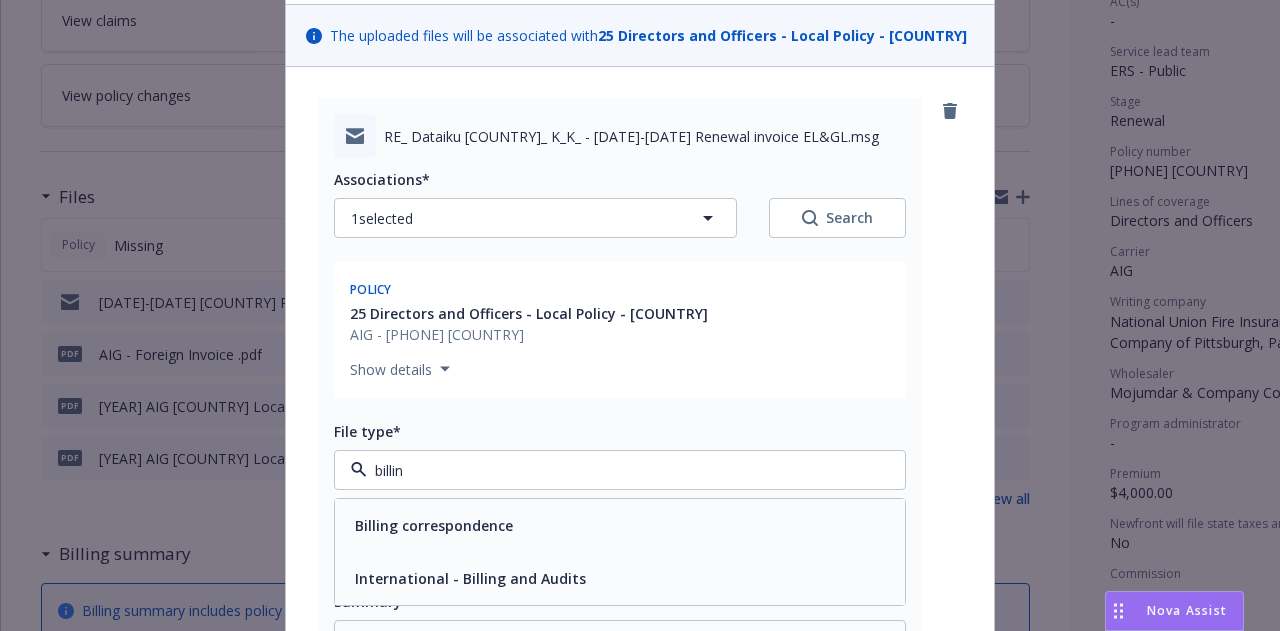 click on "Billing correspondence" at bounding box center [620, 525] 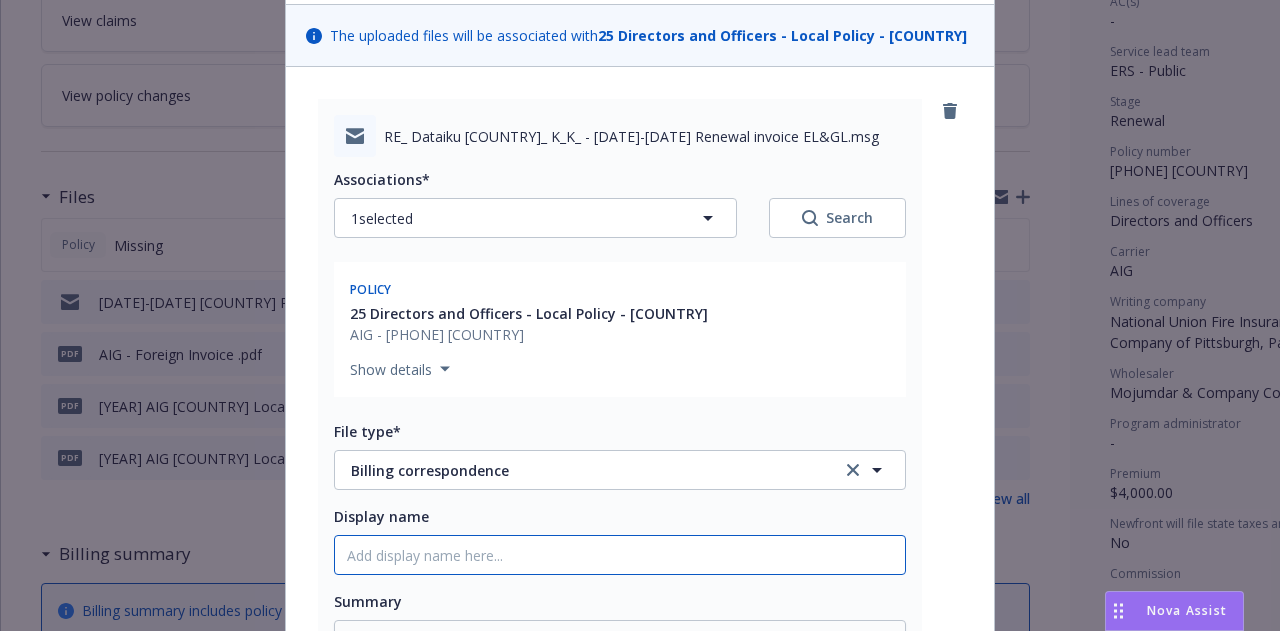 click on "Display name" at bounding box center (620, 555) 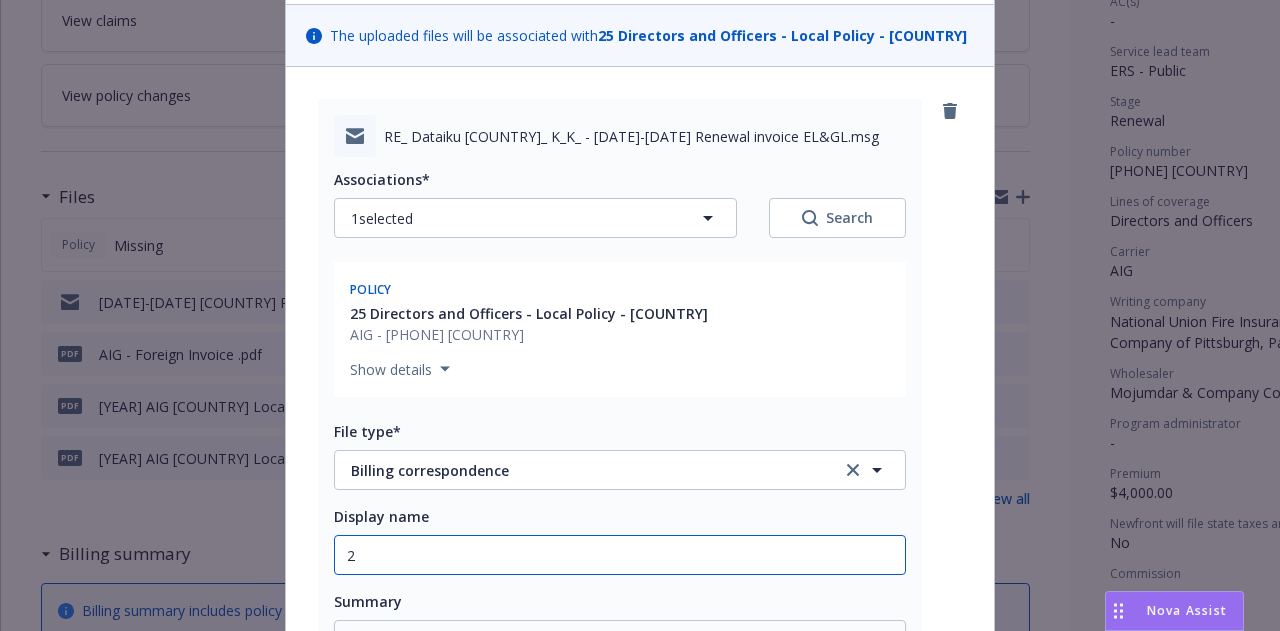 type on "x" 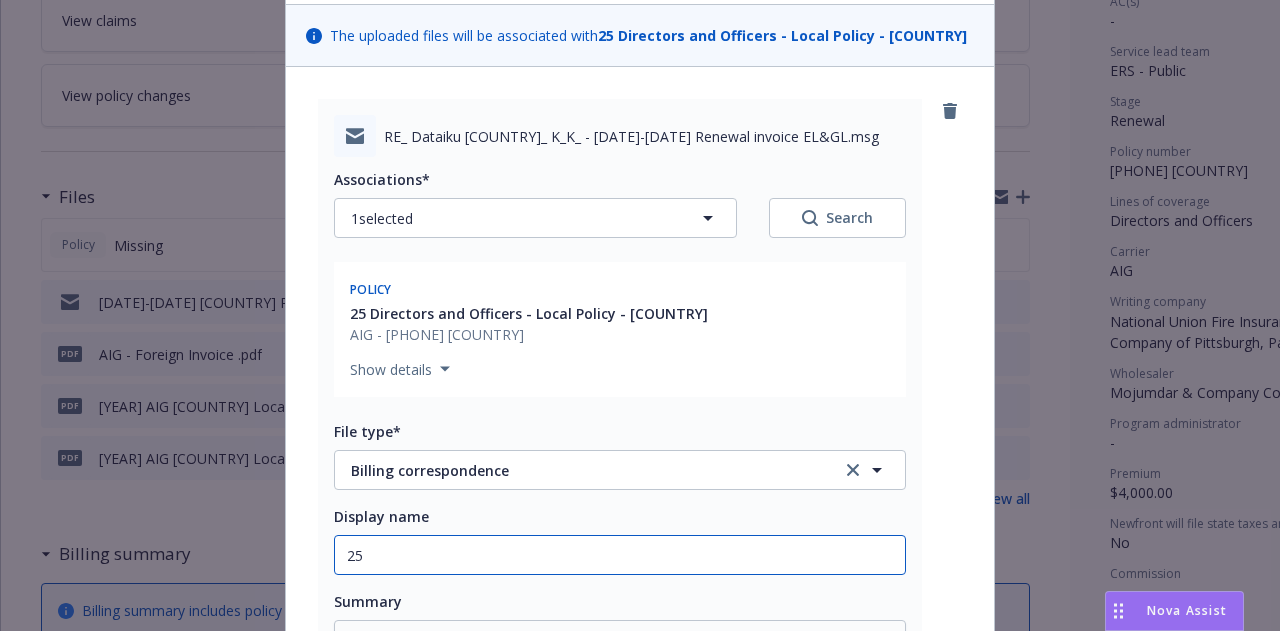 type on "x" 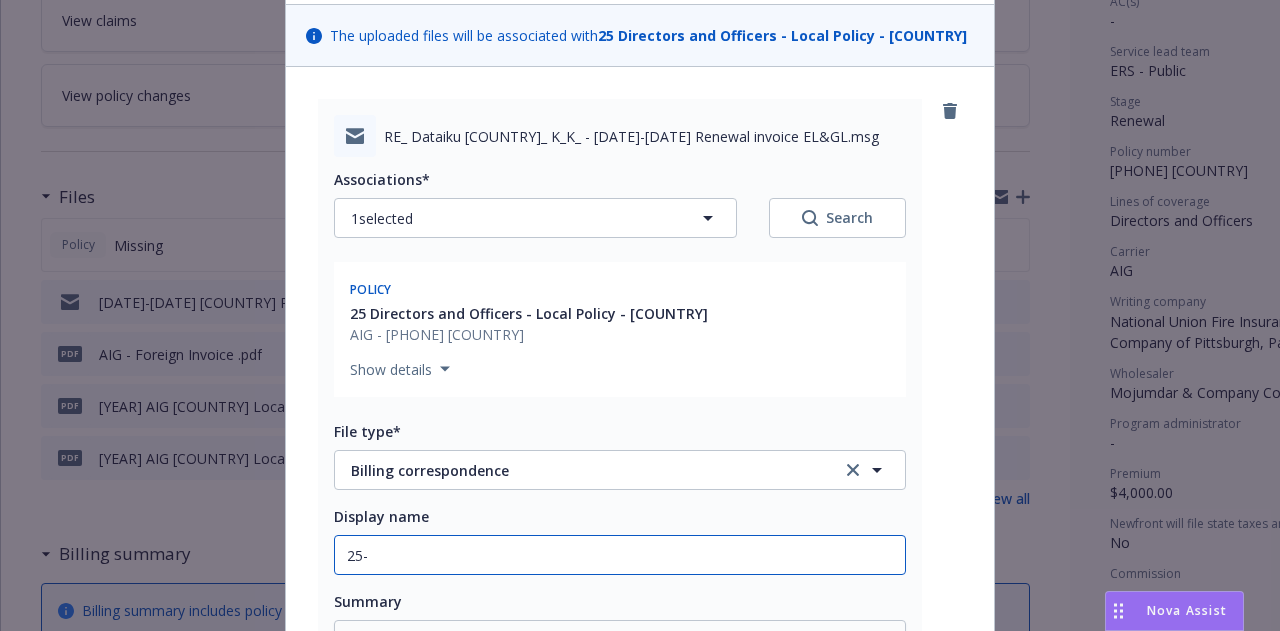 type on "x" 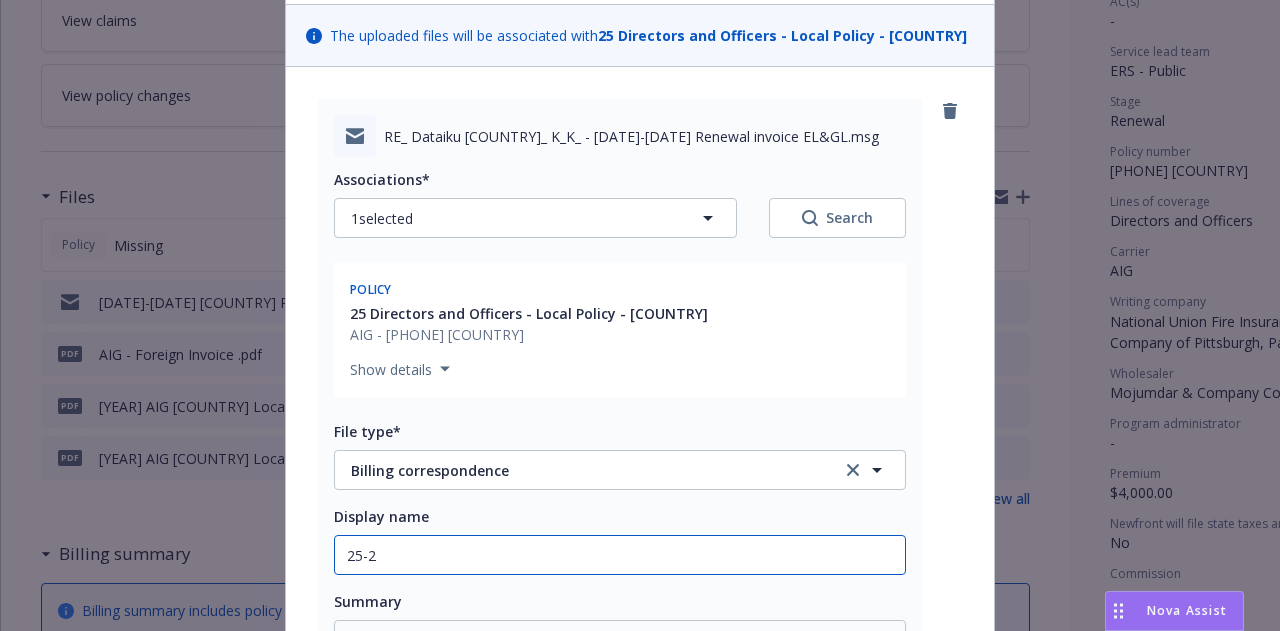 type on "x" 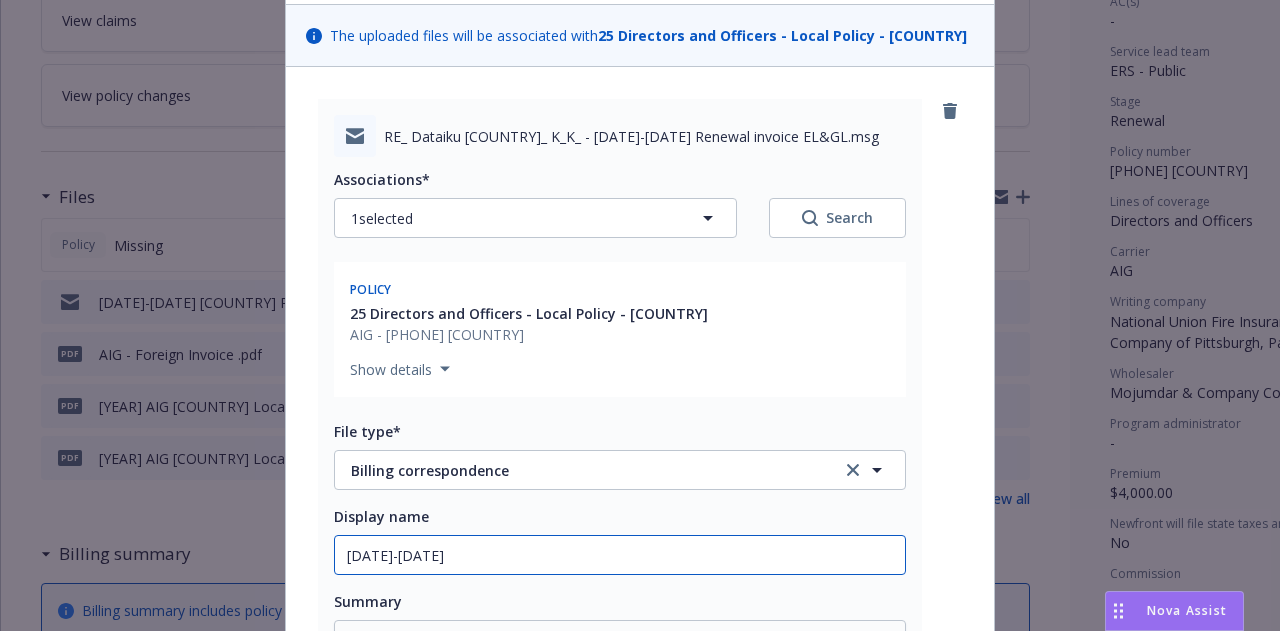 type on "x" 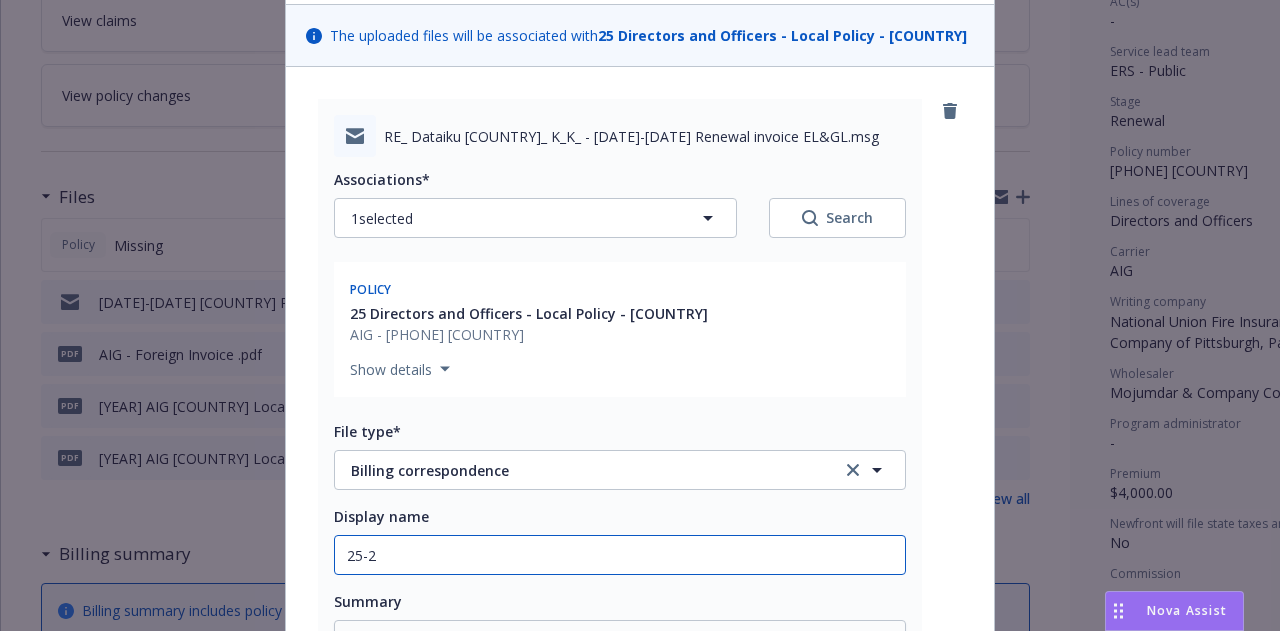 type on "x" 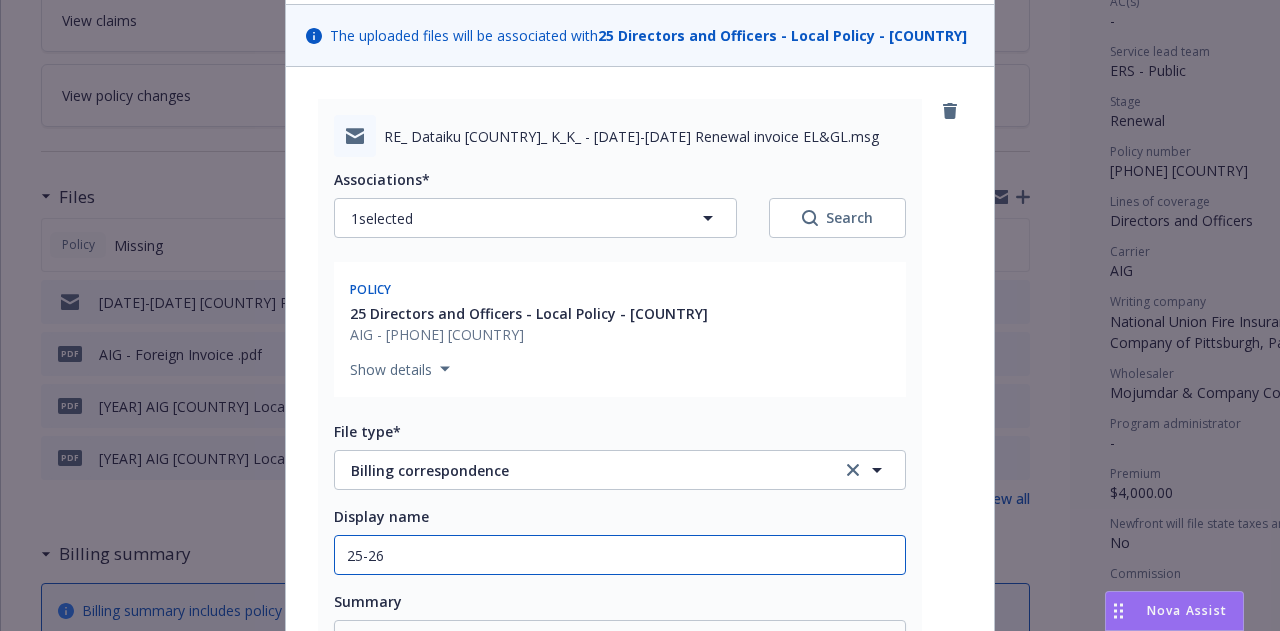 type on "x" 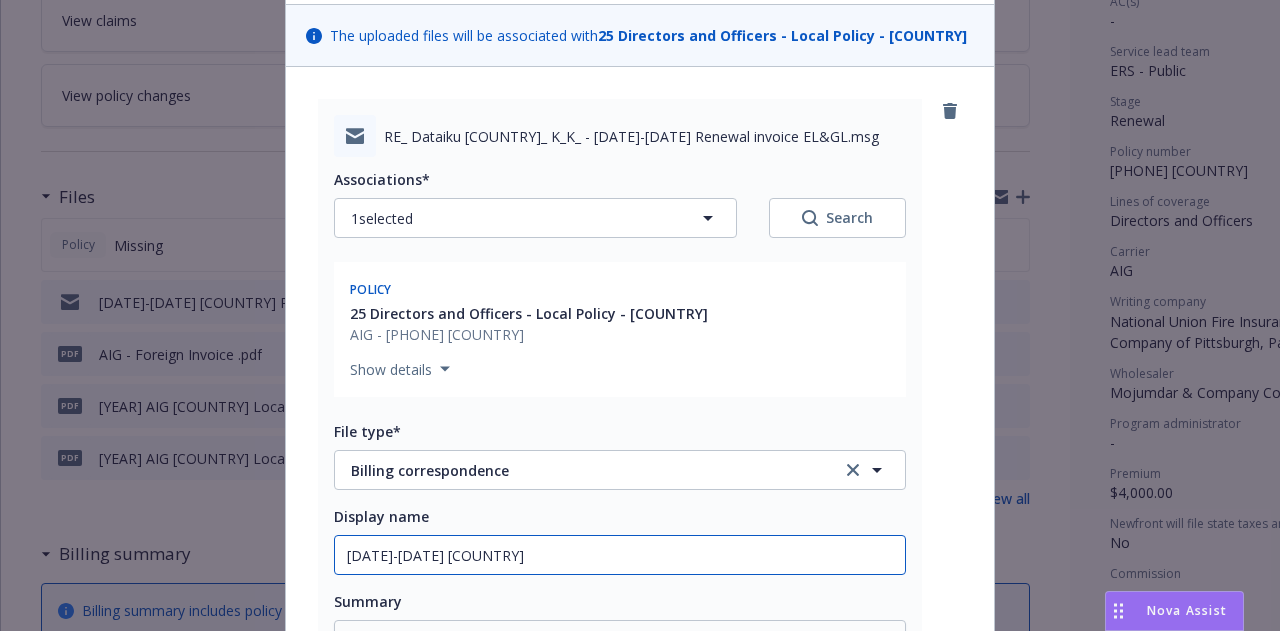 type on "x" 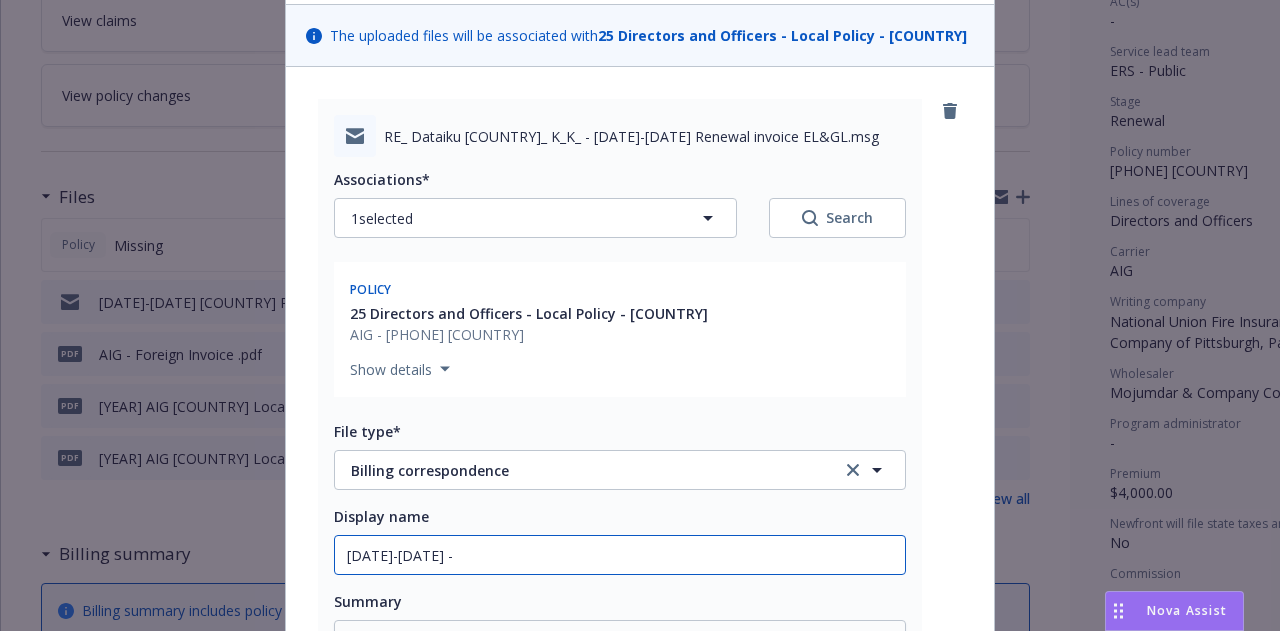 type on "x" 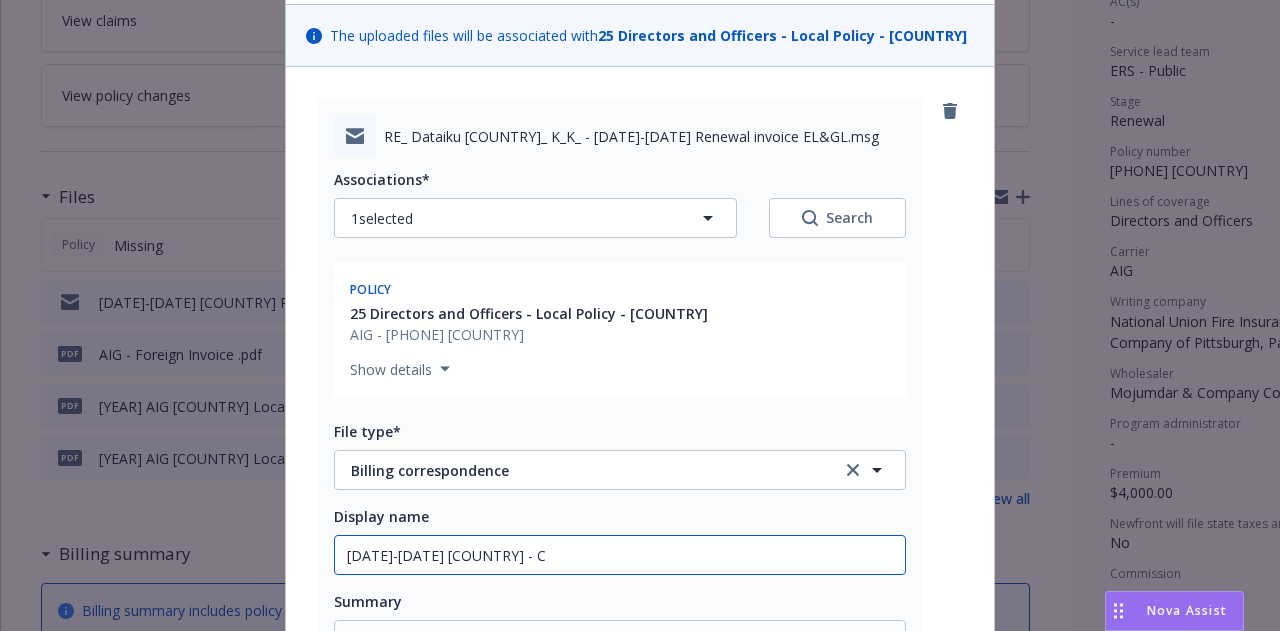 type on "x" 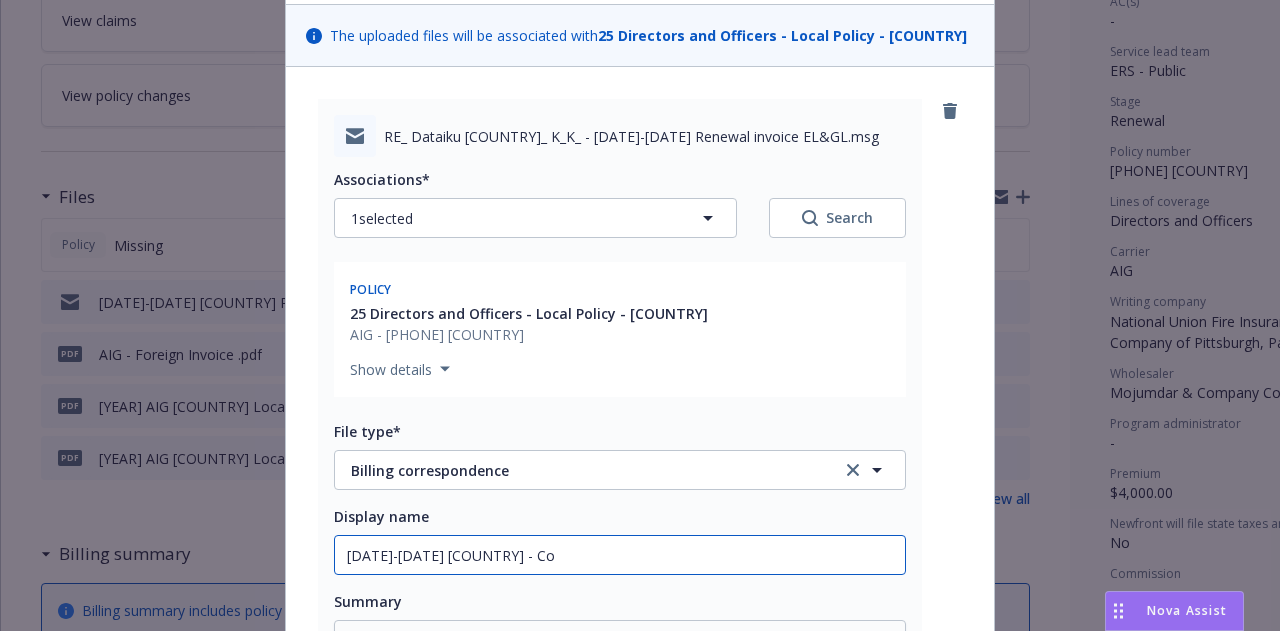 type on "x" 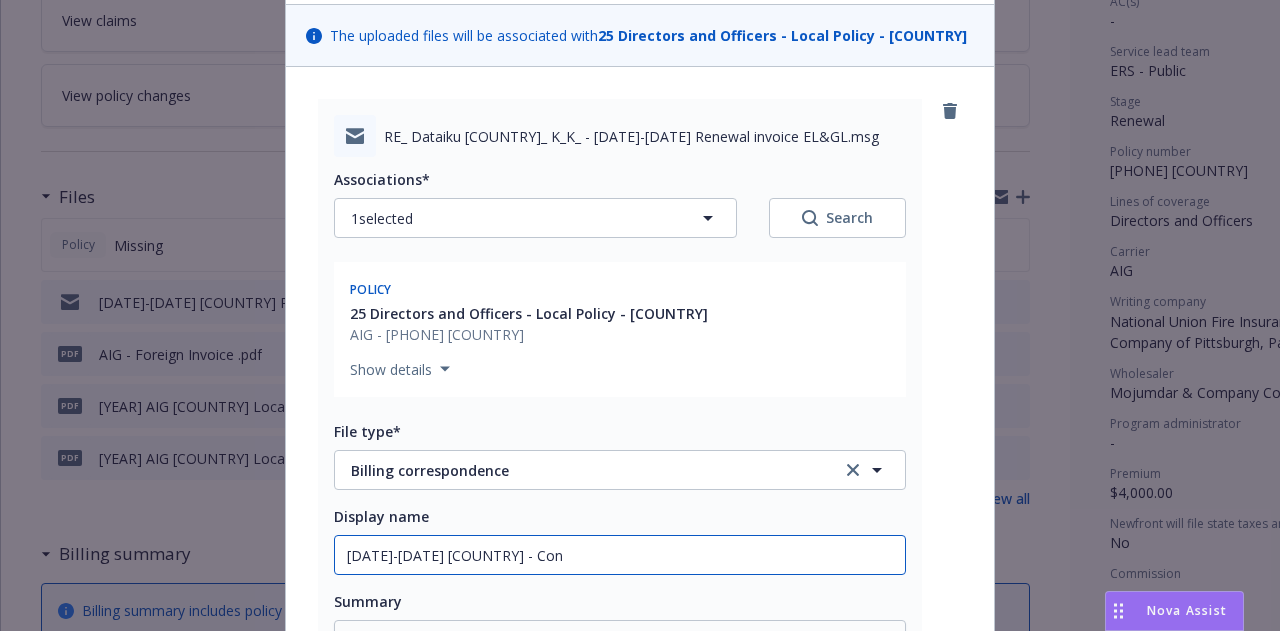 type on "x" 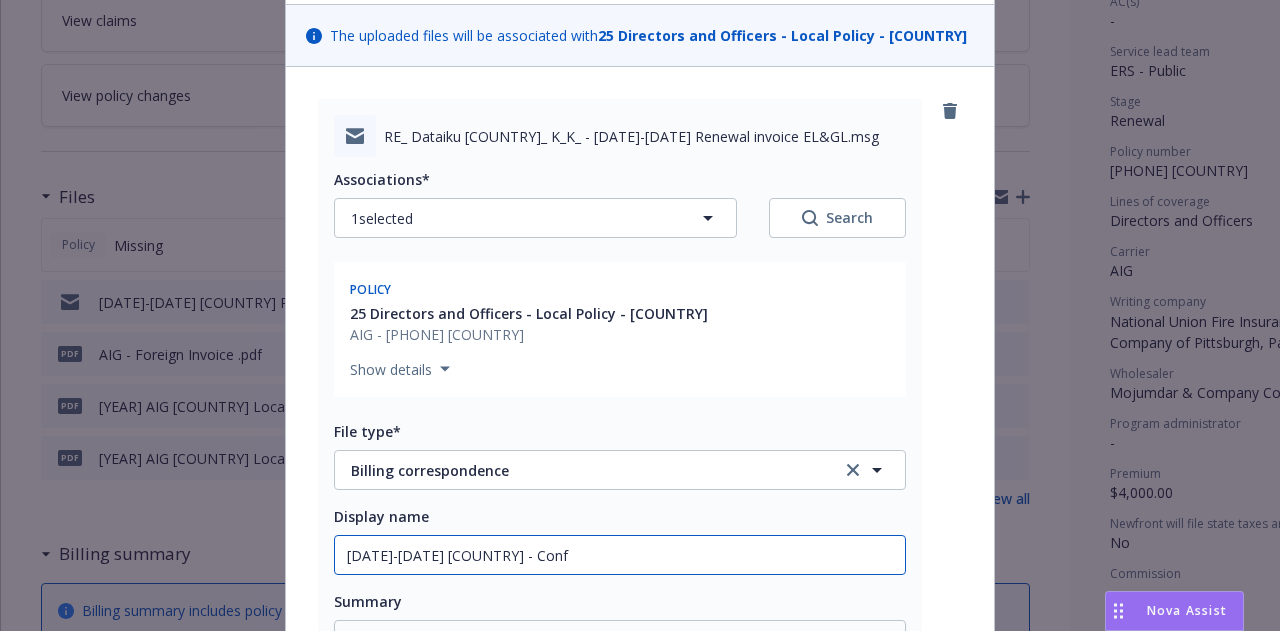 type on "x" 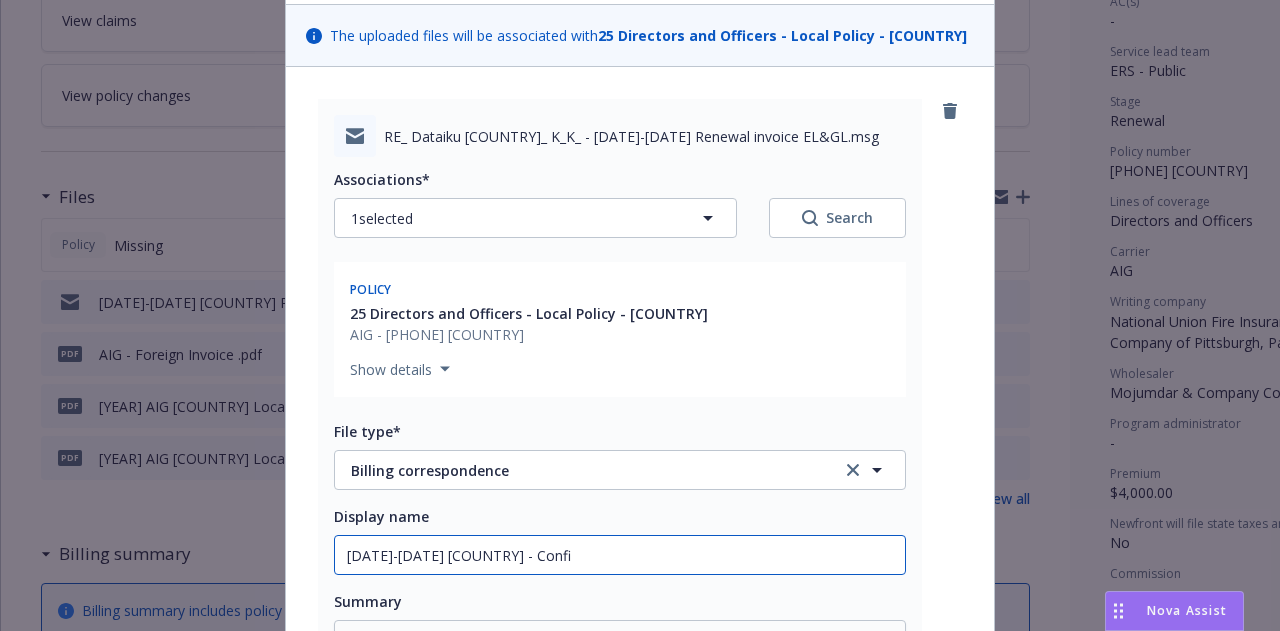 type on "x" 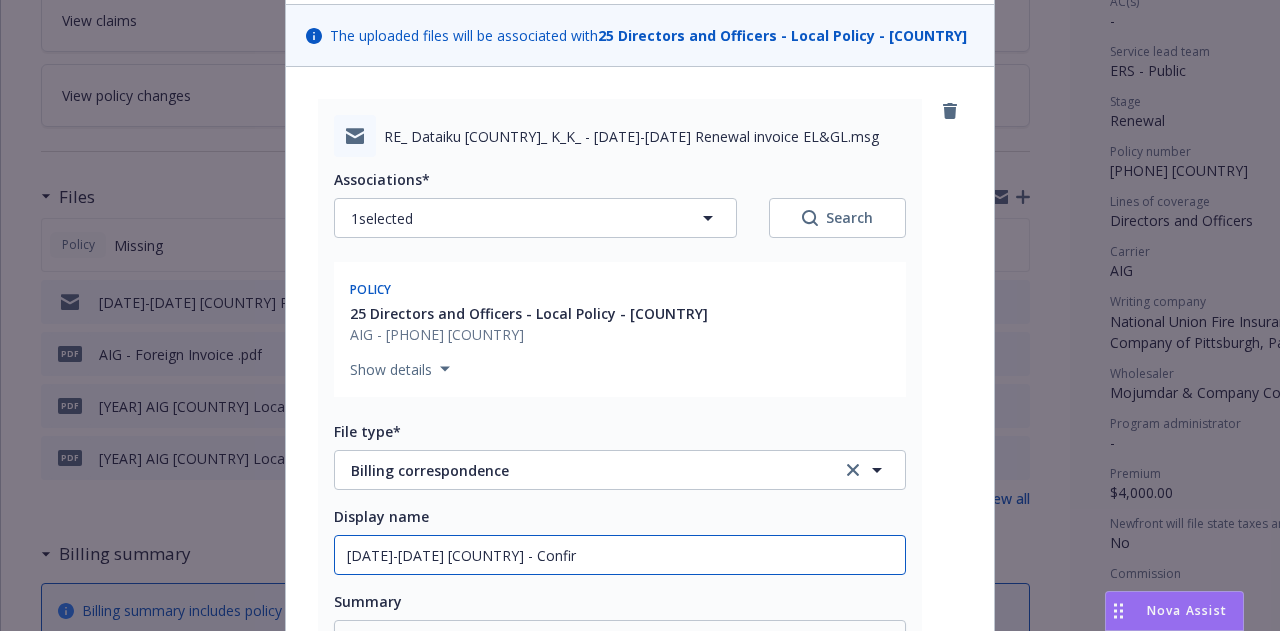 type on "x" 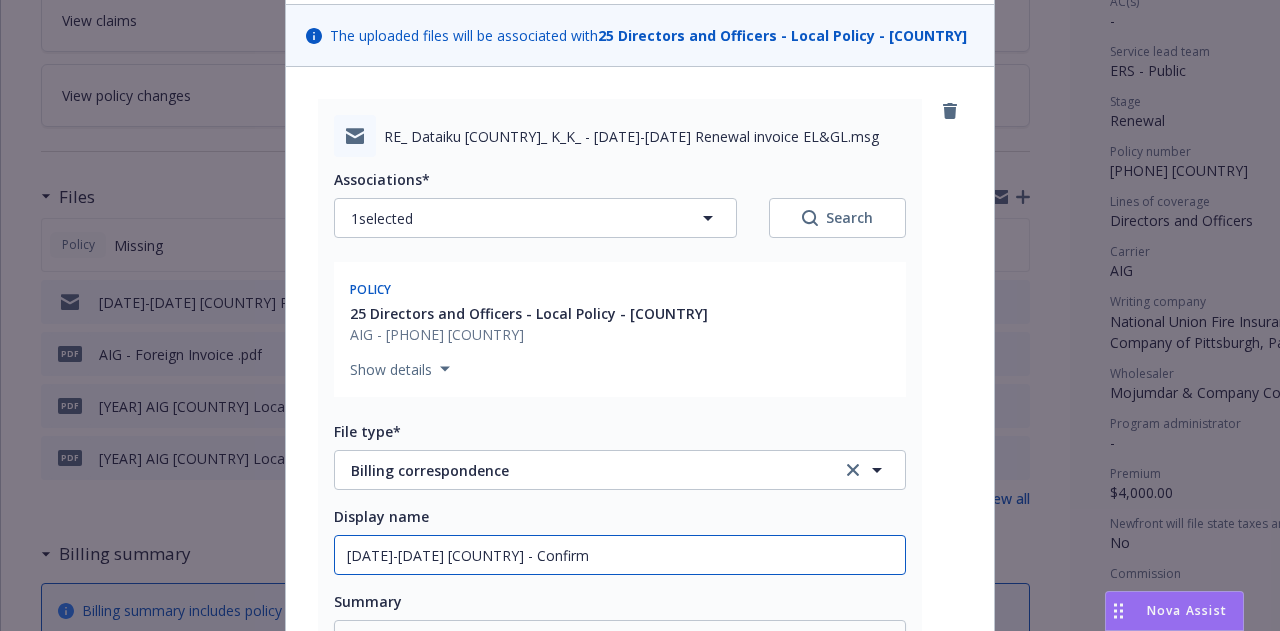 type on "x" 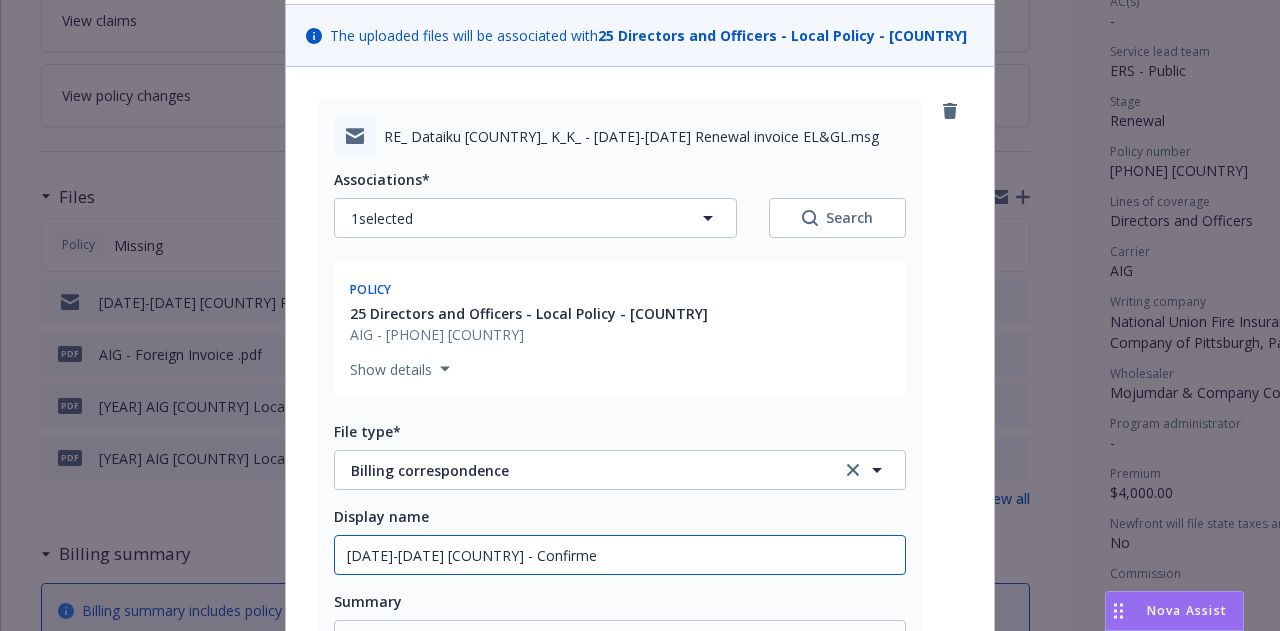 type on "x" 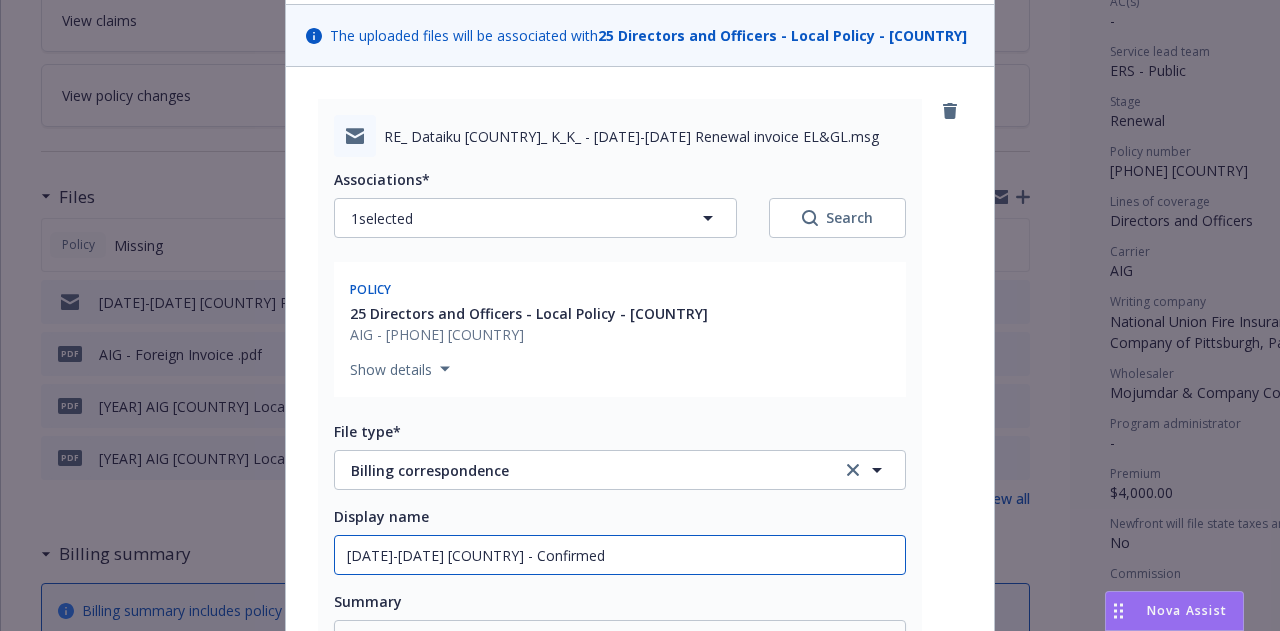 type on "25-26 Japan - Confirmed" 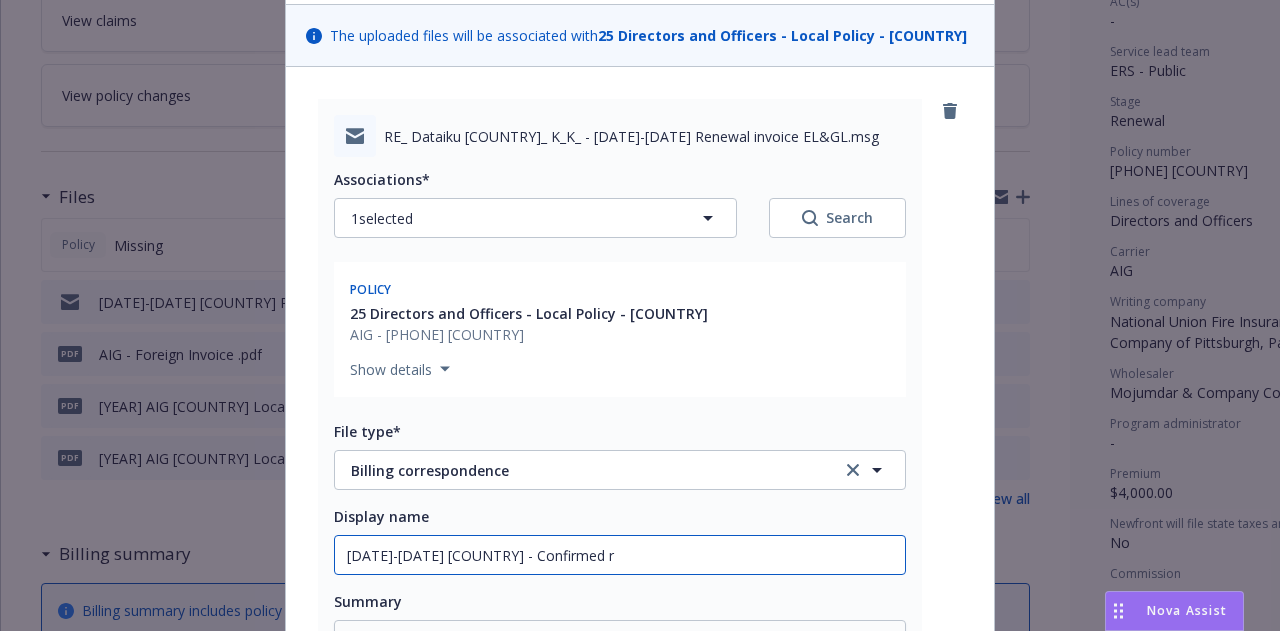 type on "x" 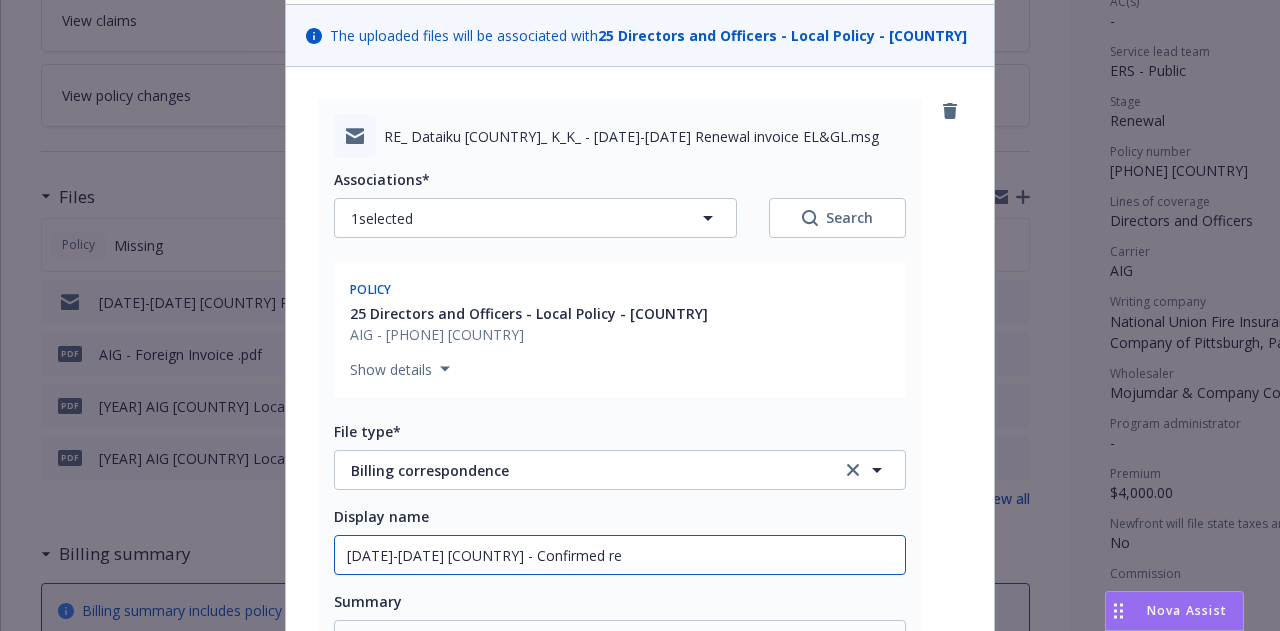 type on "x" 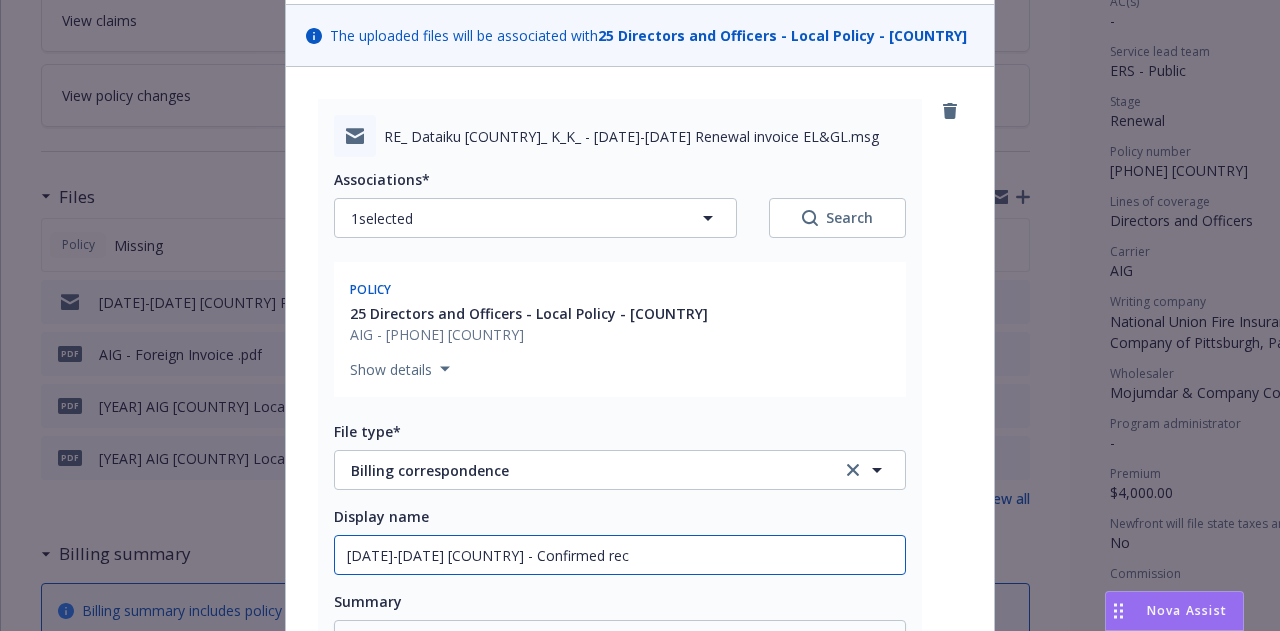 type on "x" 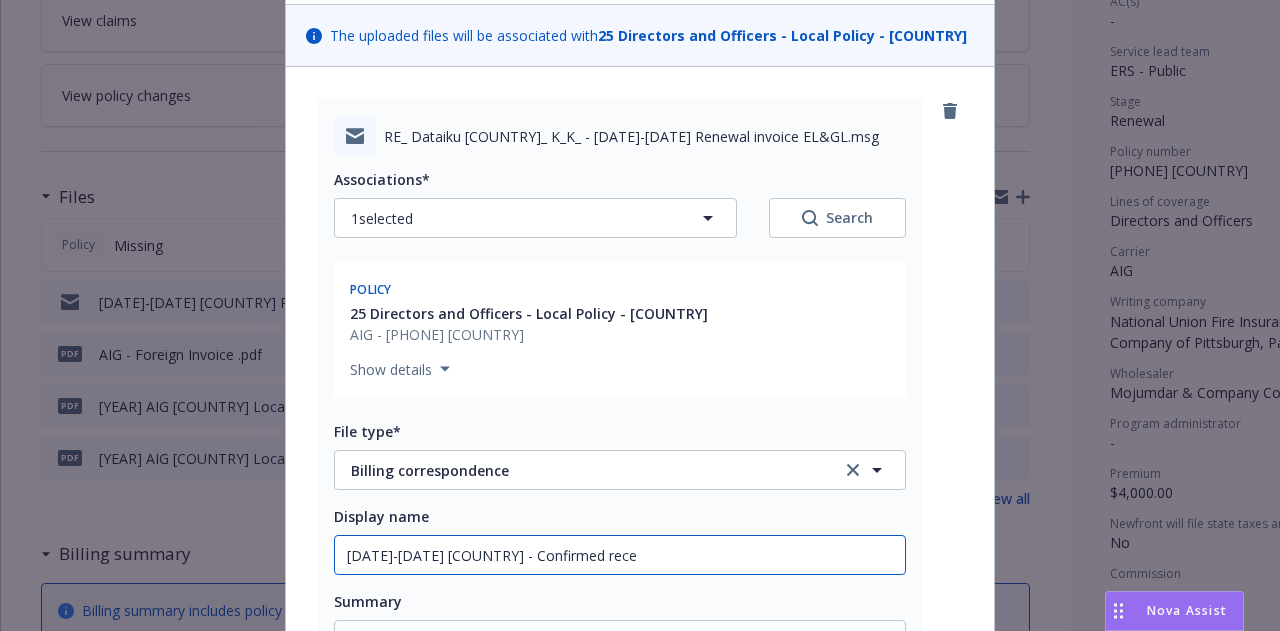 type on "x" 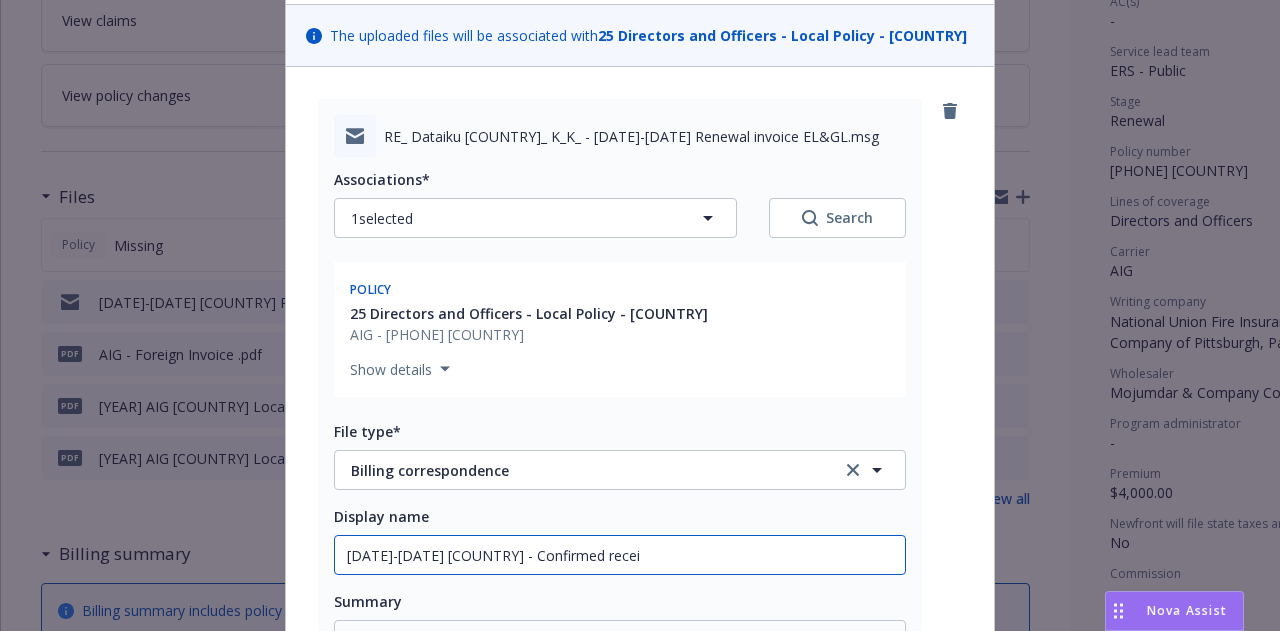type on "x" 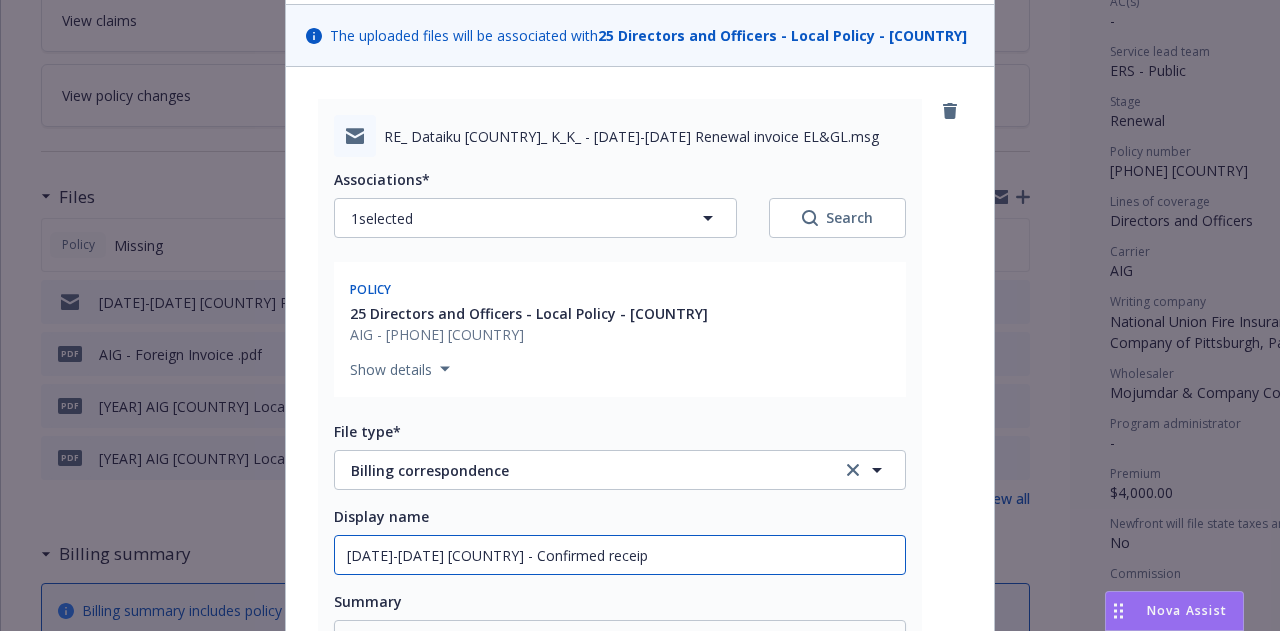 type on "x" 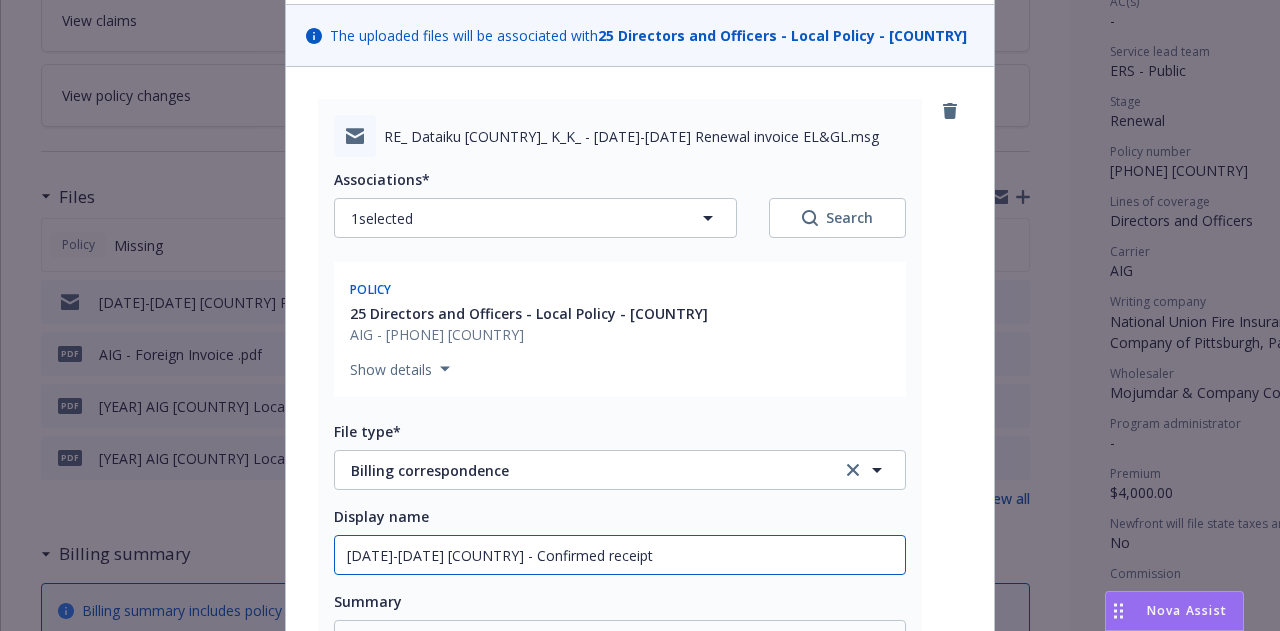 type on "x" 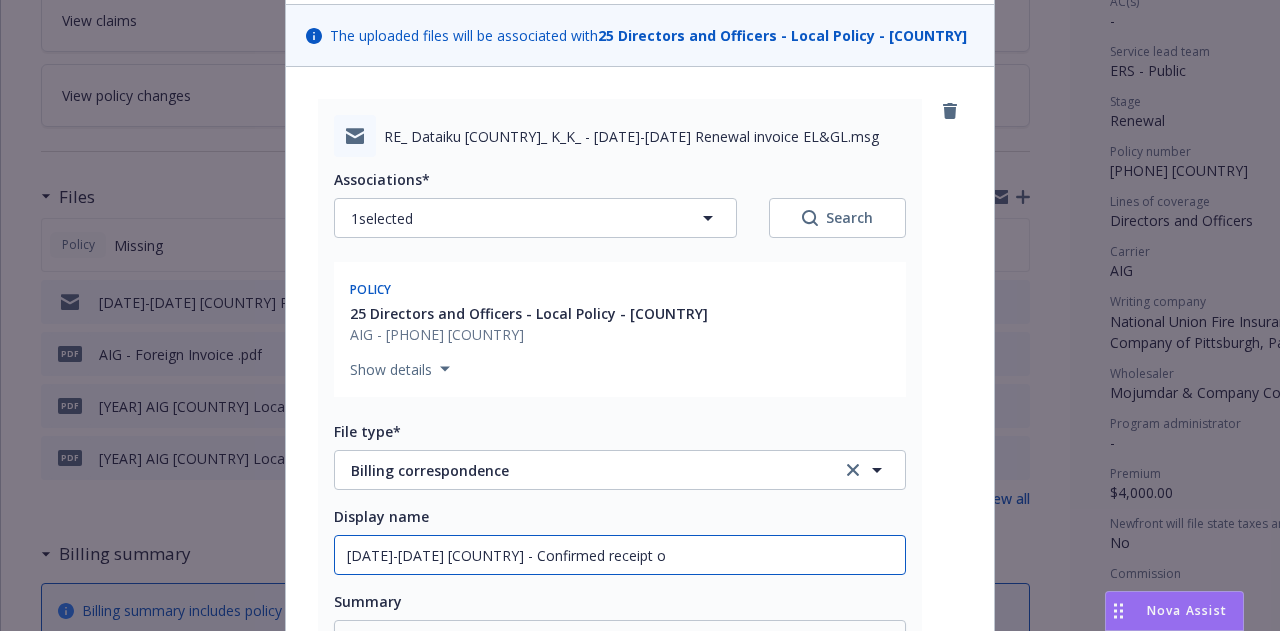 type on "x" 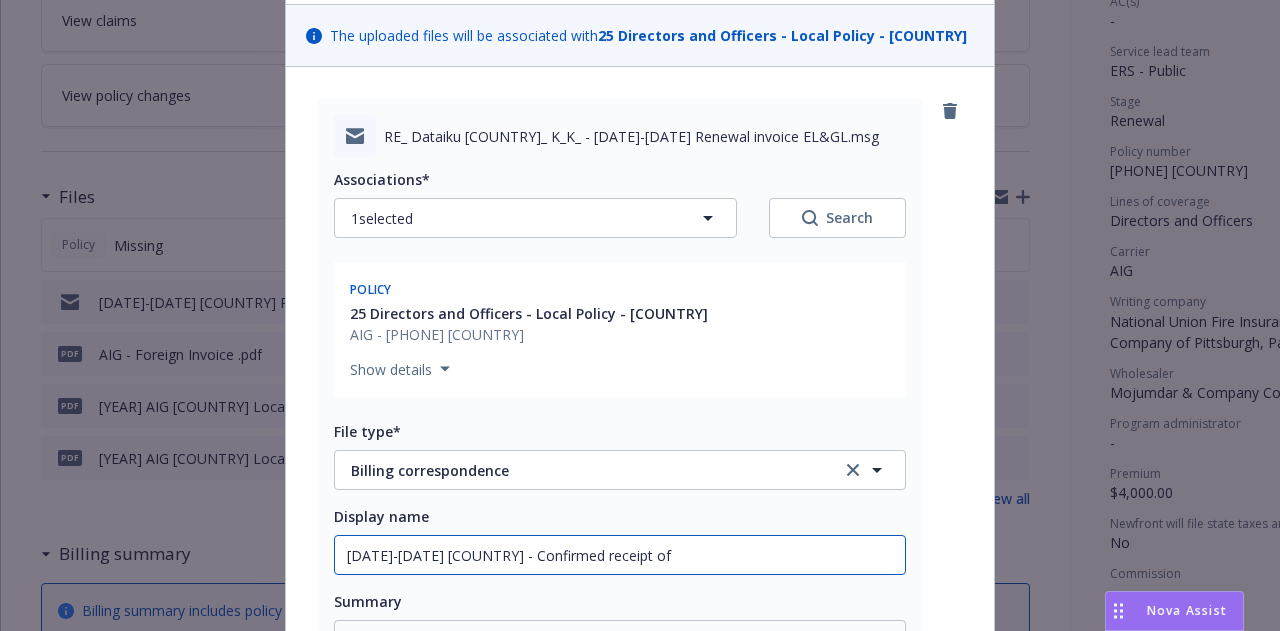 type on "x" 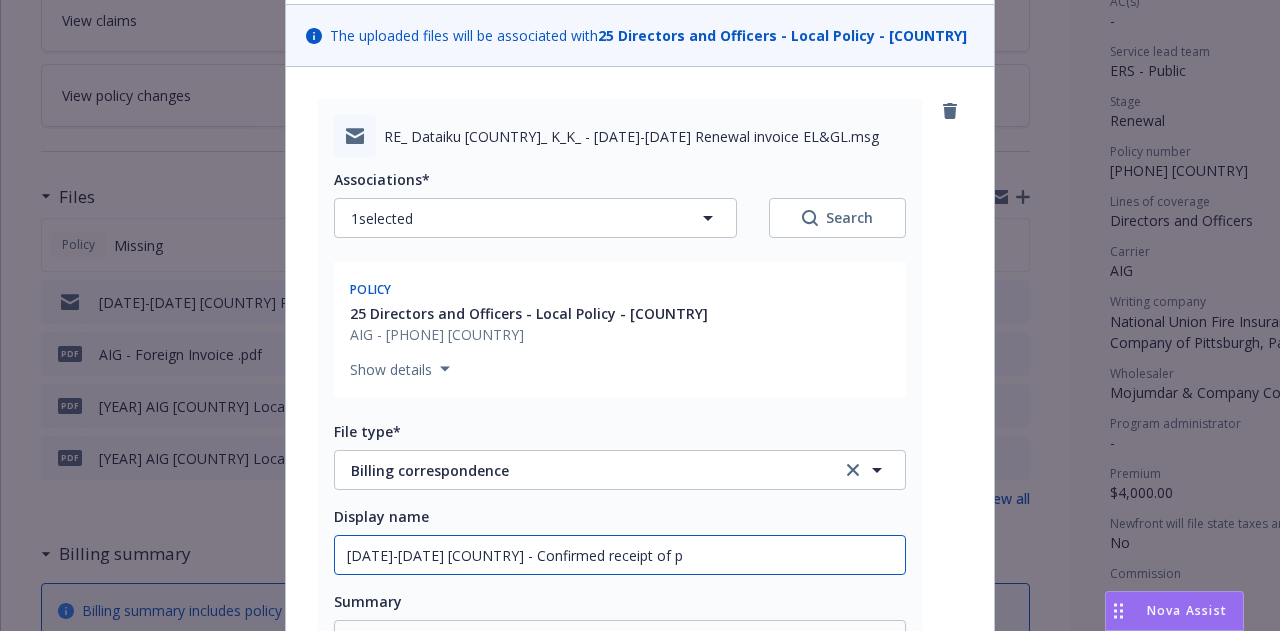 type on "x" 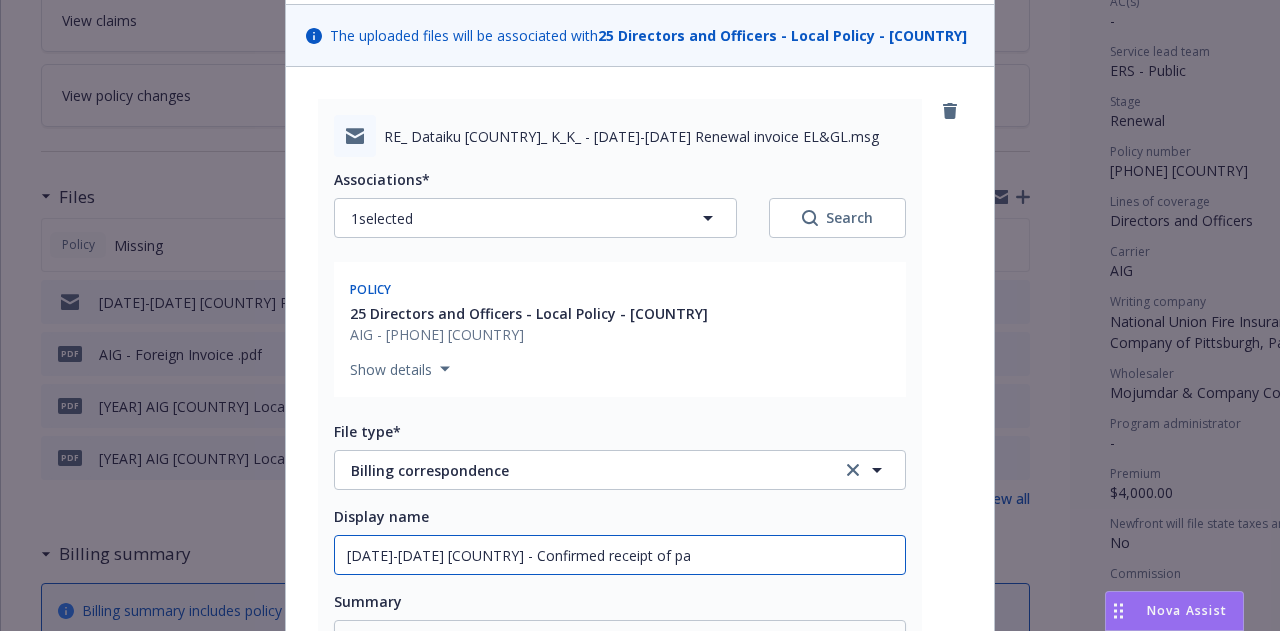 type on "x" 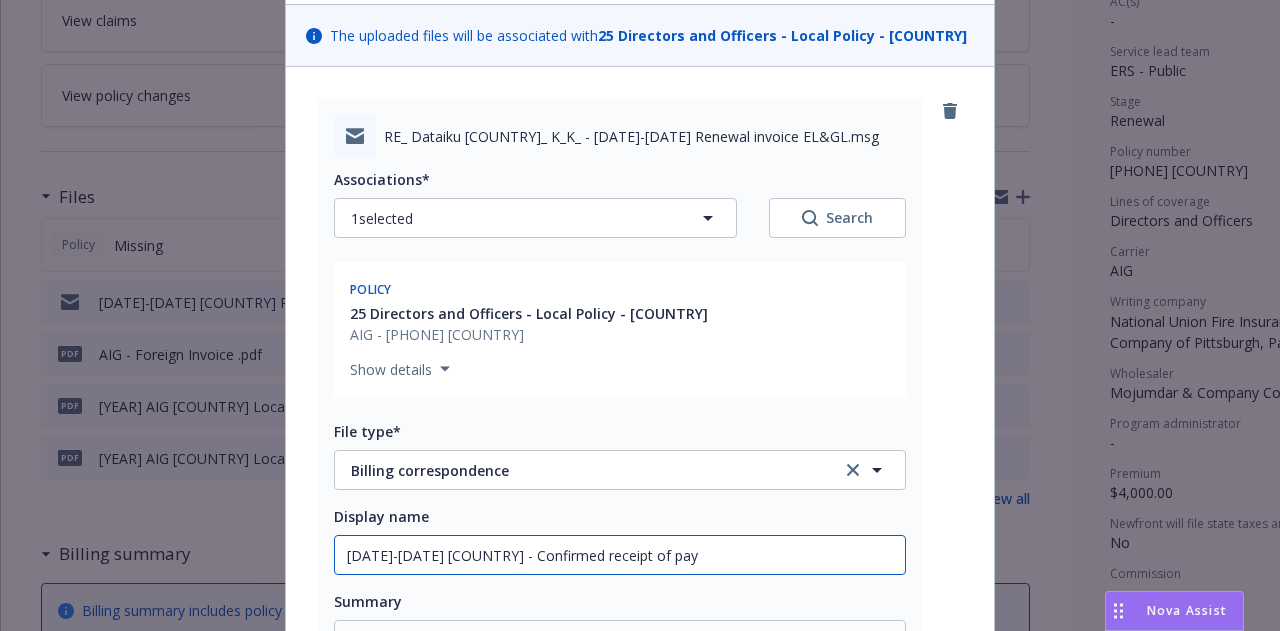 type on "x" 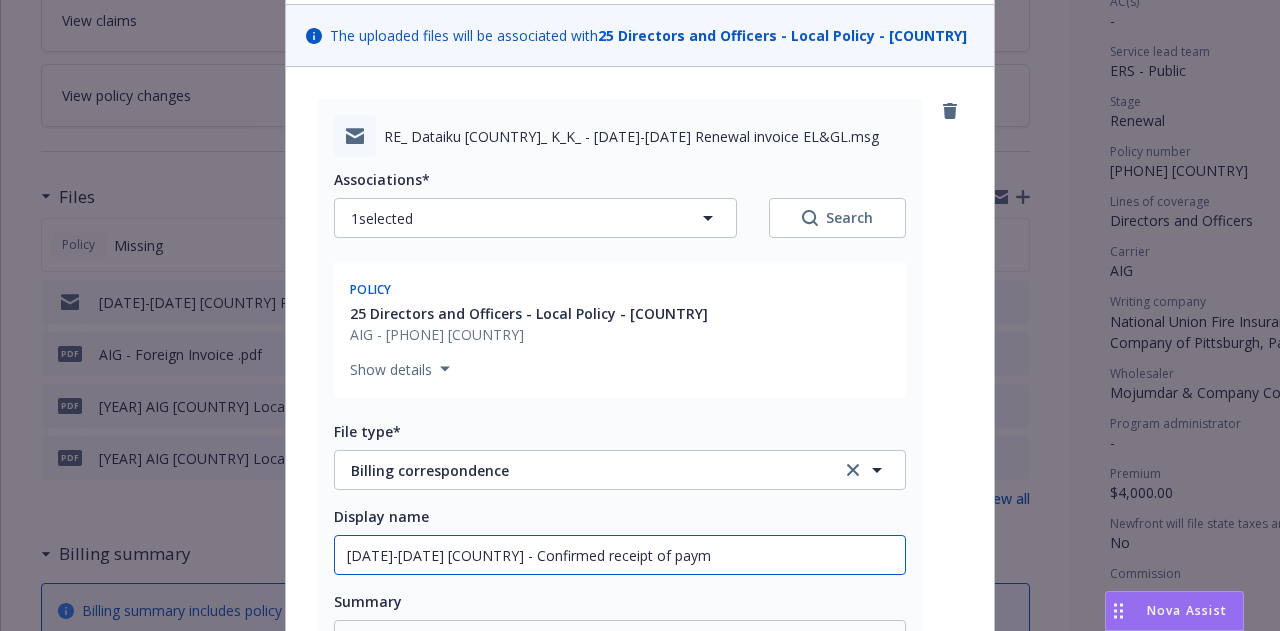 type on "x" 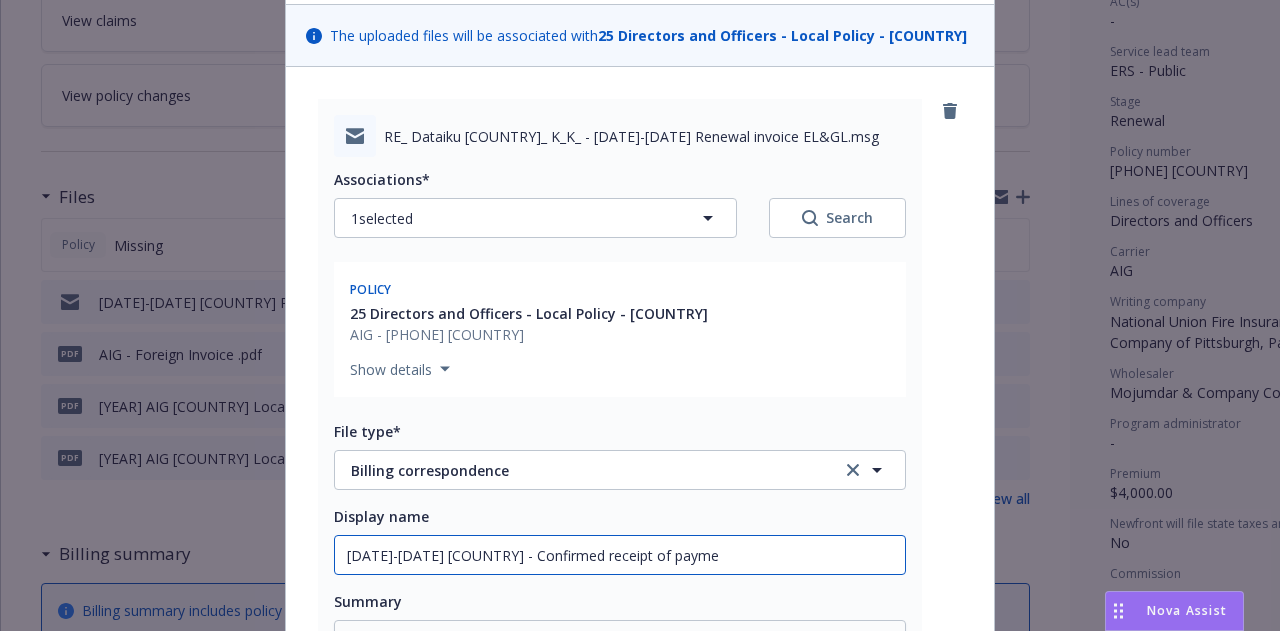 type on "x" 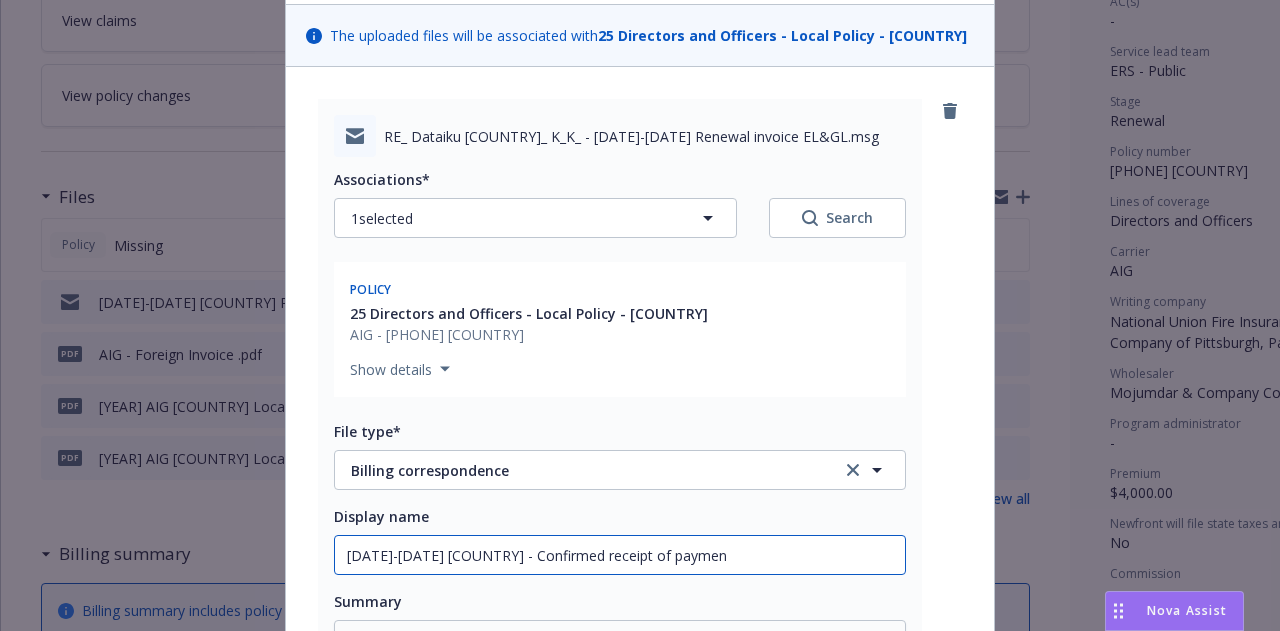type on "x" 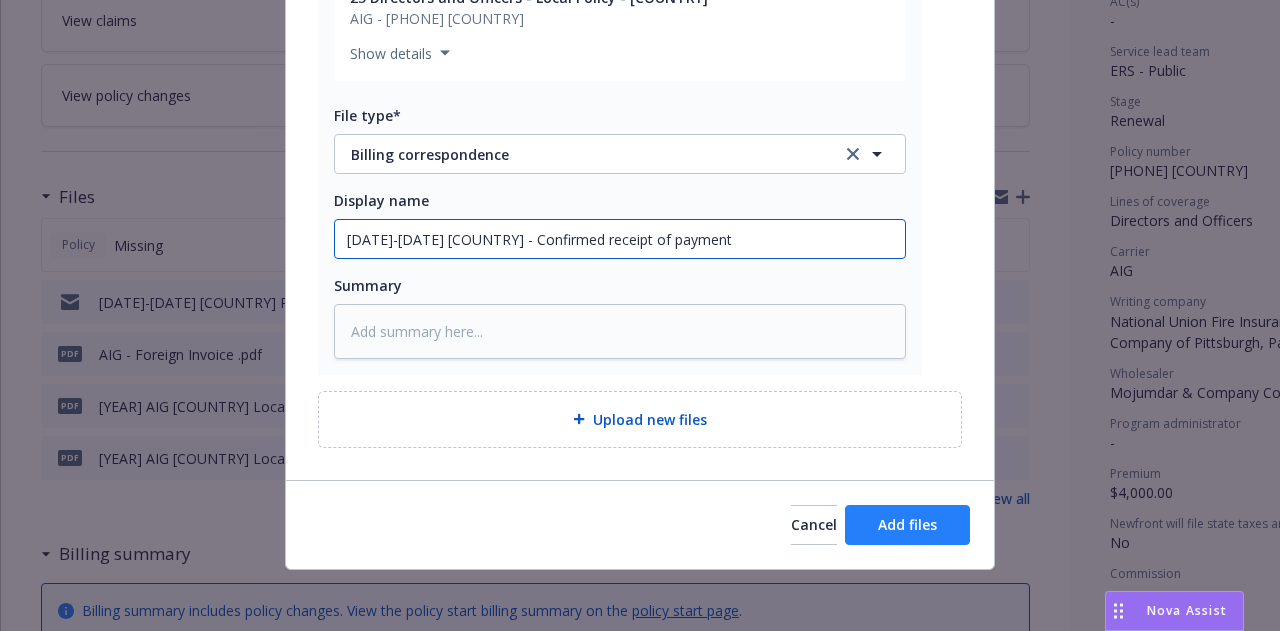 type on "25-26 Japan - Confirmed receipt of payment" 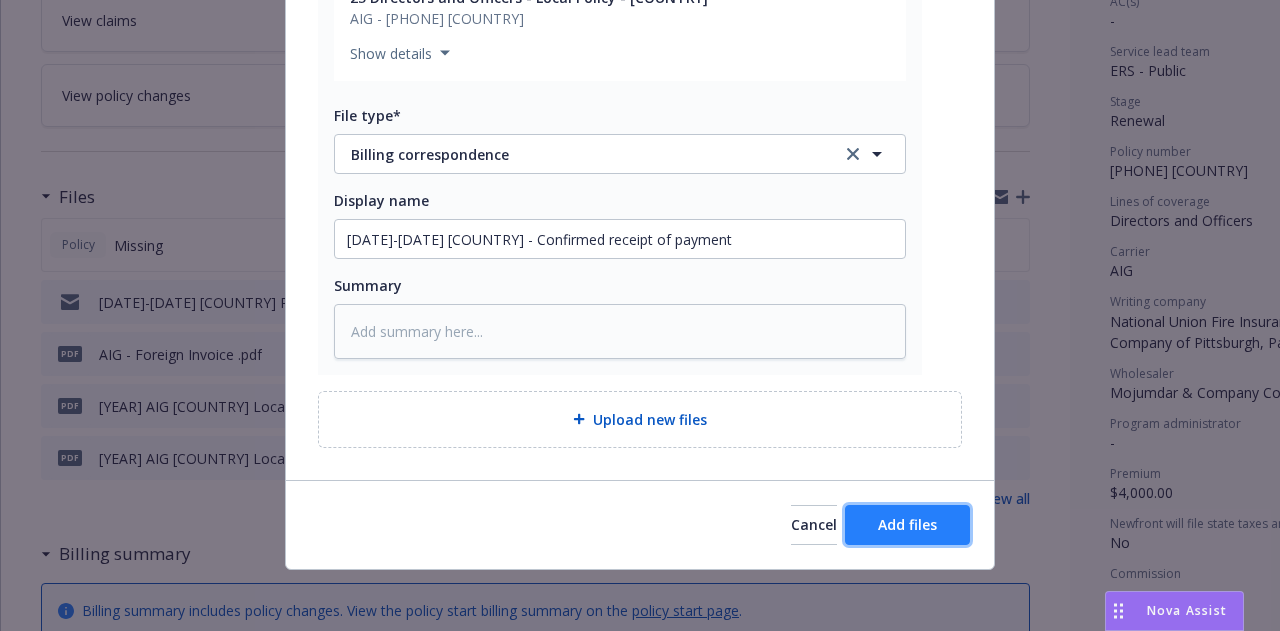 click on "Add files" at bounding box center [907, 524] 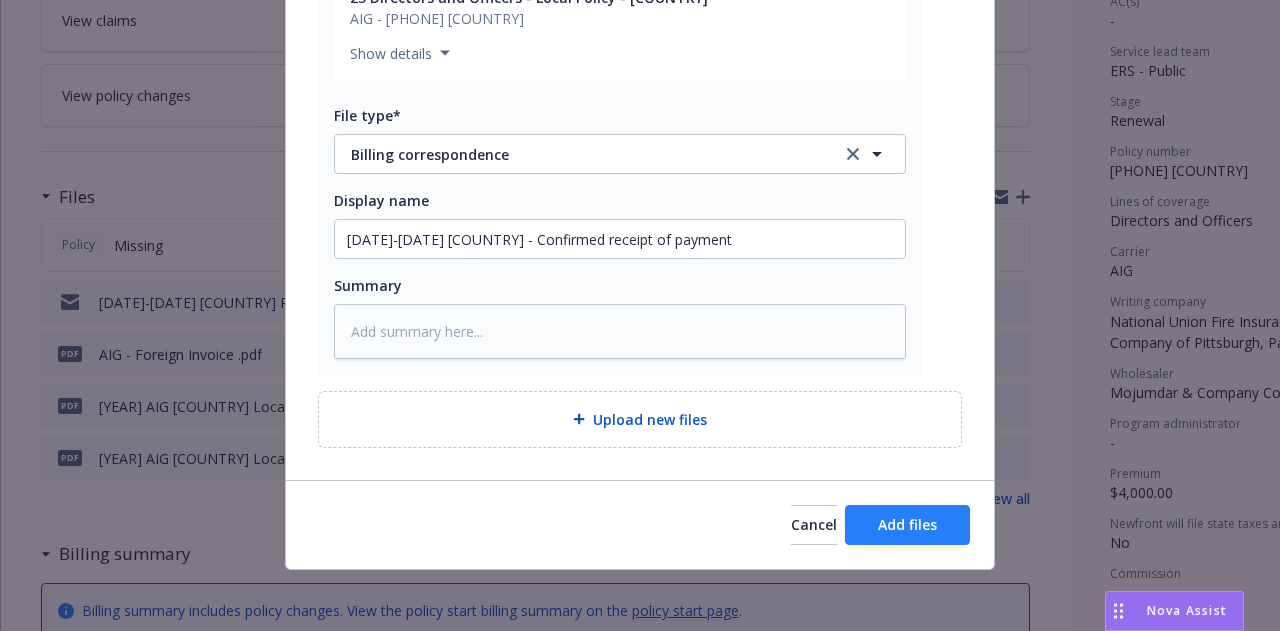 scroll, scrollTop: 378, scrollLeft: 0, axis: vertical 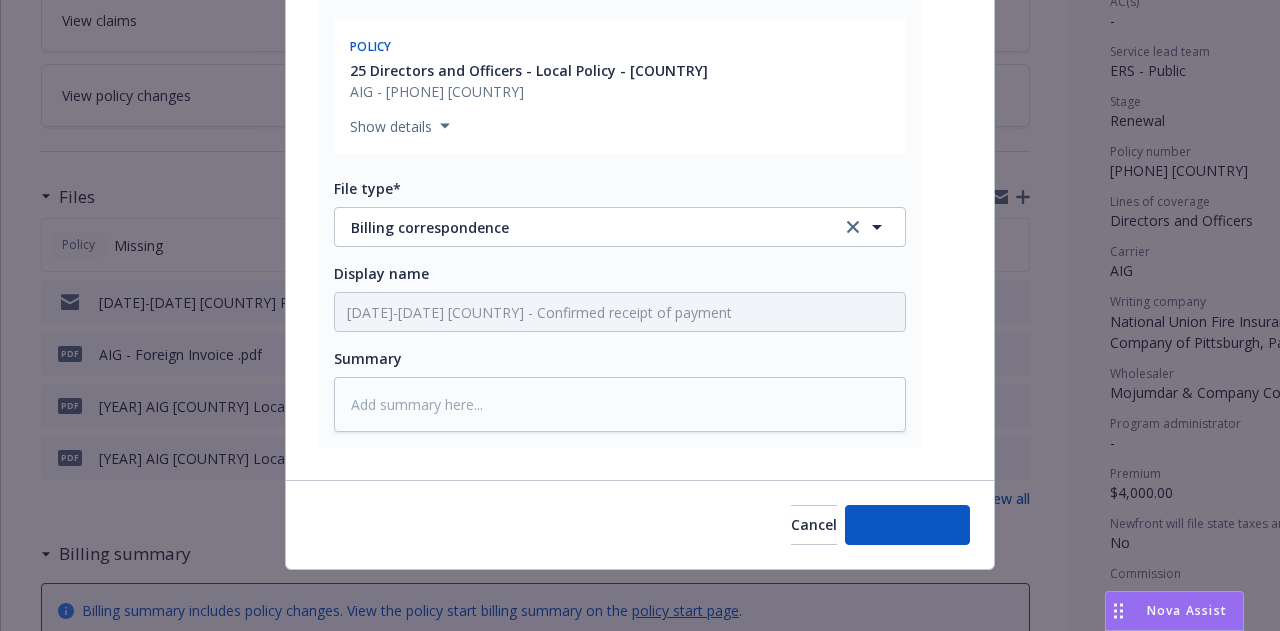 type on "x" 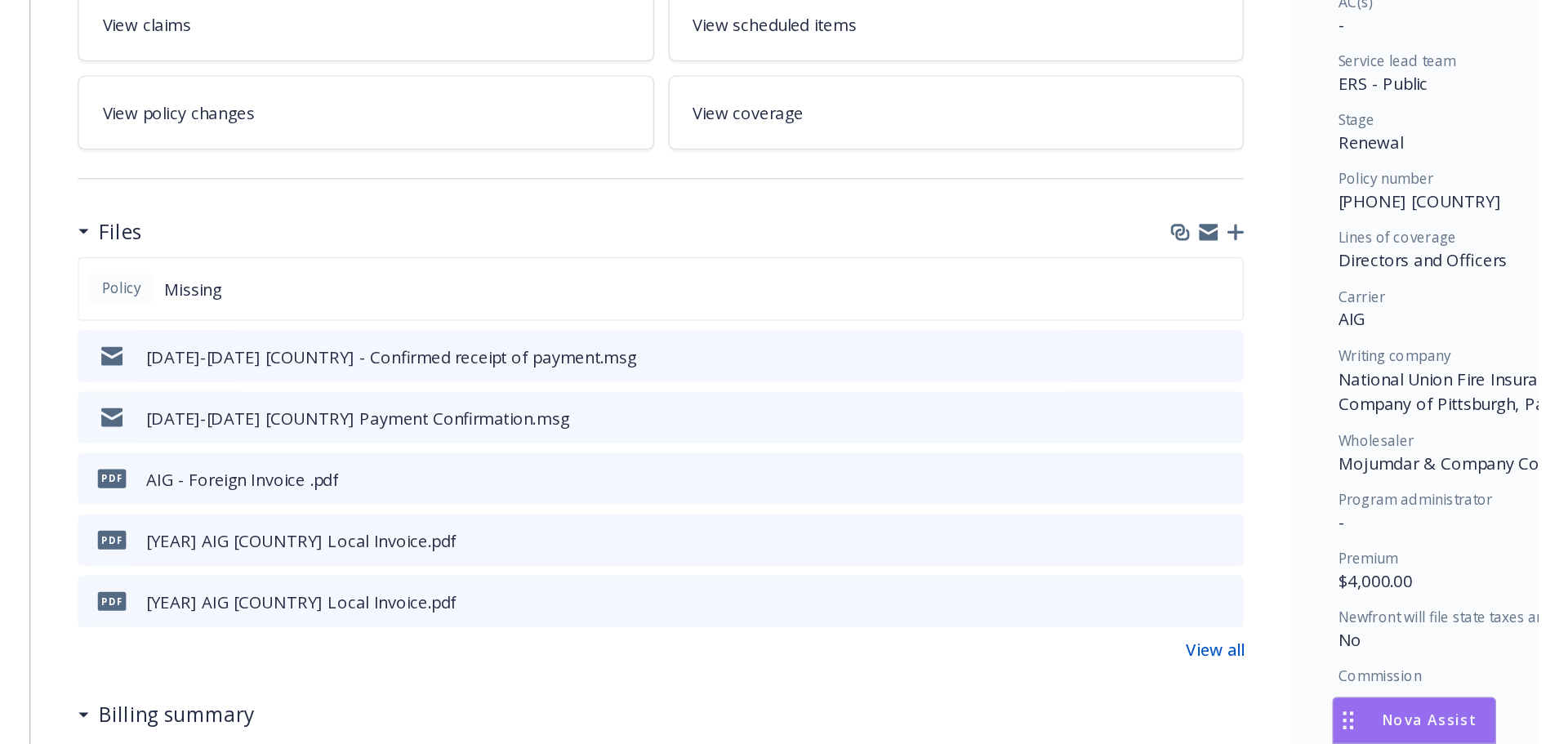 scroll, scrollTop: 0, scrollLeft: 0, axis: both 